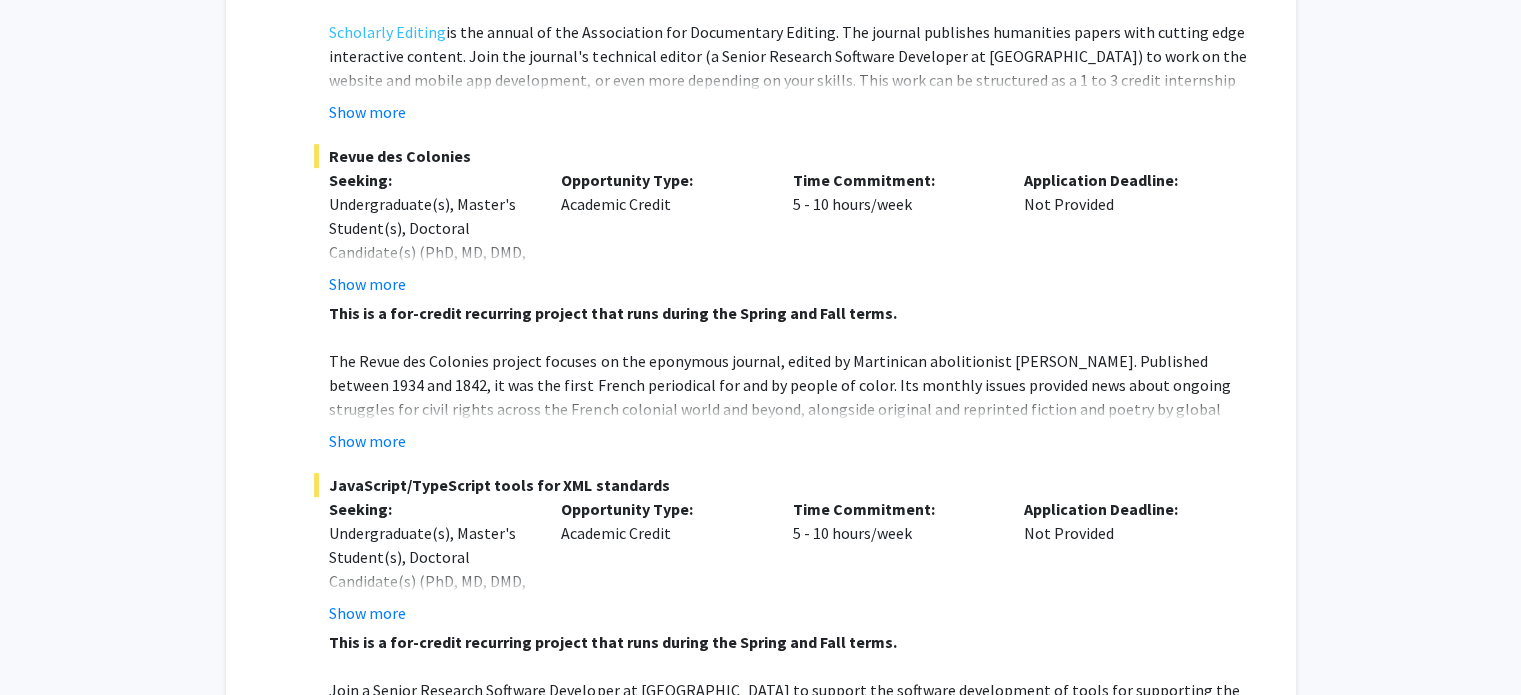 scroll, scrollTop: 1000, scrollLeft: 0, axis: vertical 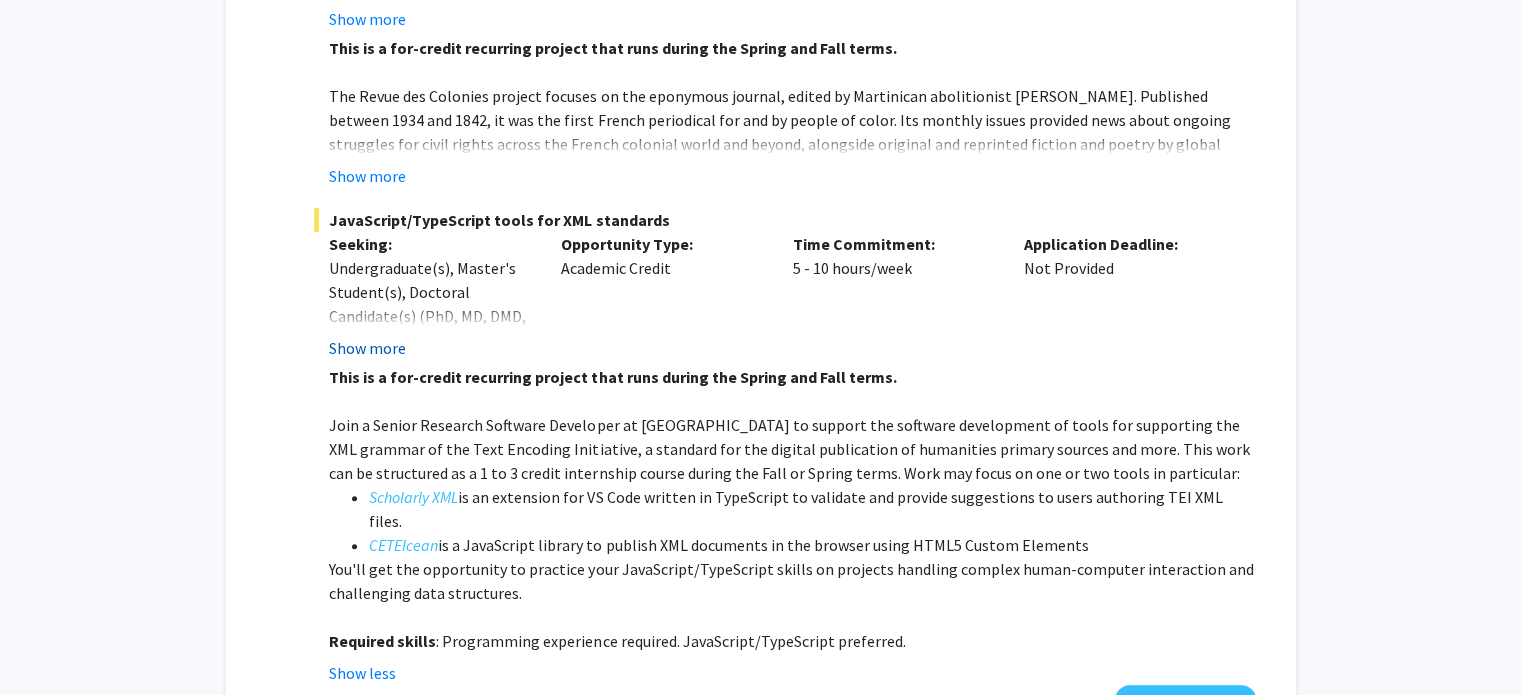 click on "Show more" at bounding box center [367, 348] 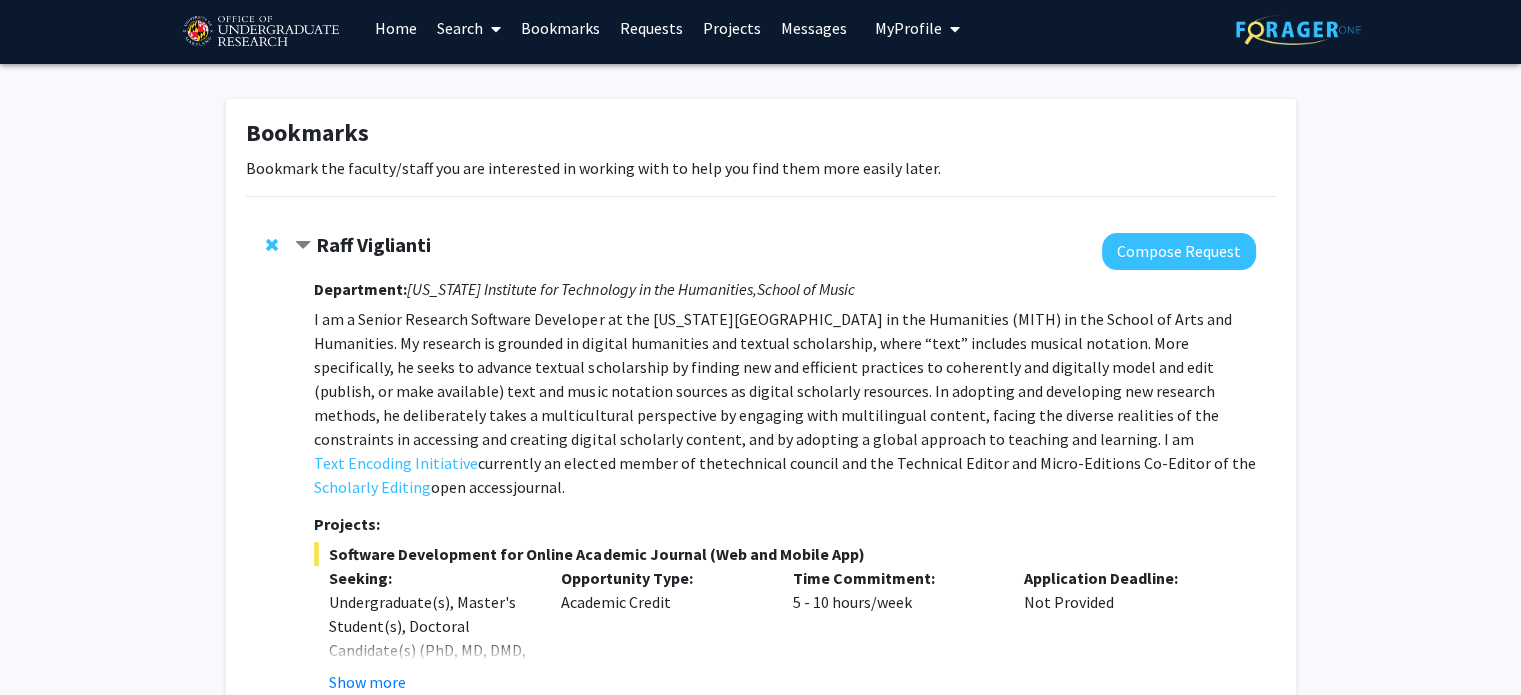 scroll, scrollTop: 0, scrollLeft: 0, axis: both 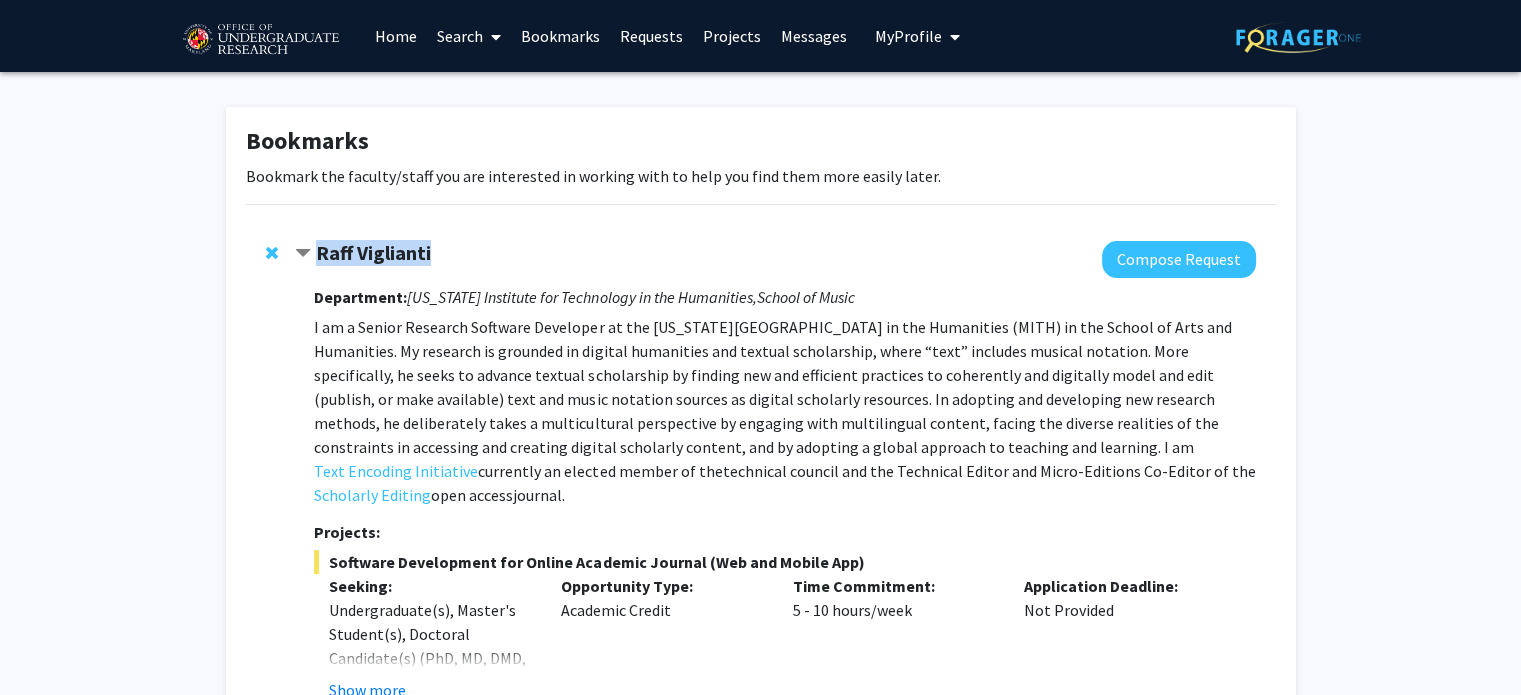 drag, startPoint x: 464, startPoint y: 256, endPoint x: 320, endPoint y: 264, distance: 144.22205 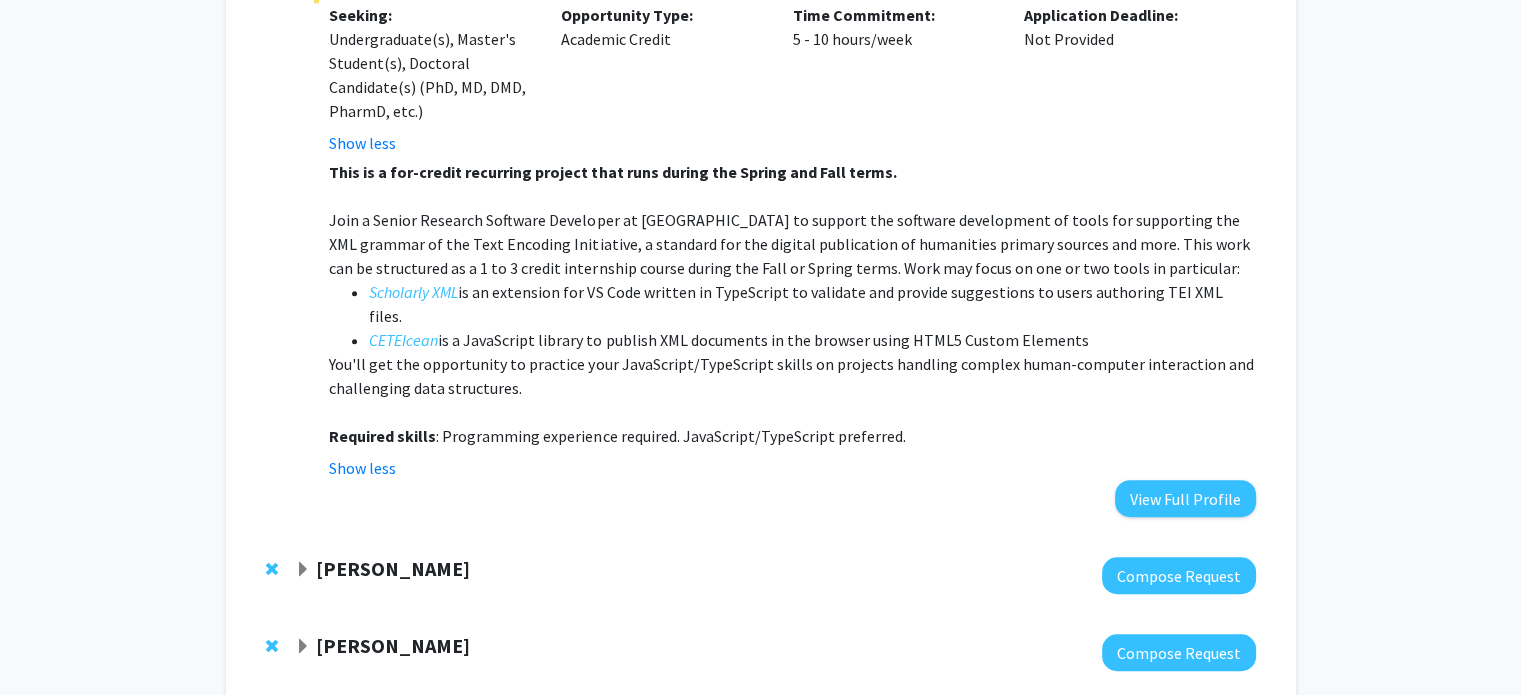 scroll, scrollTop: 1200, scrollLeft: 0, axis: vertical 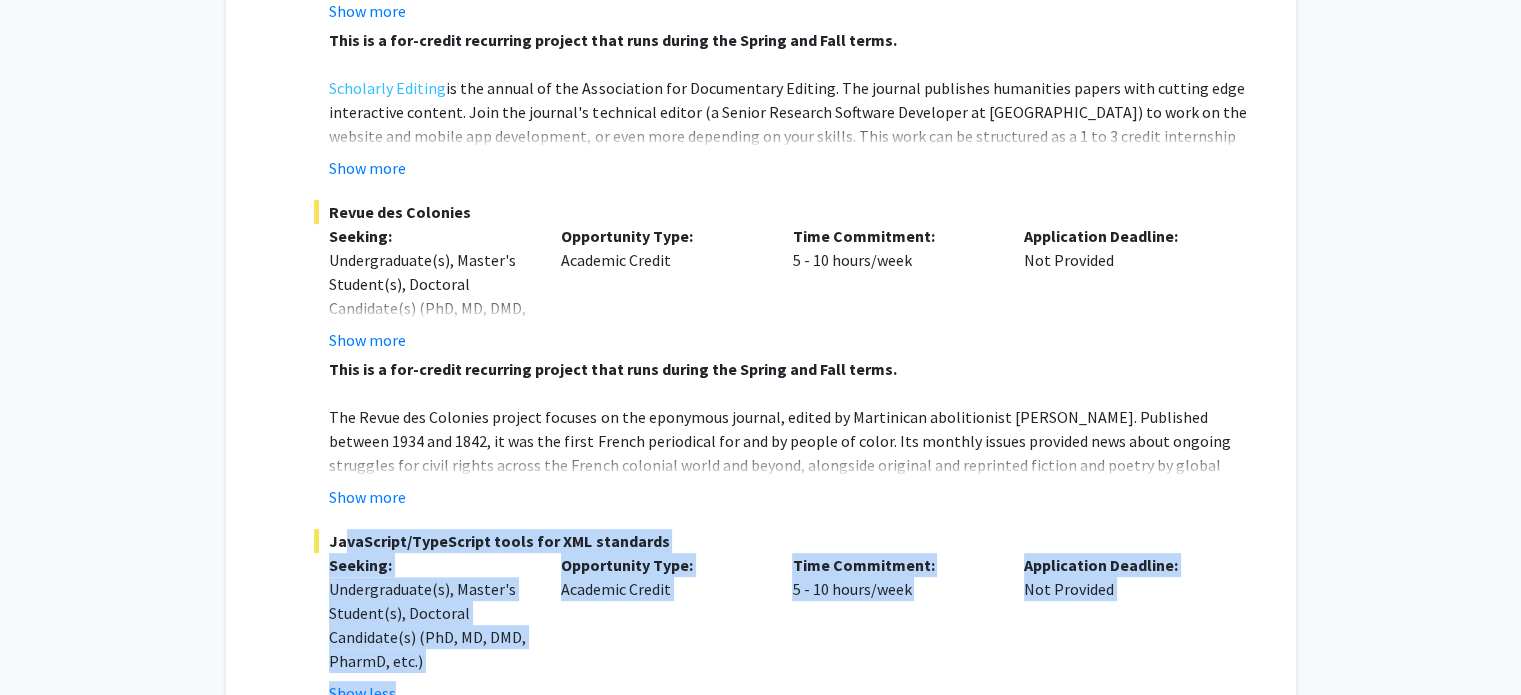 drag, startPoint x: 900, startPoint y: 416, endPoint x: 318, endPoint y: 489, distance: 586.5603 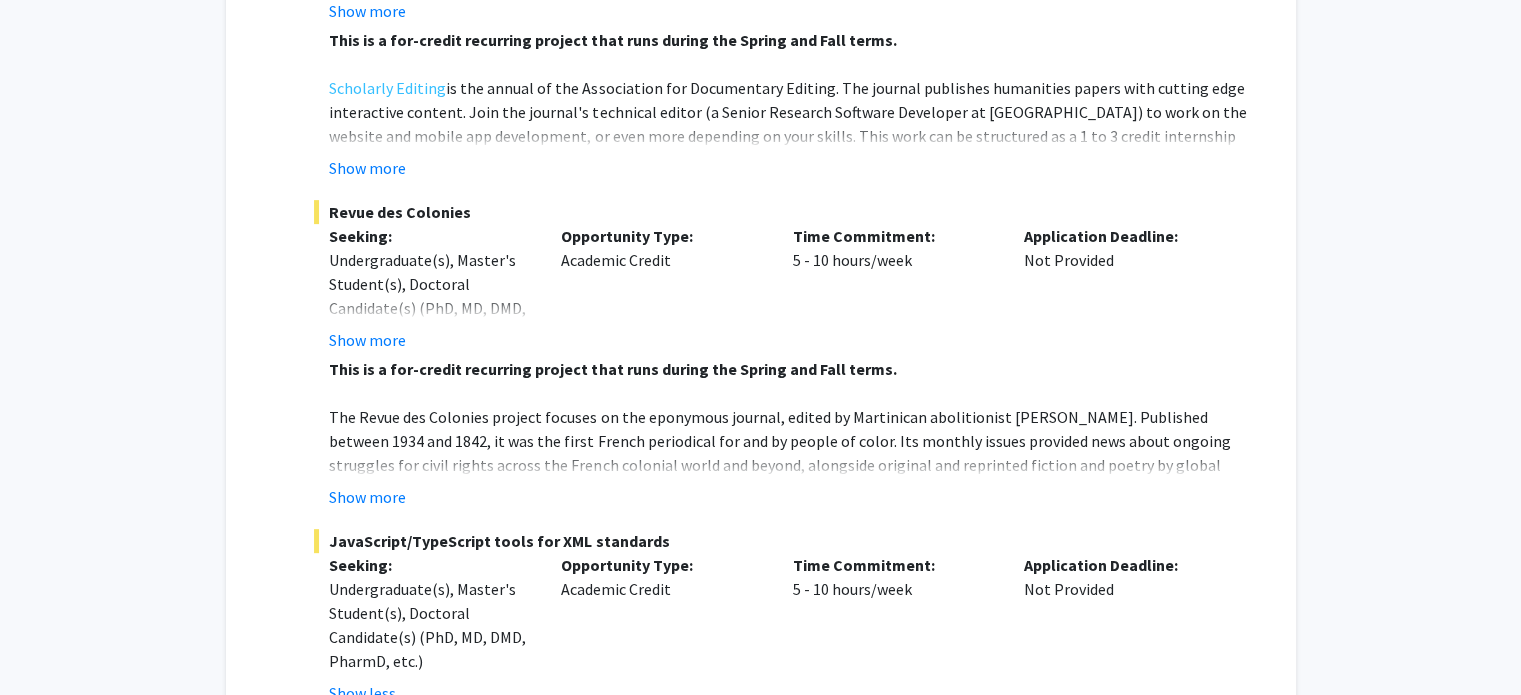 click on "The Revue des Colonies project focuses on the eponymous journal, edited by Martinican abolitionist [PERSON_NAME]. Published between 1934 and 1842, it was the first French periodical for and by people of color. Its monthly issues provided news about ongoing struggles for civil rights across the French colonial world and beyond, alongside original and reprinted fiction and poetry by global [DEMOGRAPHIC_DATA] writers. Join the project's Technical Director (a Senior Research Software Developer at [GEOGRAPHIC_DATA]) to support the software development of the project. This work can be structured as a 1 to 3 credit internship course during the Fall or Spring terms. You will be able to obtain or improve your front-end development skills (particularly ReactJS), and/or work on data visualizations with D3JS, or help manage and migrate data using NodeJS and XML technologies.  ﻿" at bounding box center [792, 489] 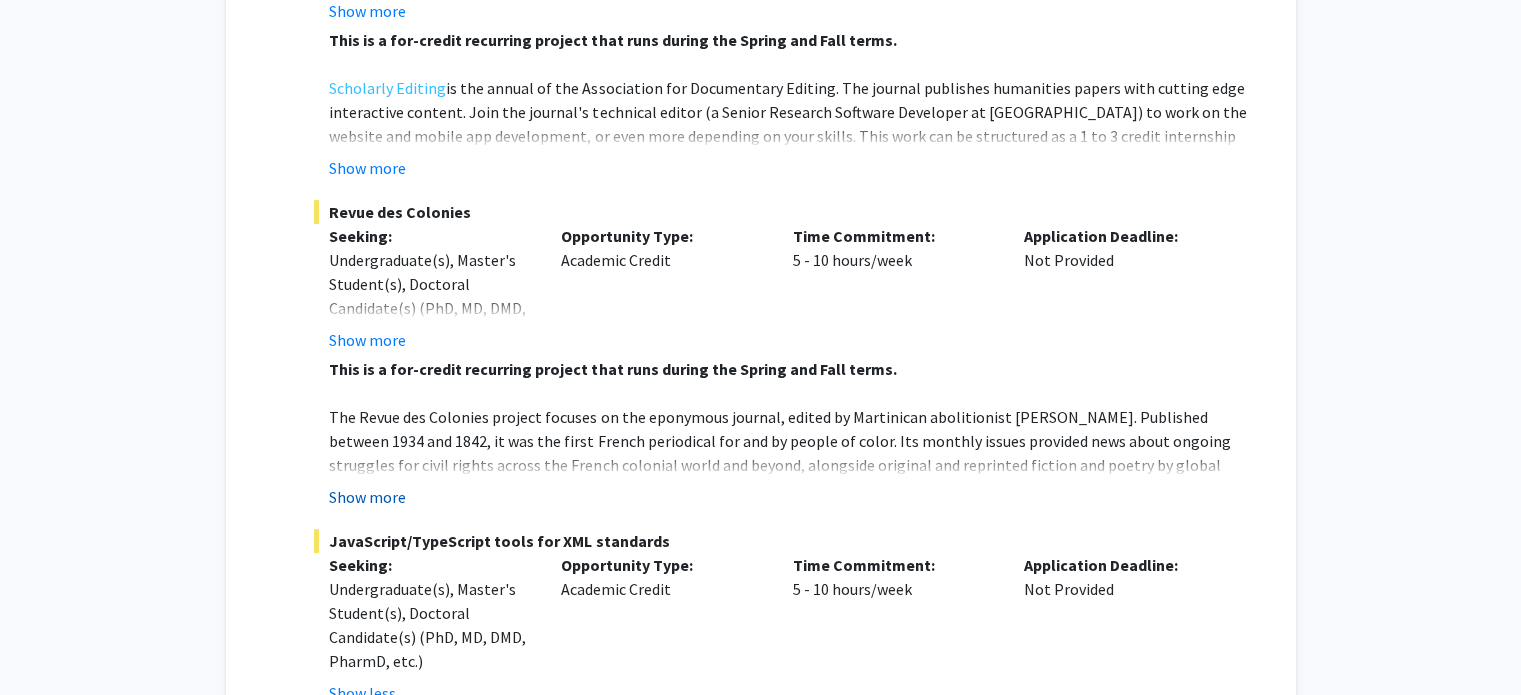 click on "Show more" at bounding box center [367, 497] 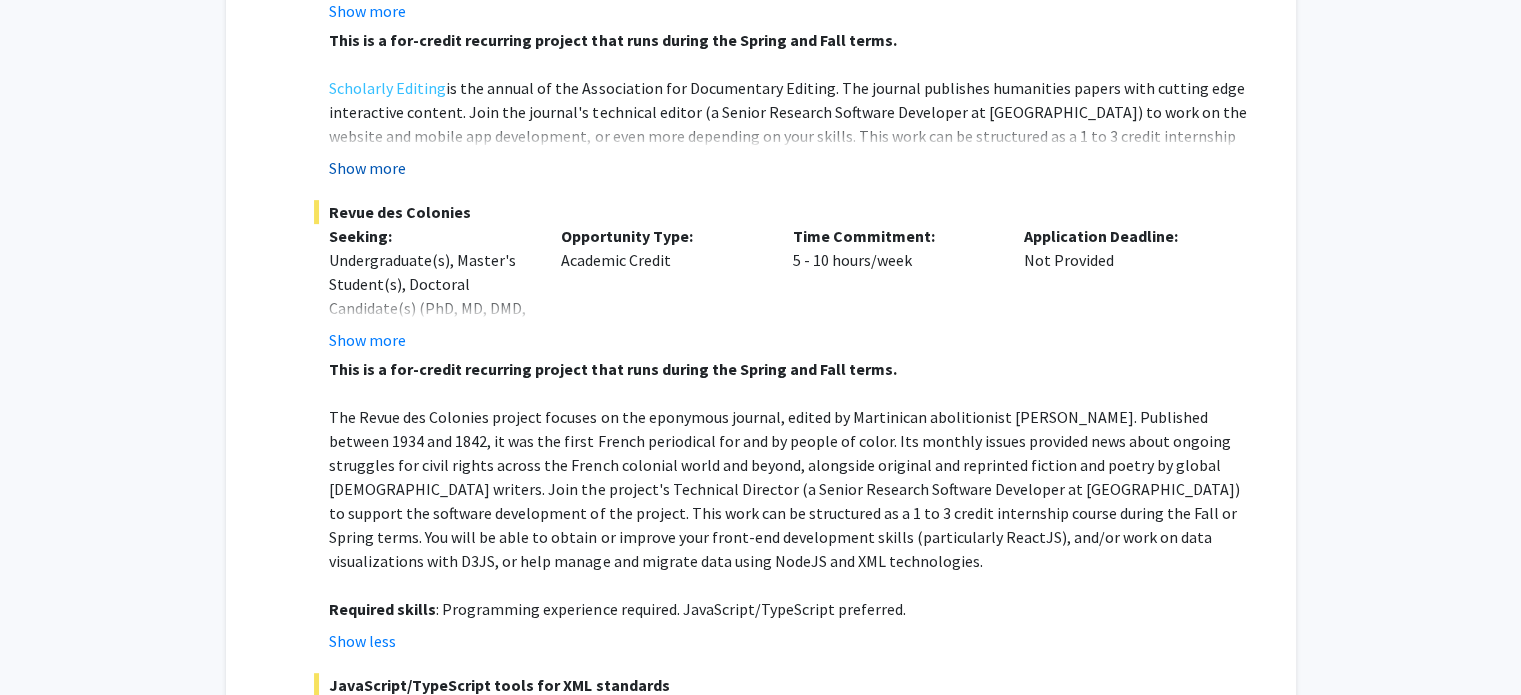 click on "Show more" at bounding box center (367, 168) 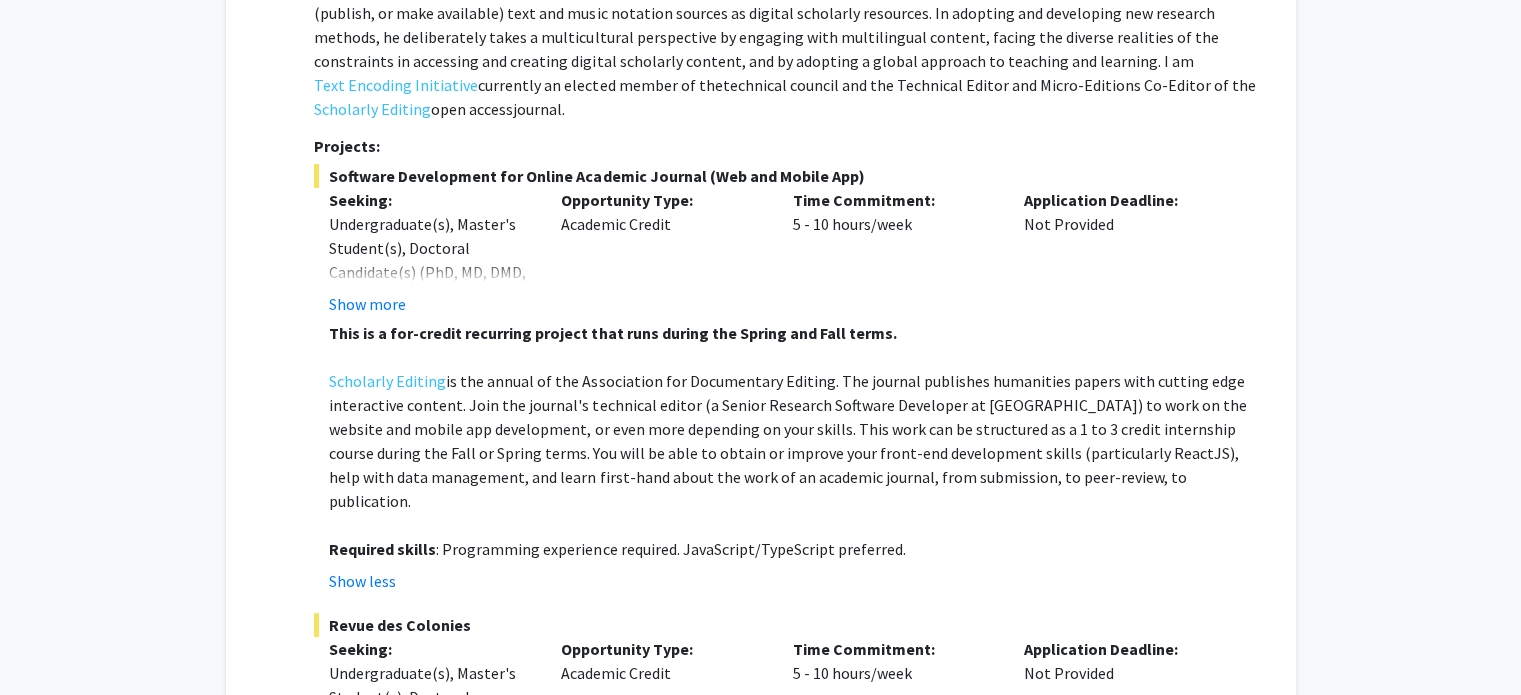 scroll, scrollTop: 379, scrollLeft: 0, axis: vertical 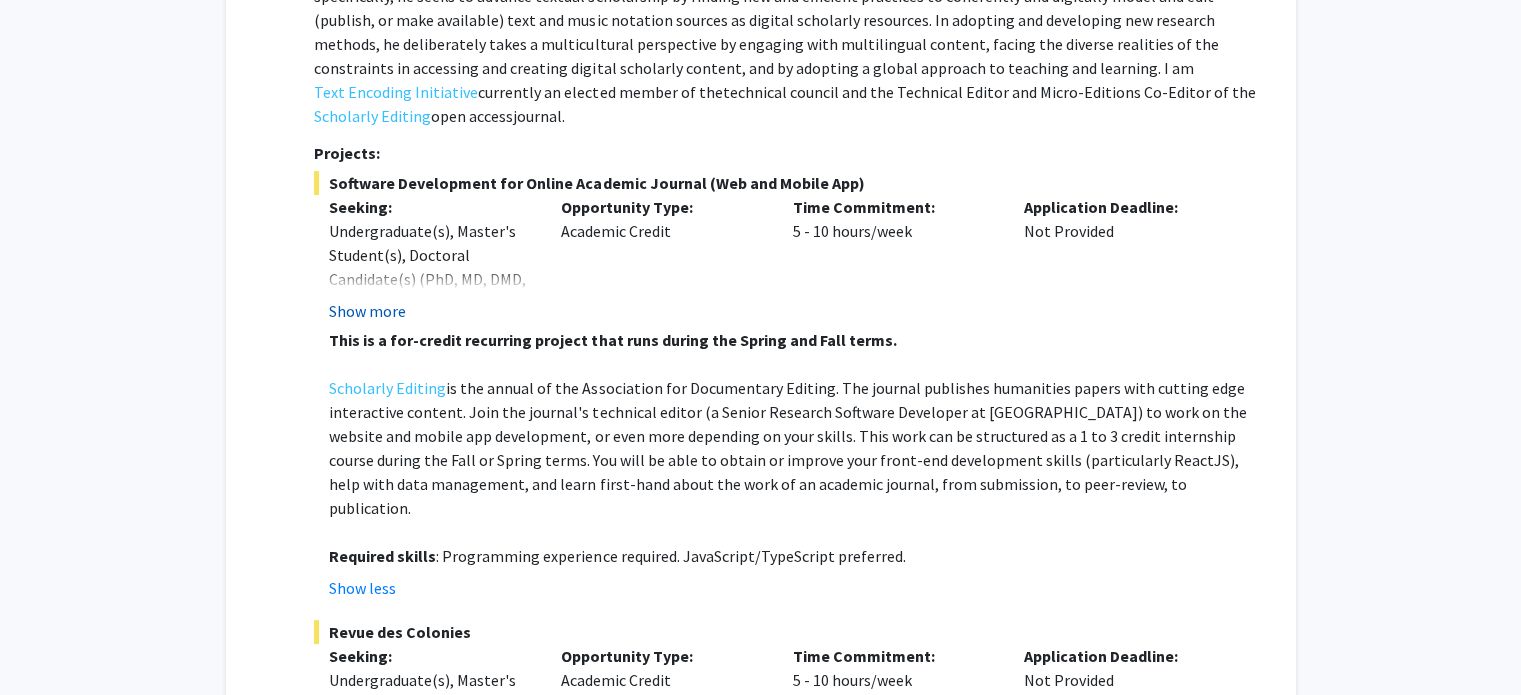 click on "Show more" at bounding box center [367, 311] 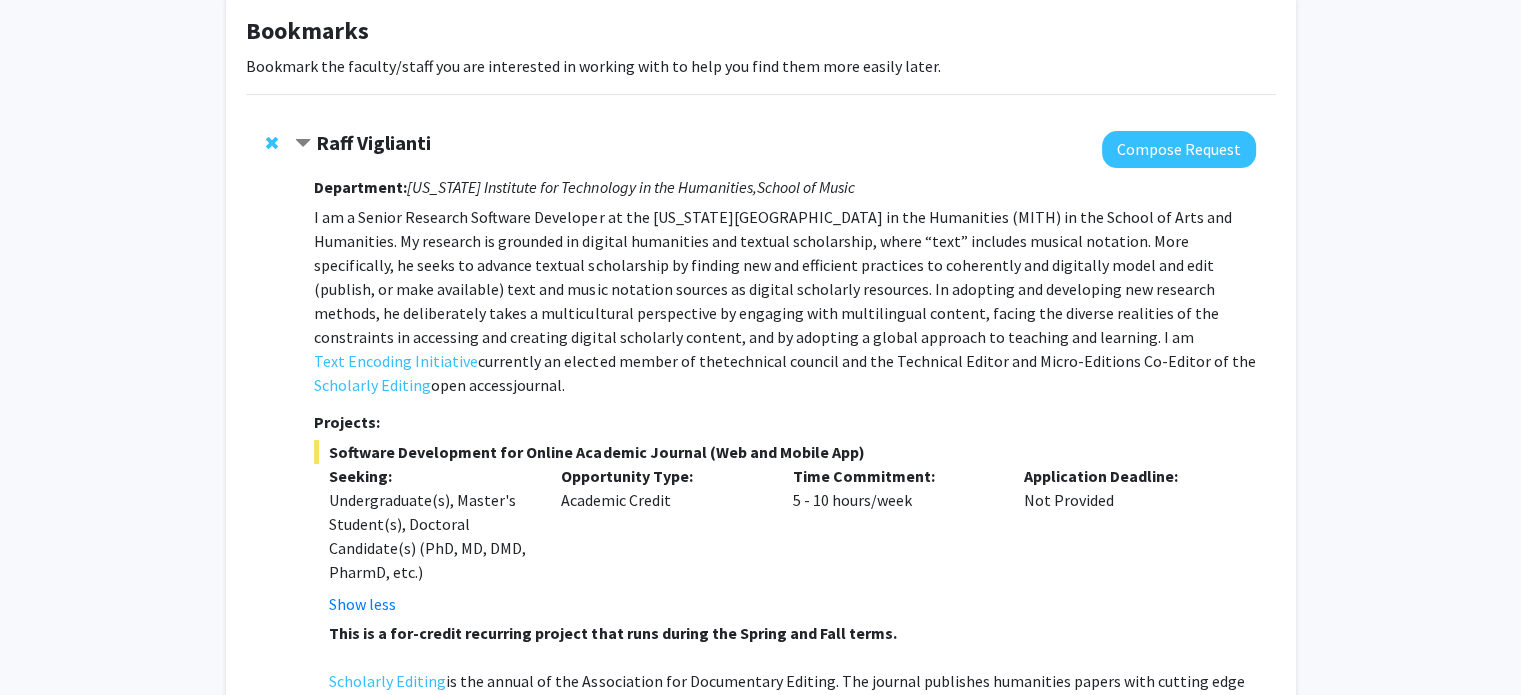 scroll, scrollTop: 0, scrollLeft: 0, axis: both 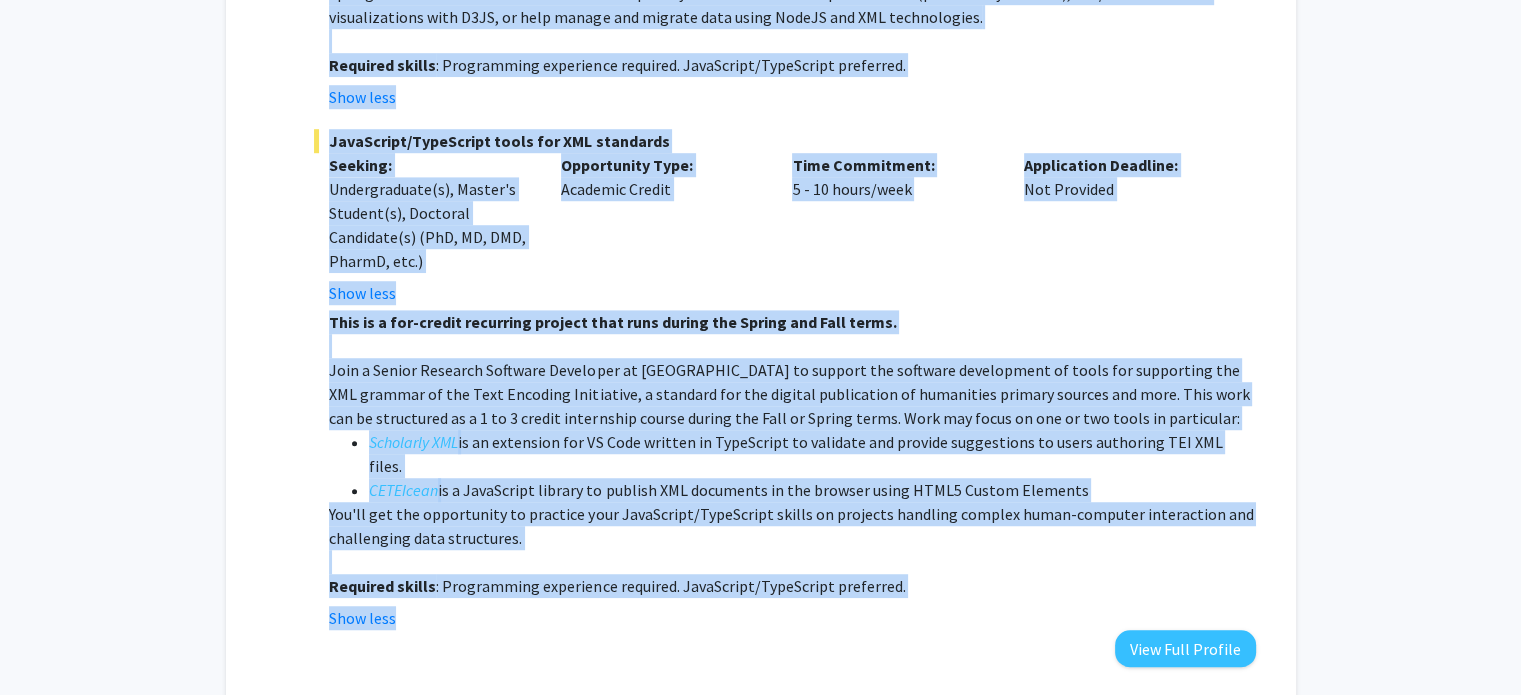 drag, startPoint x: 314, startPoint y: 255, endPoint x: 548, endPoint y: 559, distance: 383.63004 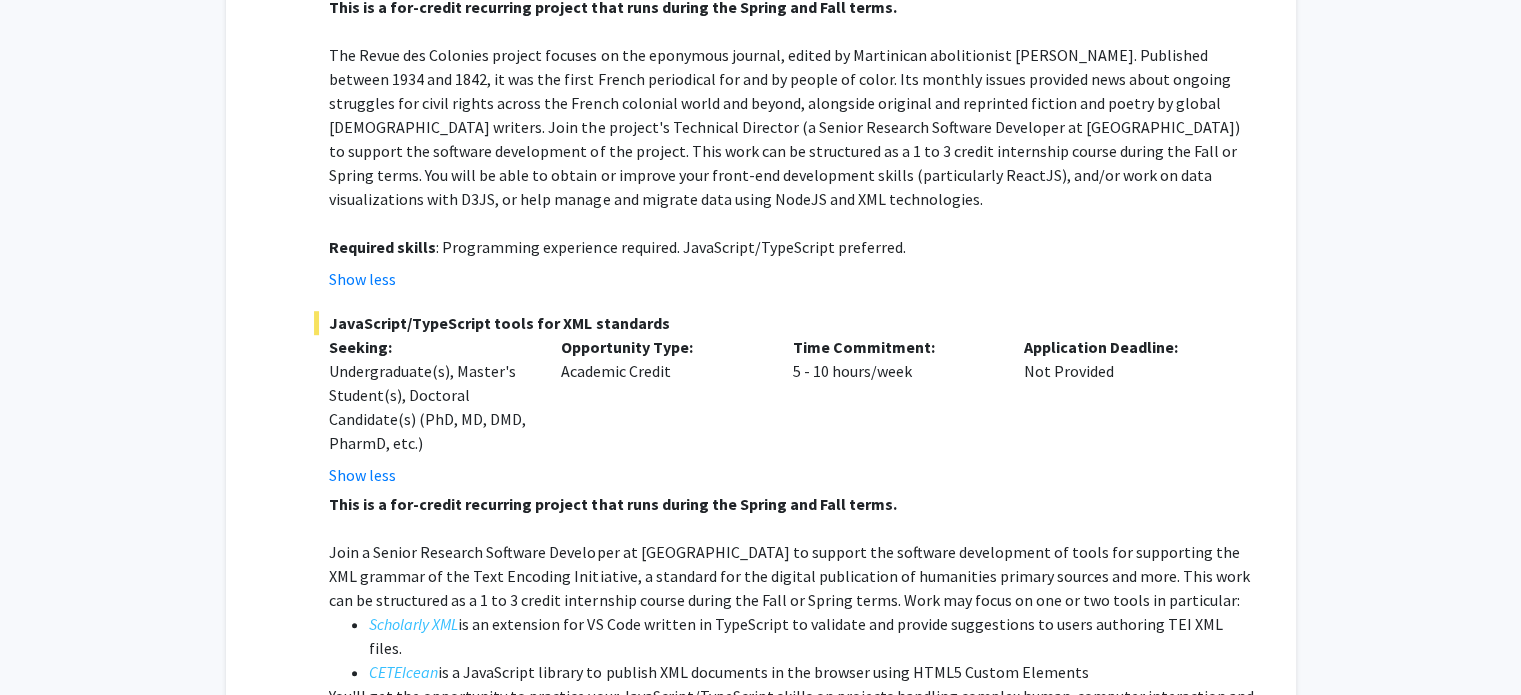 scroll, scrollTop: 1367, scrollLeft: 0, axis: vertical 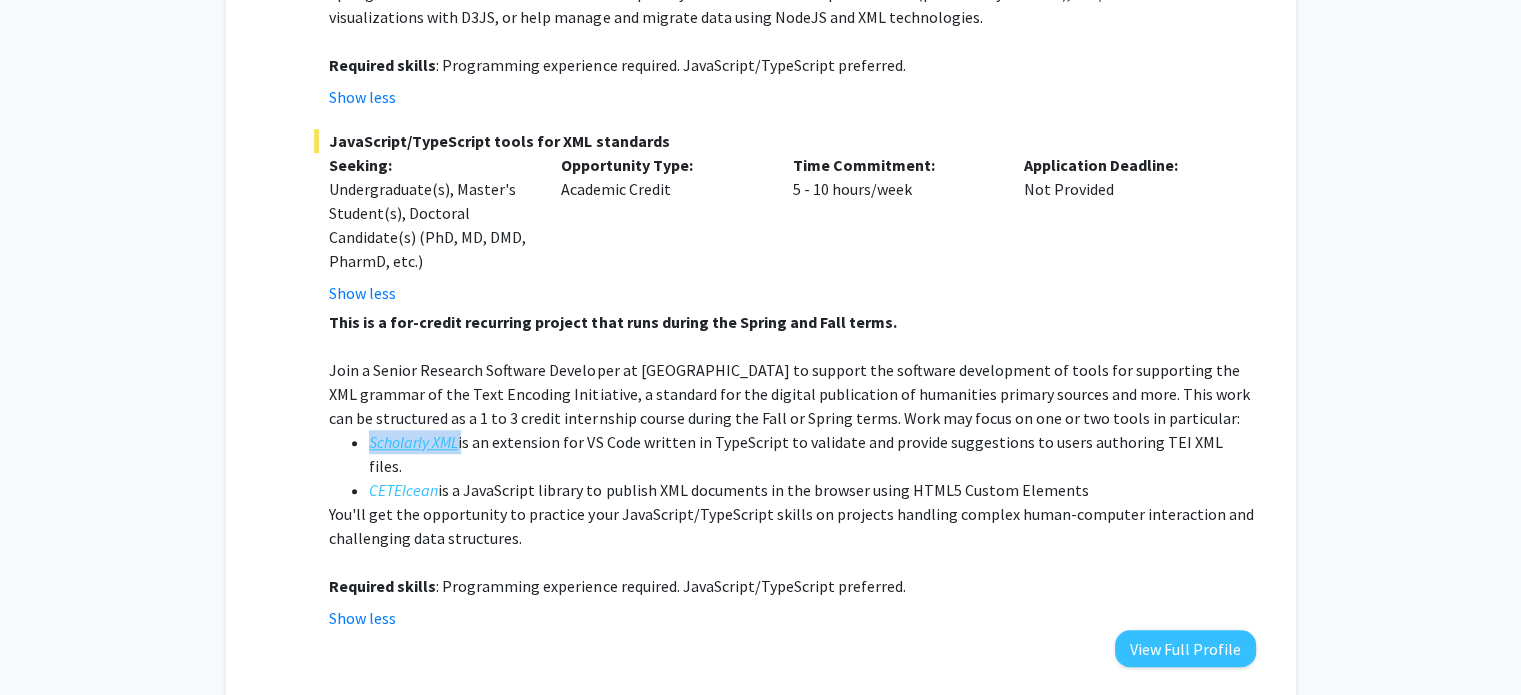 drag, startPoint x: 460, startPoint y: 396, endPoint x: 372, endPoint y: 396, distance: 88 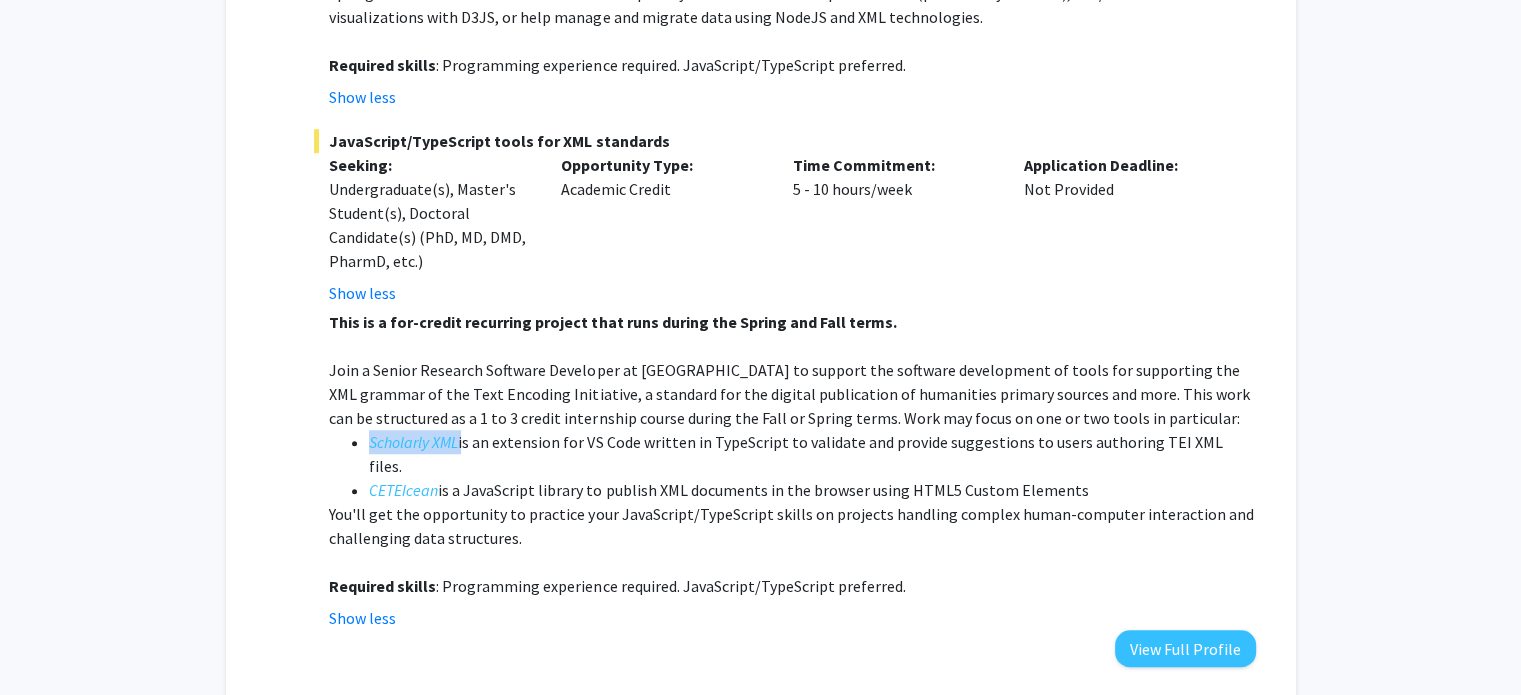 copy on "Scholarly XML" 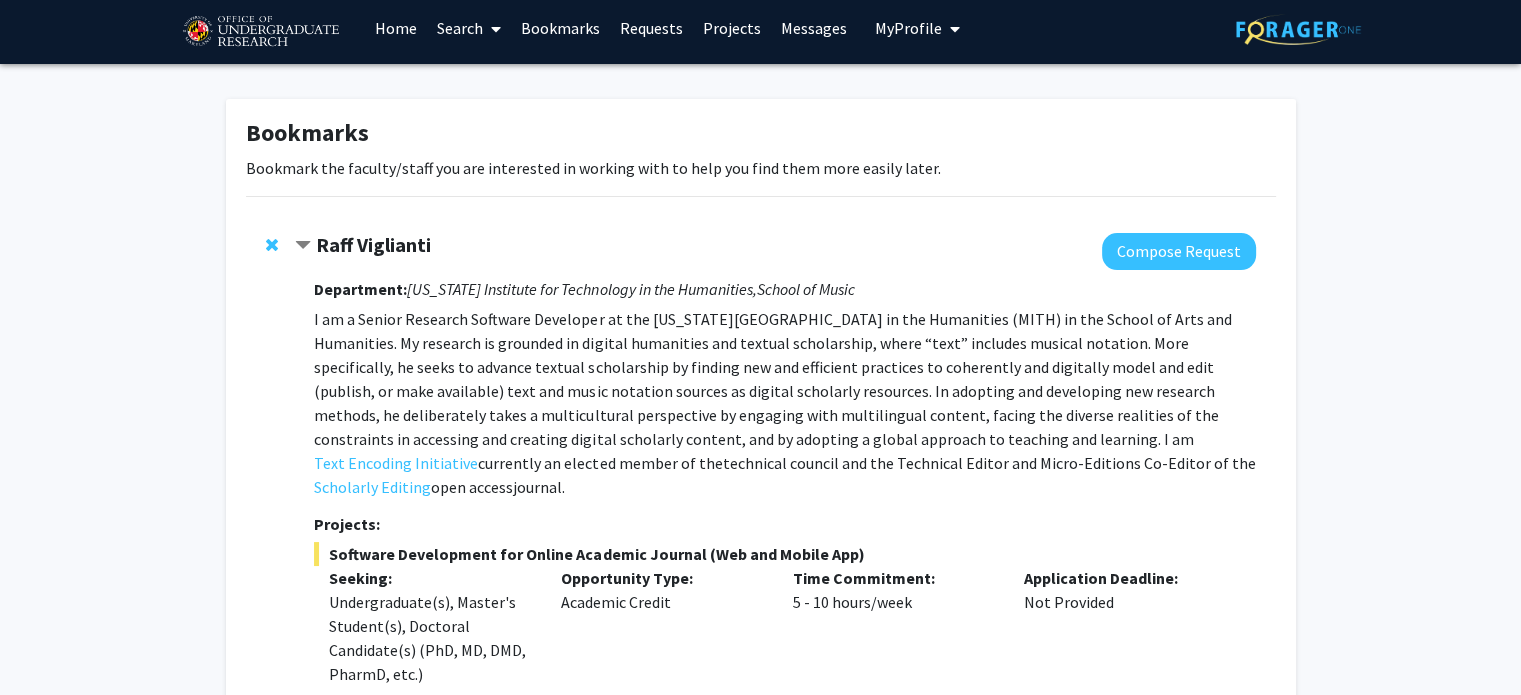 scroll, scrollTop: 0, scrollLeft: 0, axis: both 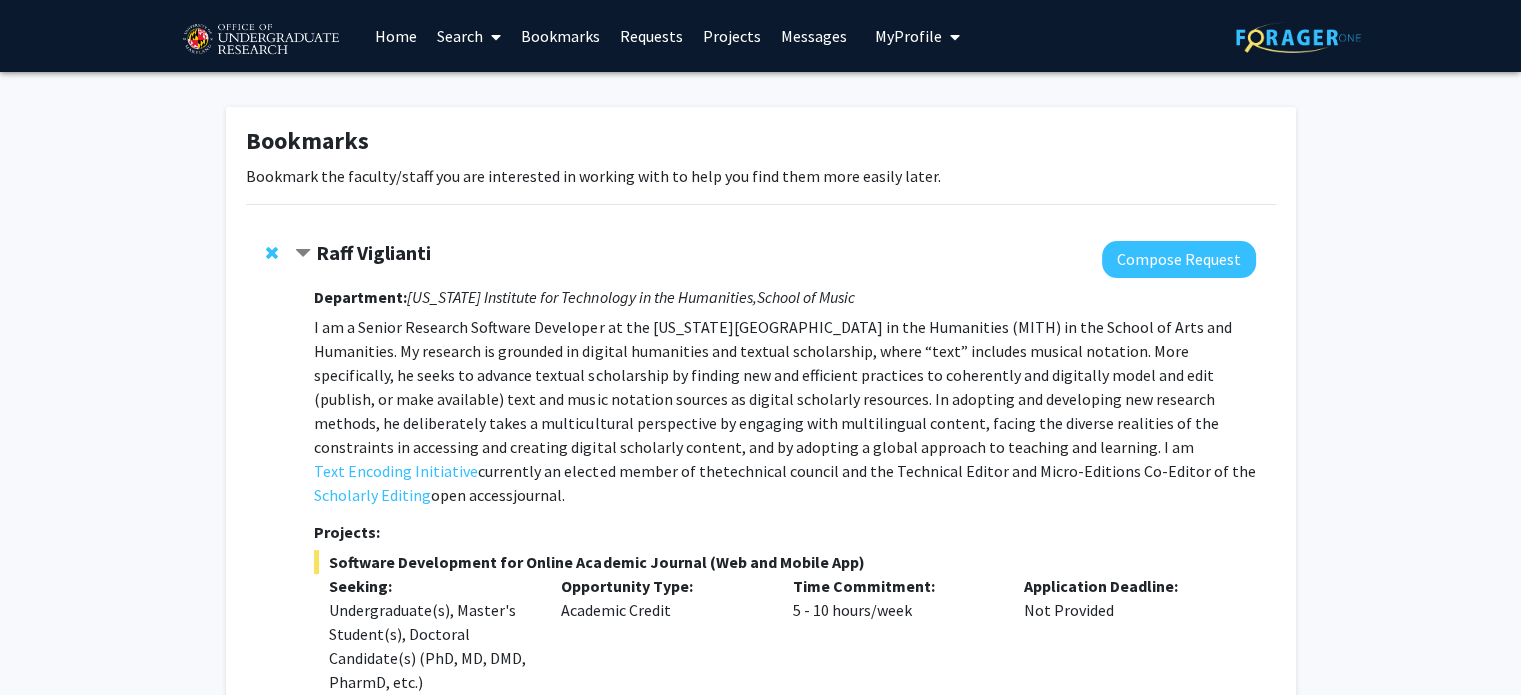 click 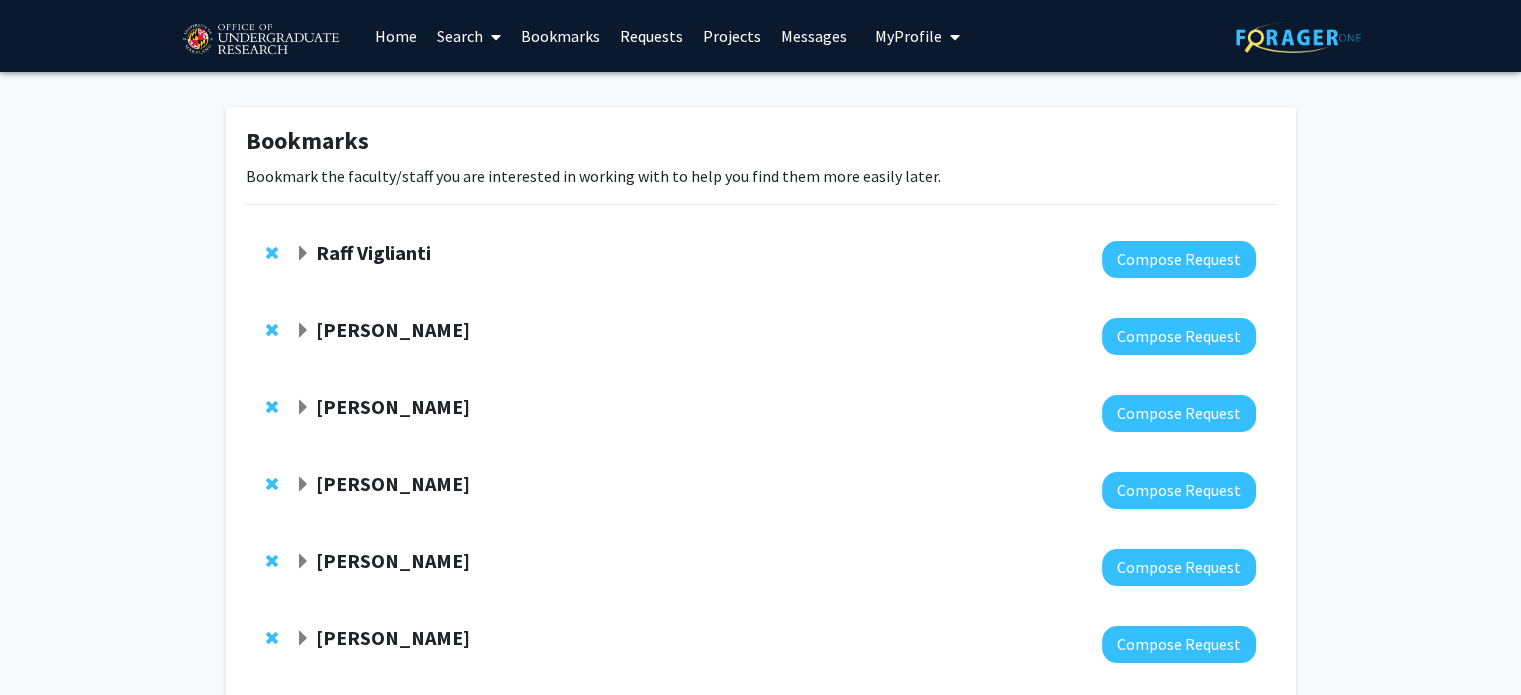 click 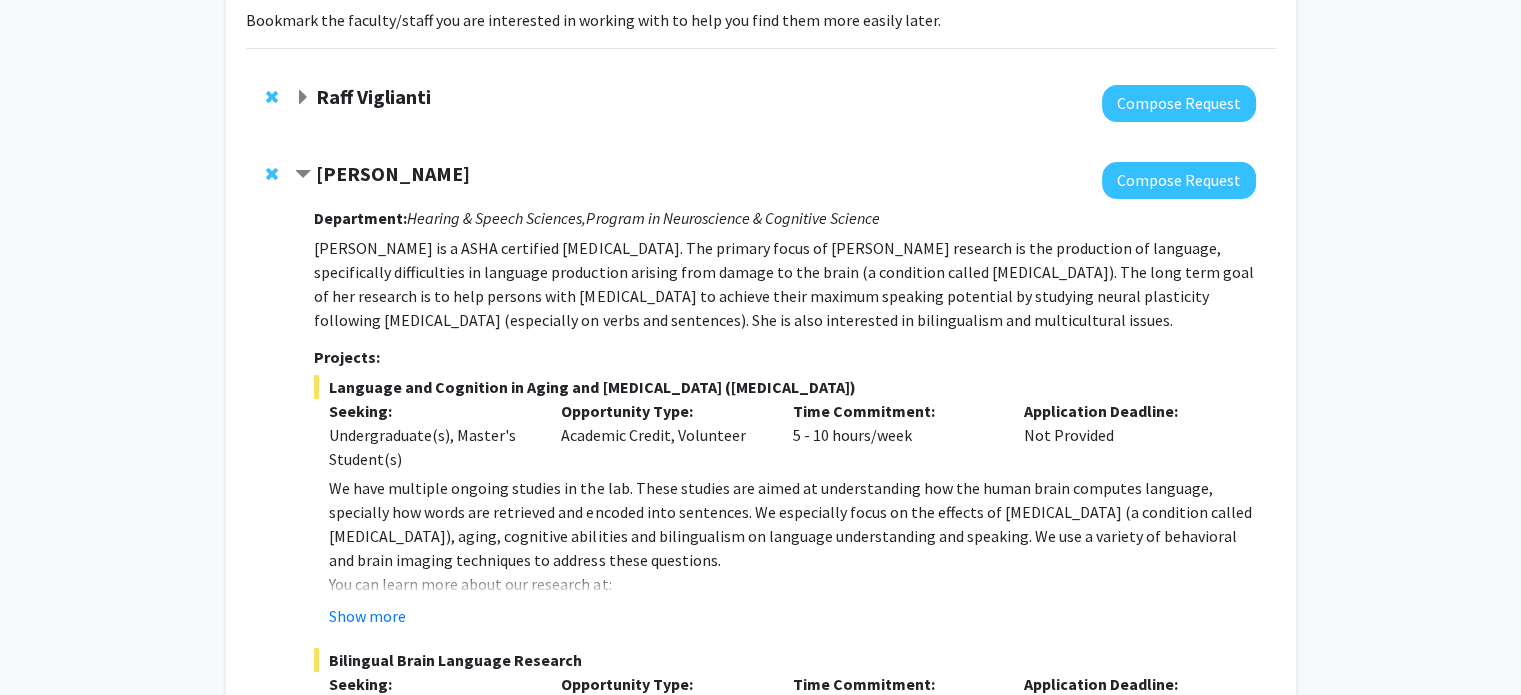 scroll, scrollTop: 200, scrollLeft: 0, axis: vertical 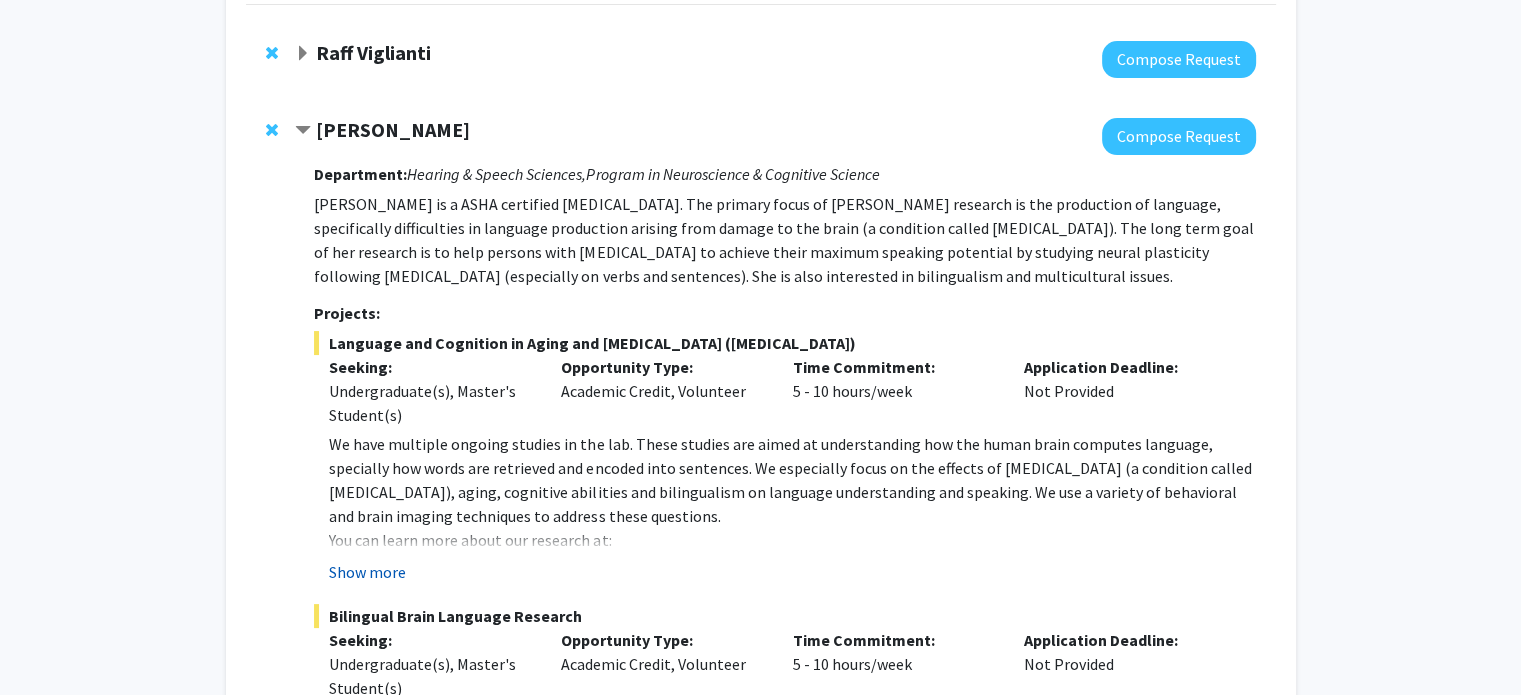 click on "Show more" at bounding box center [367, 572] 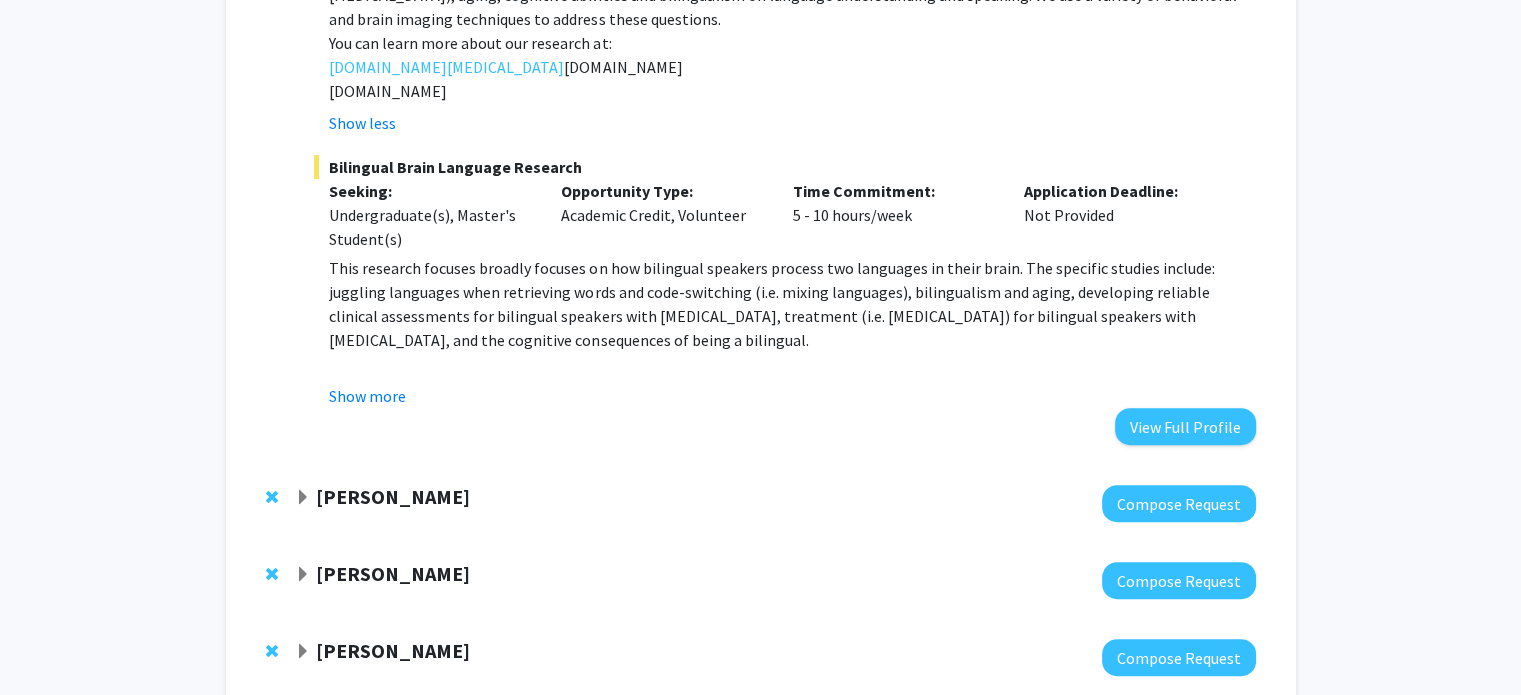 scroll, scrollTop: 700, scrollLeft: 0, axis: vertical 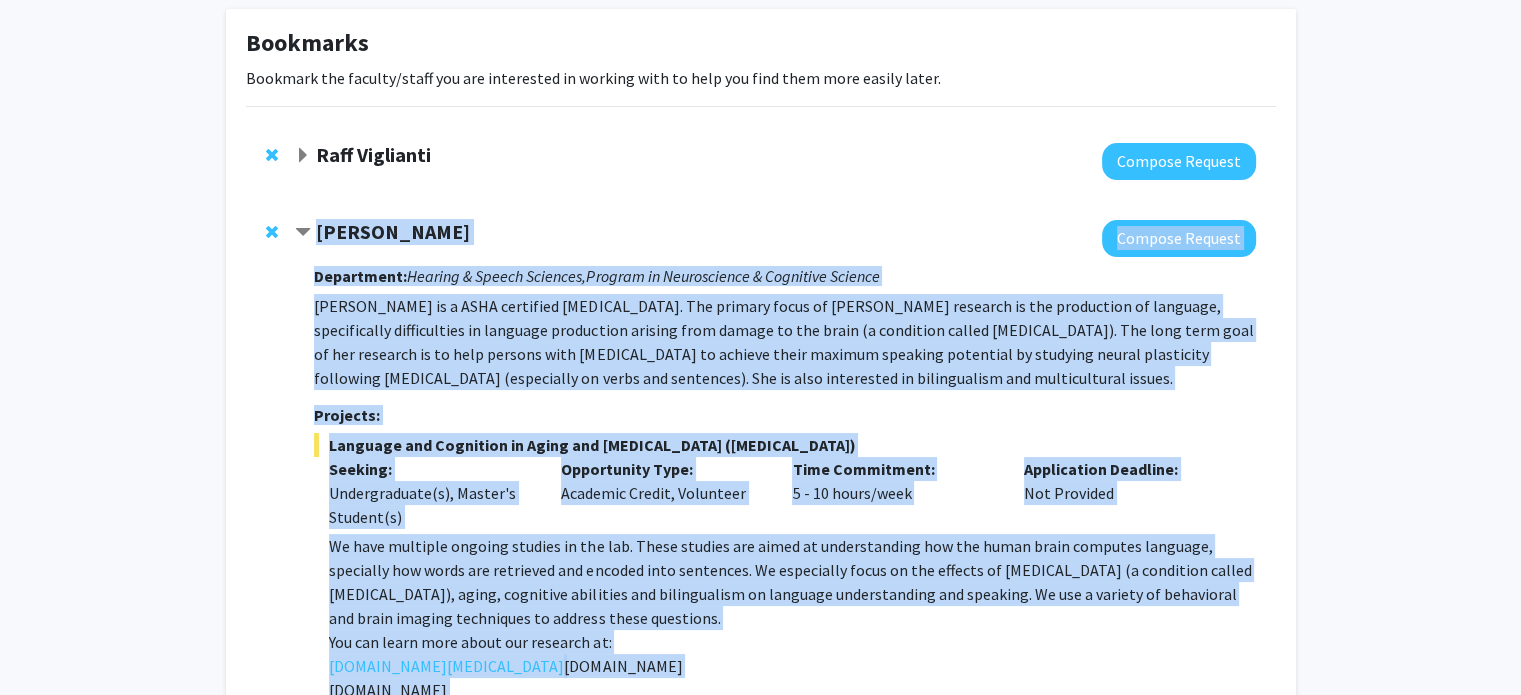 drag, startPoint x: 654, startPoint y: 342, endPoint x: 316, endPoint y: 227, distance: 357.028 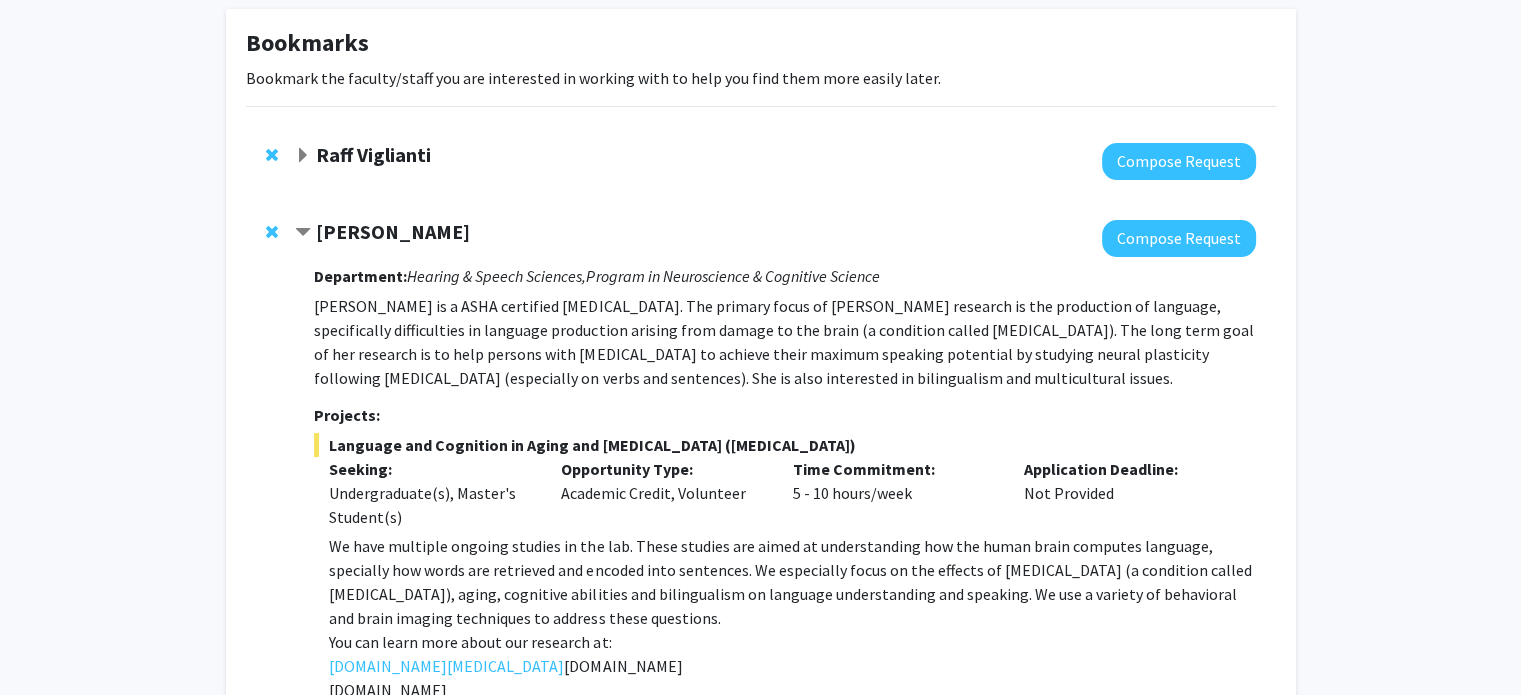 click on "[PERSON_NAME]  Compose Request  Department:  Hearing & Speech Sciences,    Program in Neuroscience & Cognitive Science  [PERSON_NAME] is a ASHA certified [MEDICAL_DATA]. The primary focus of [PERSON_NAME] research is the production of language, specifically difficulties in language production arising from damage to the brain (a condition called [MEDICAL_DATA]). The long term goal of her research is to help persons with [MEDICAL_DATA] to achieve their maximum speaking potential by studying neural plasticity following [MEDICAL_DATA] (especially on verbs and sentences). She is also interested in bilingualism and multicultural issues.  Projects:  Language and Cognition in Aging and [MEDICAL_DATA] ([MEDICAL_DATA])  Seeking: Undergraduate(s), Master's Student(s) Opportunity Type:  Academic Credit, Volunteer  Time Commitment:  5 - 10 hours/week  Application Deadline:  Not Provided  You can learn more about our research at: [DOMAIN_NAME][MEDICAL_DATA] [DOMAIN_NAME] [DOMAIN_NAME]  Show less" 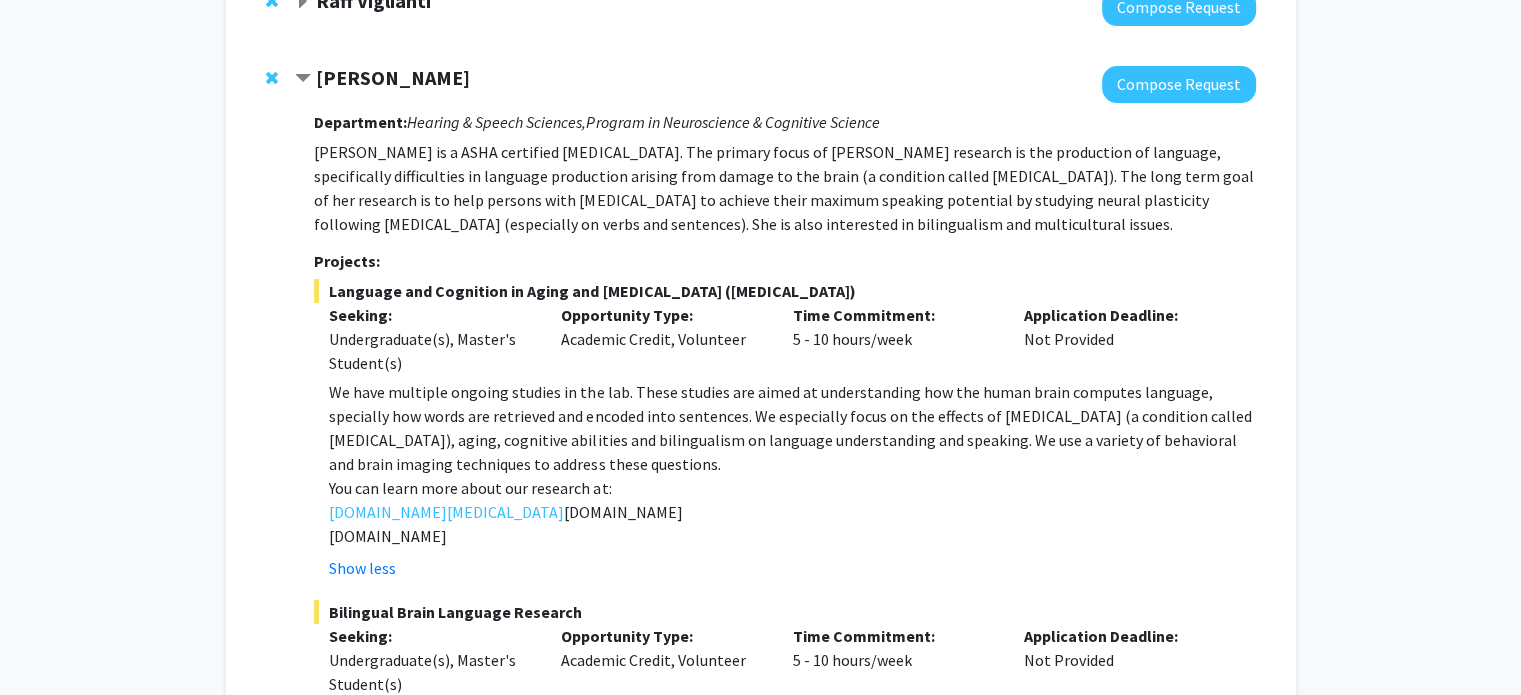 scroll, scrollTop: 298, scrollLeft: 0, axis: vertical 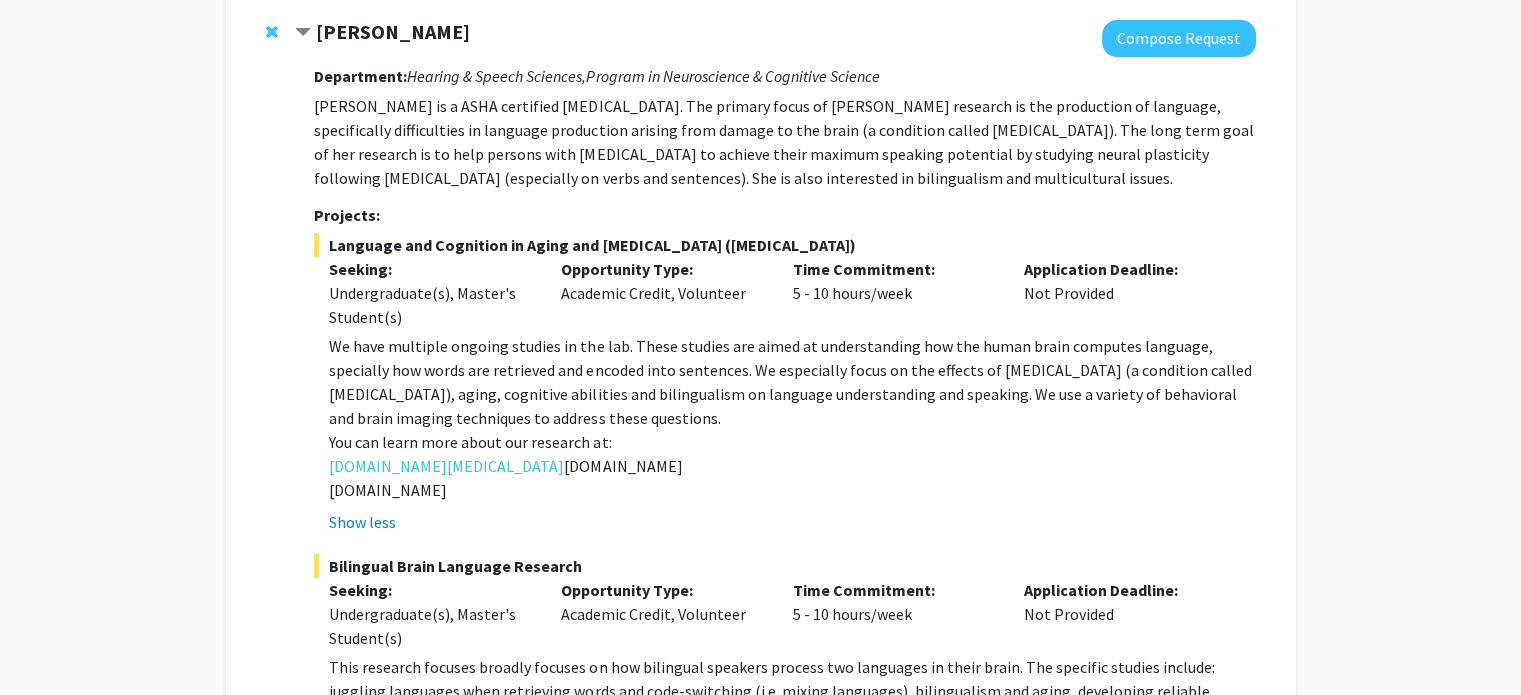 click 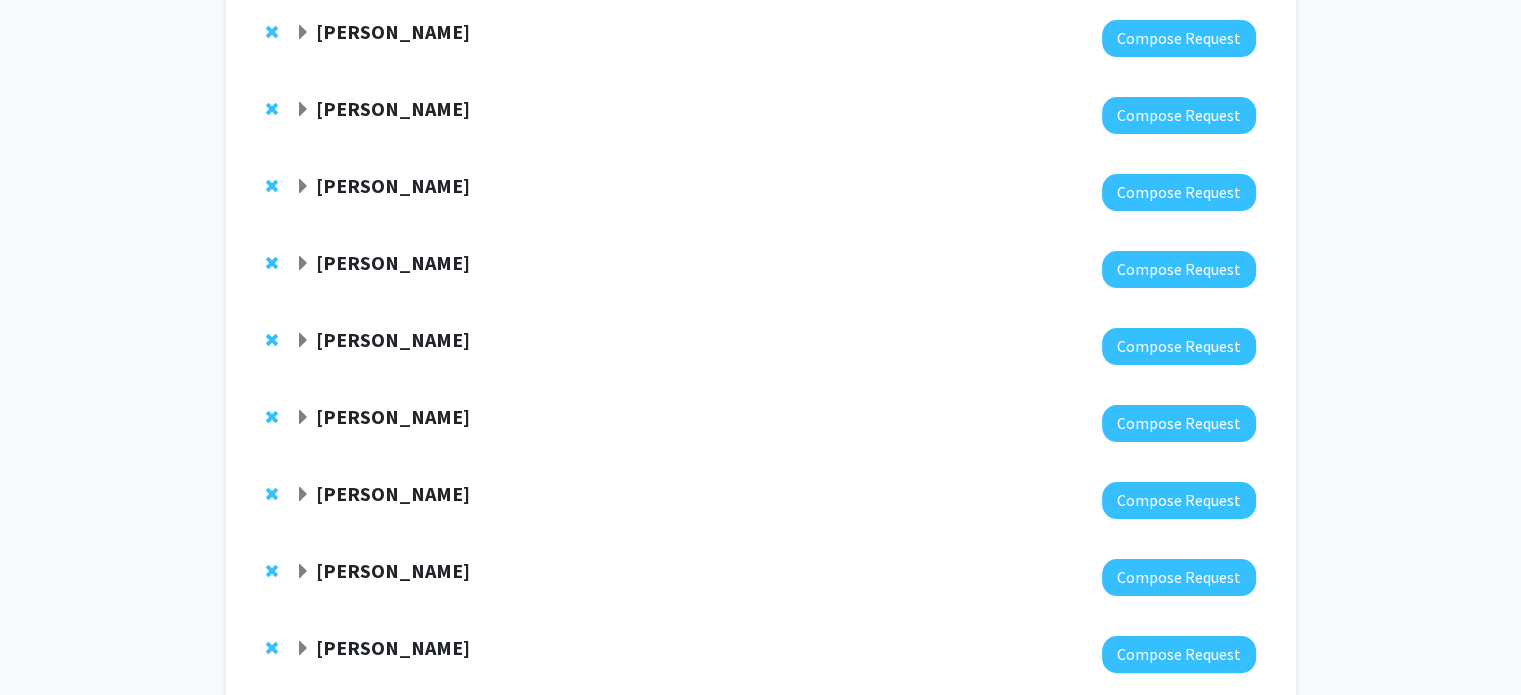 click 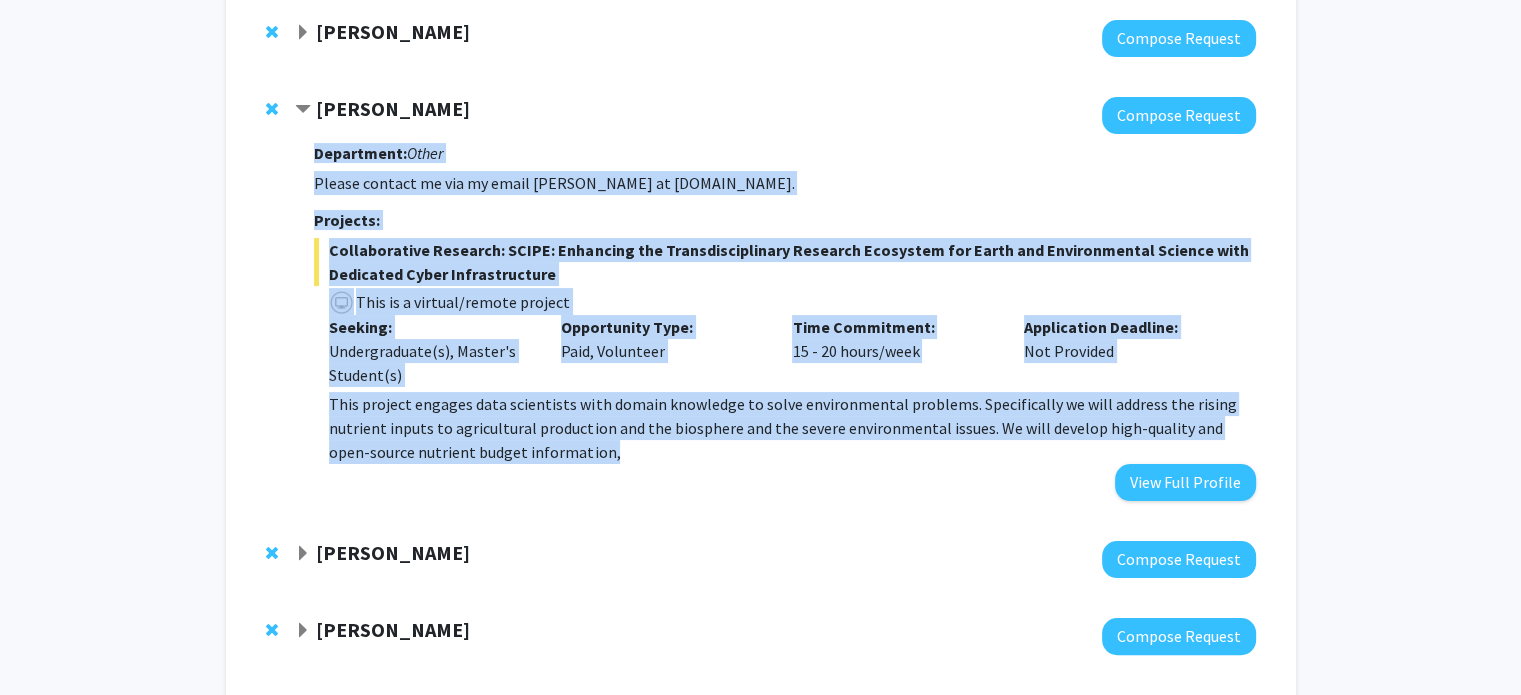 drag, startPoint x: 610, startPoint y: 459, endPoint x: 309, endPoint y: 140, distance: 438.5909 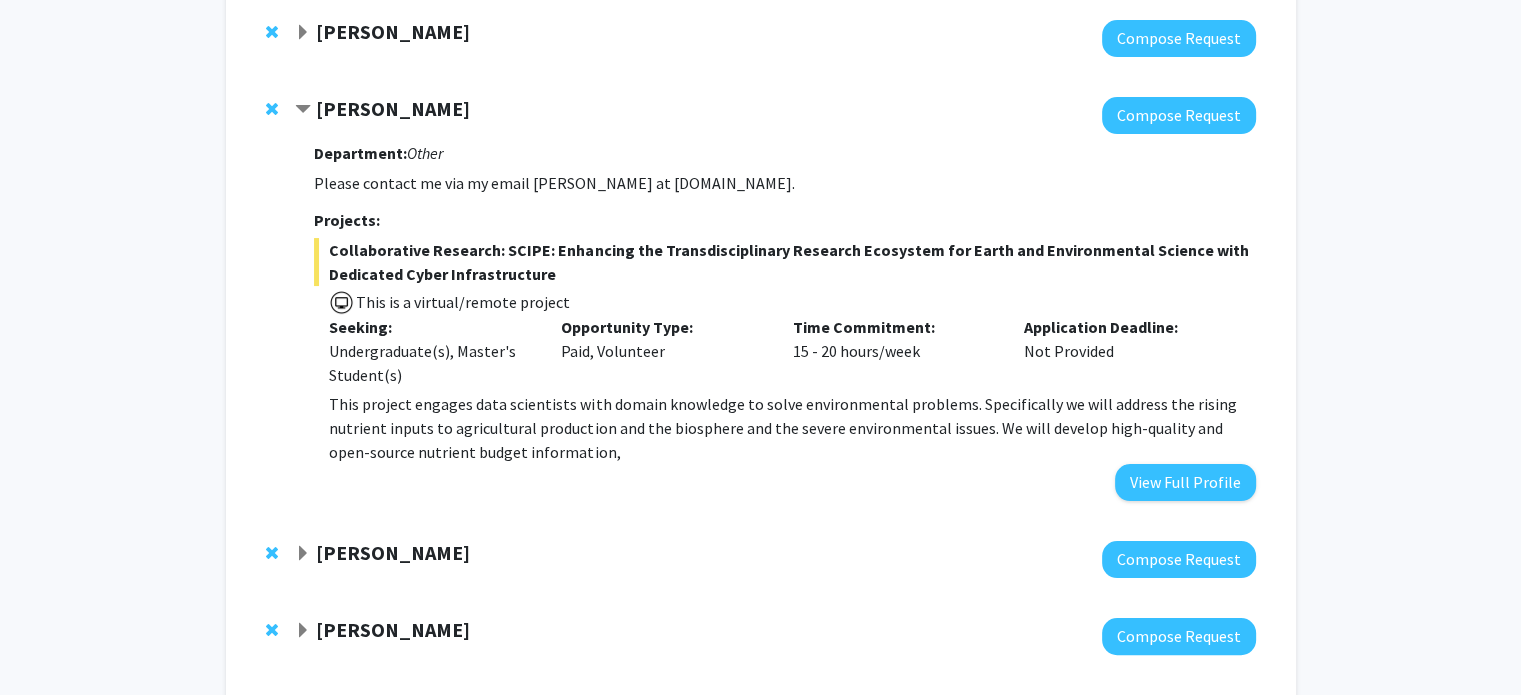 click on "This project engages data scientists with domain knowledge to solve environmental problems. Specifically we will address the rising nutrient inputs to agricultural production and the biosphere and the severe environmental issues. We will develop high-quality and open-source nutrient budget information," at bounding box center (792, 428) 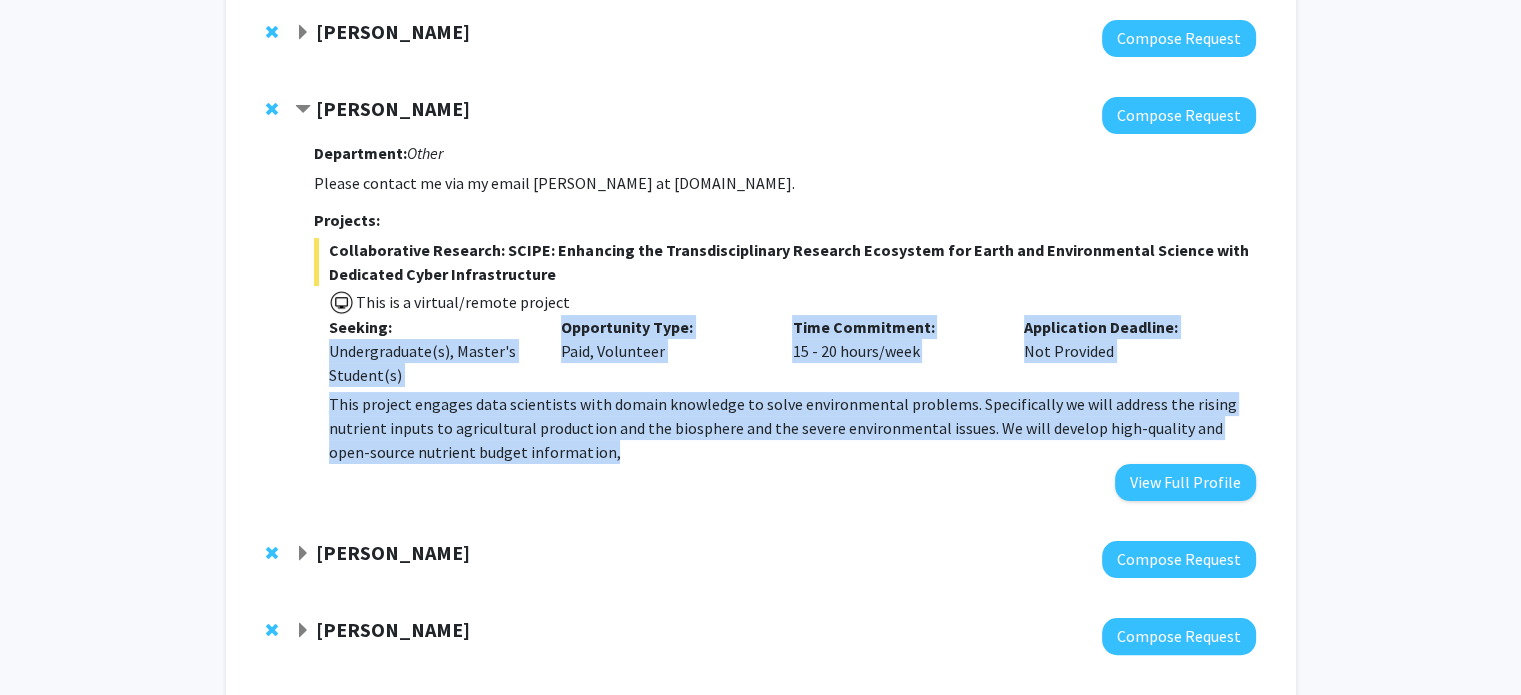 drag, startPoint x: 576, startPoint y: 451, endPoint x: 426, endPoint y: 336, distance: 189.01057 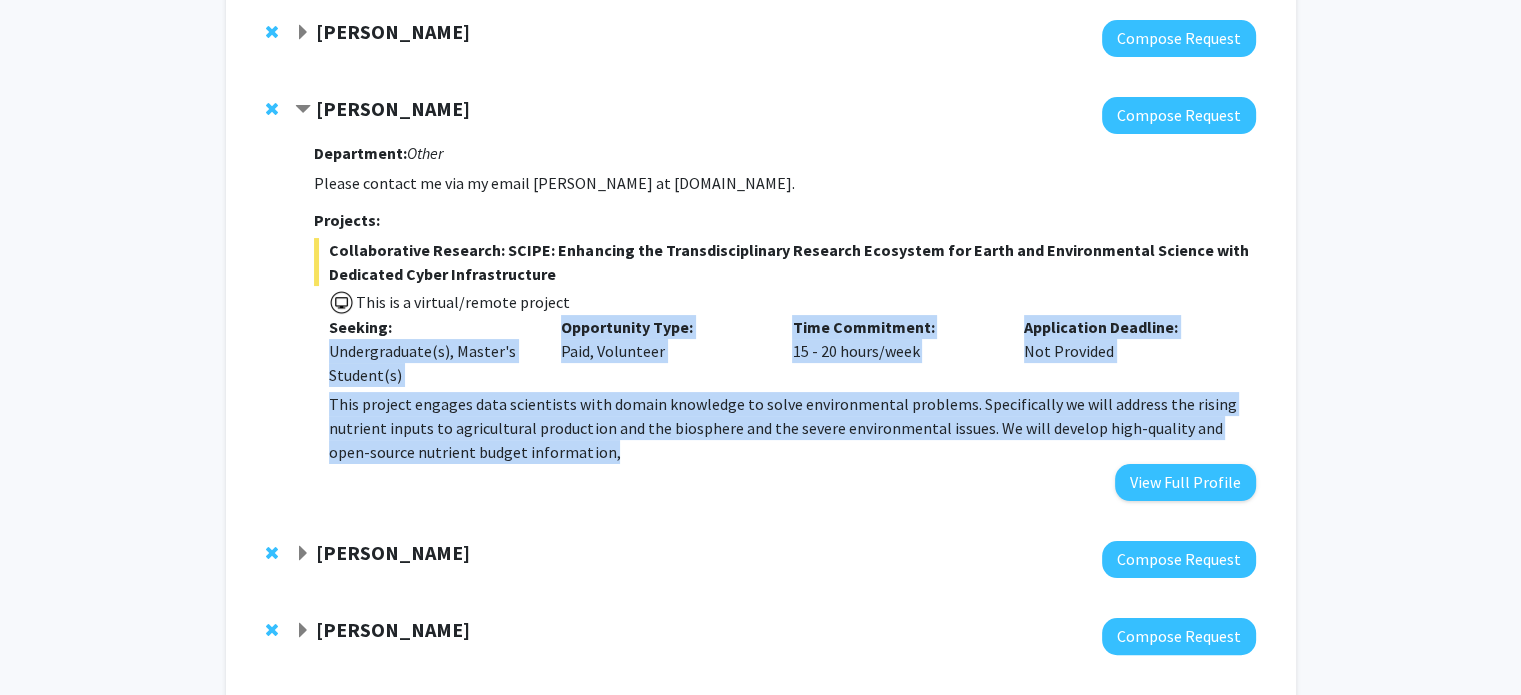 click on "This project engages data scientists with domain knowledge to solve environmental problems. Specifically we will address the rising nutrient inputs to agricultural production and the biosphere and the severe environmental issues. We will develop high-quality and open-source nutrient budget information," at bounding box center (792, 428) 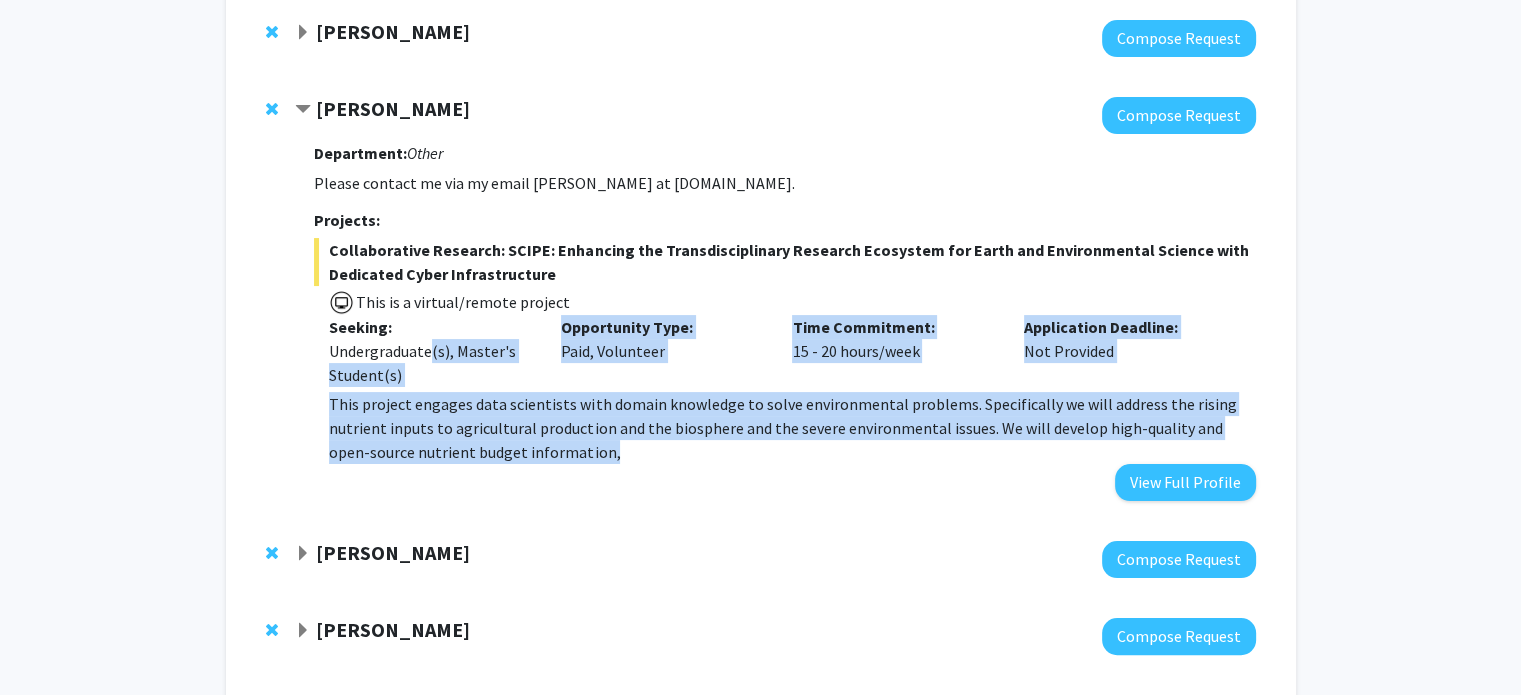 drag, startPoint x: 580, startPoint y: 451, endPoint x: 429, endPoint y: 351, distance: 181.11046 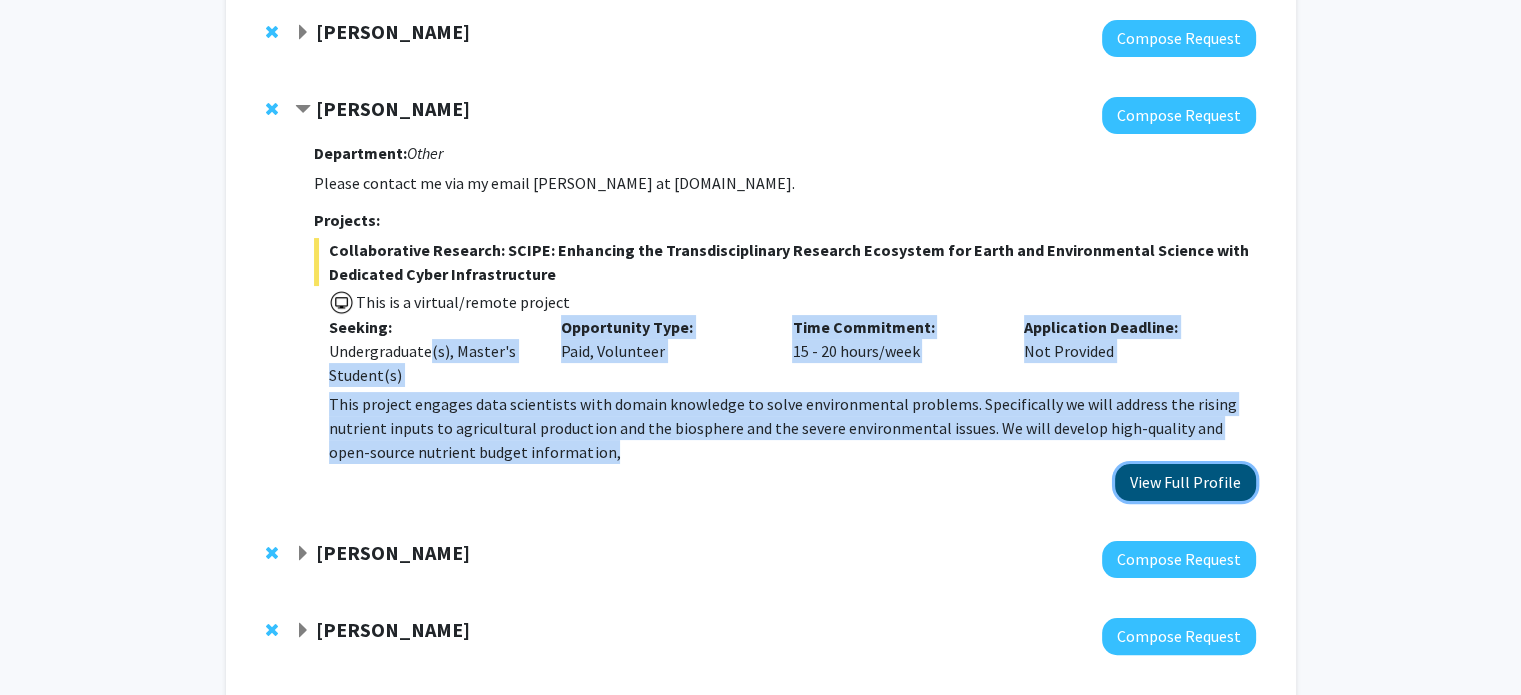 click on "View Full Profile" at bounding box center (1185, 482) 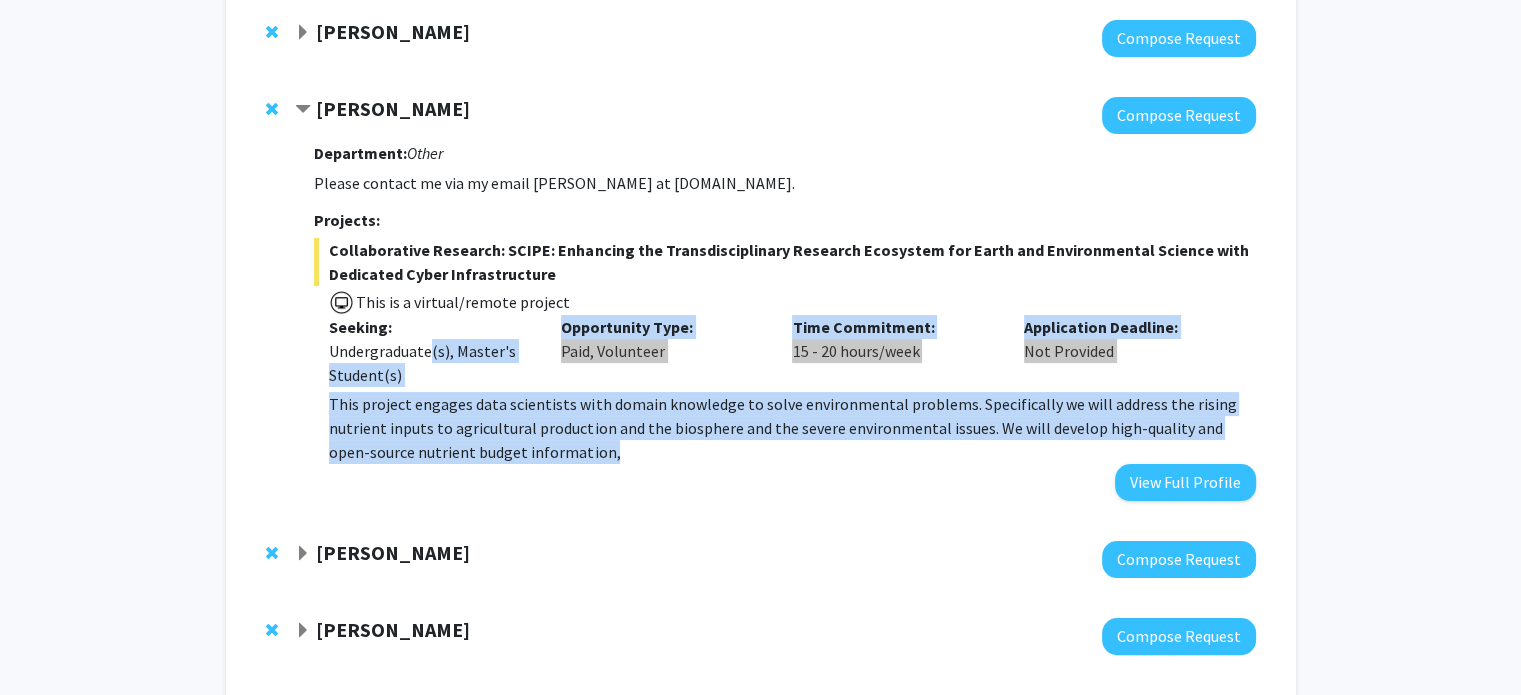 click on "This project engages data scientists with domain knowledge to solve environmental problems. Specifically we will address the rising nutrient inputs to agricultural production and the biosphere and the severe environmental issues. We will develop high-quality and open-source nutrient budget information," at bounding box center (792, 428) 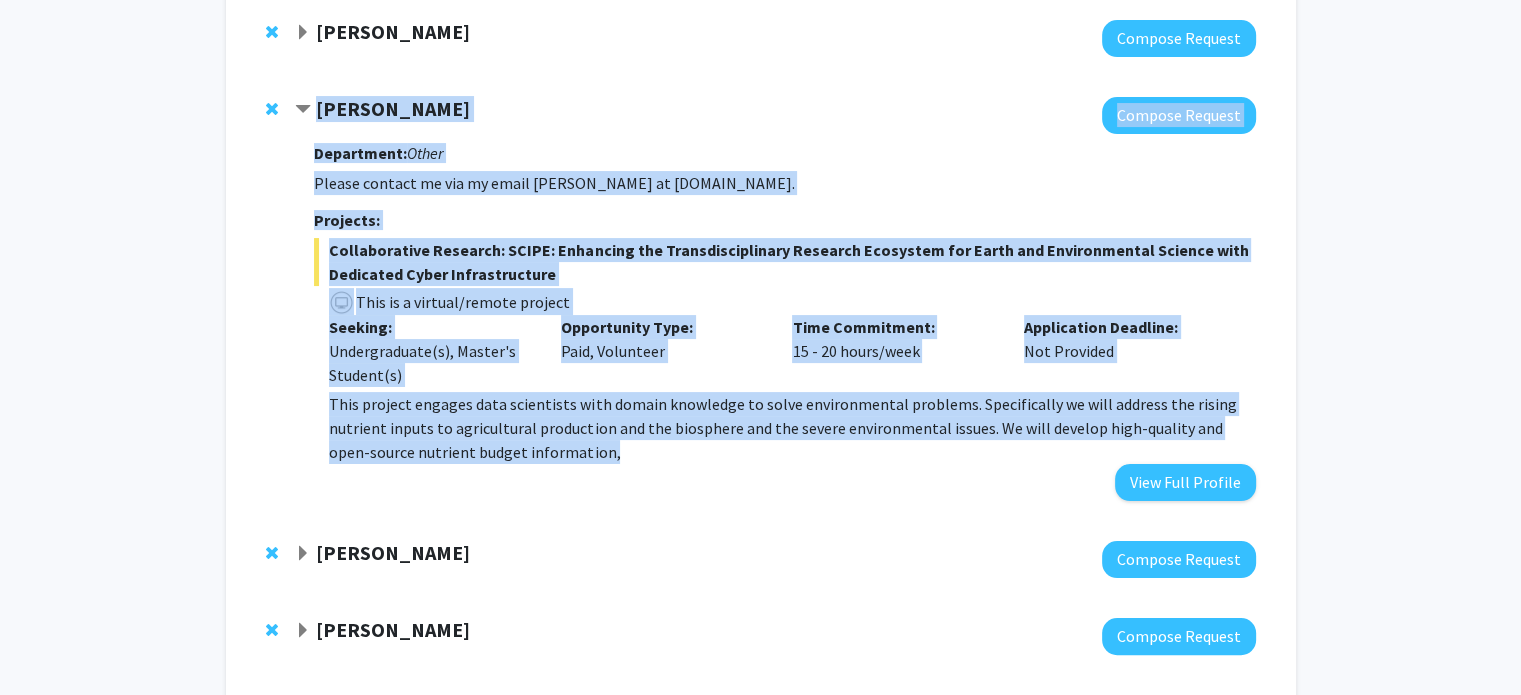 drag, startPoint x: 575, startPoint y: 454, endPoint x: 320, endPoint y: 101, distance: 435.46985 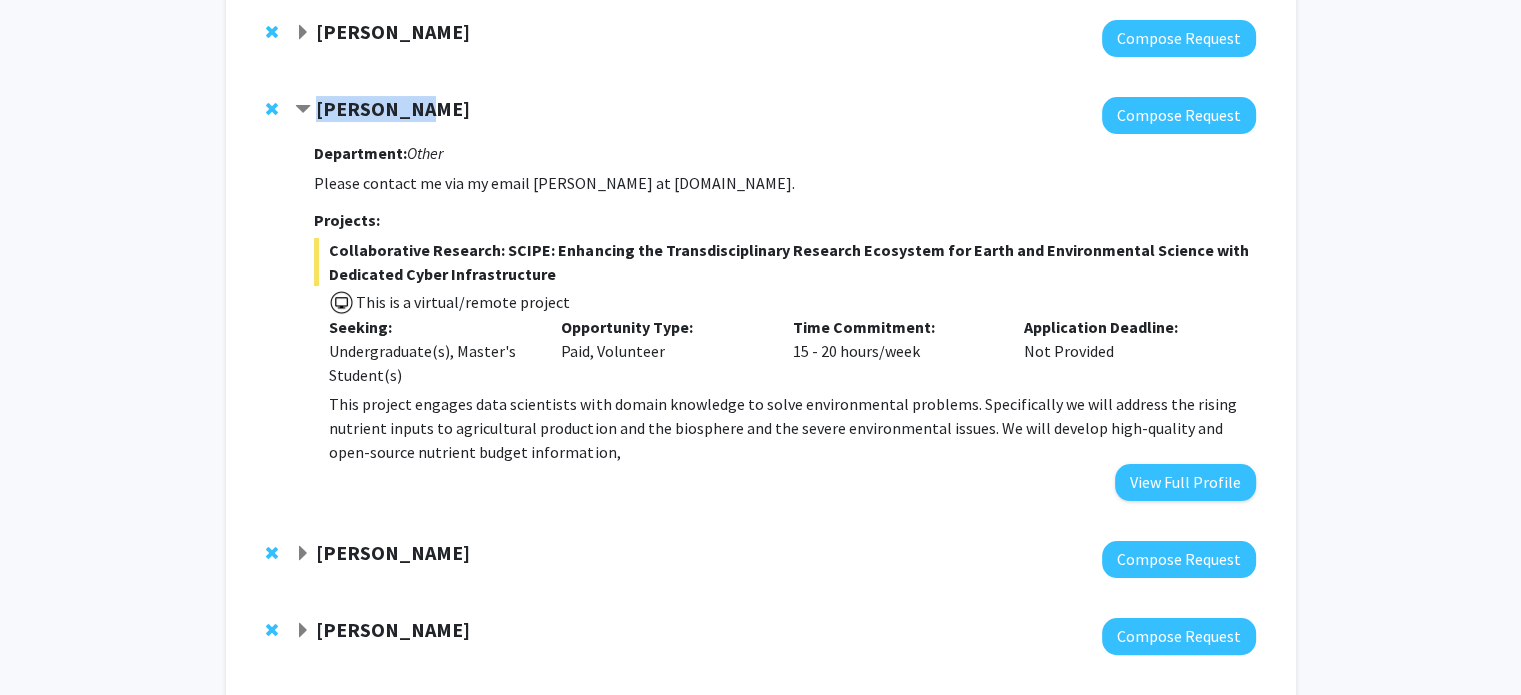drag, startPoint x: 319, startPoint y: 111, endPoint x: 421, endPoint y: 112, distance: 102.0049 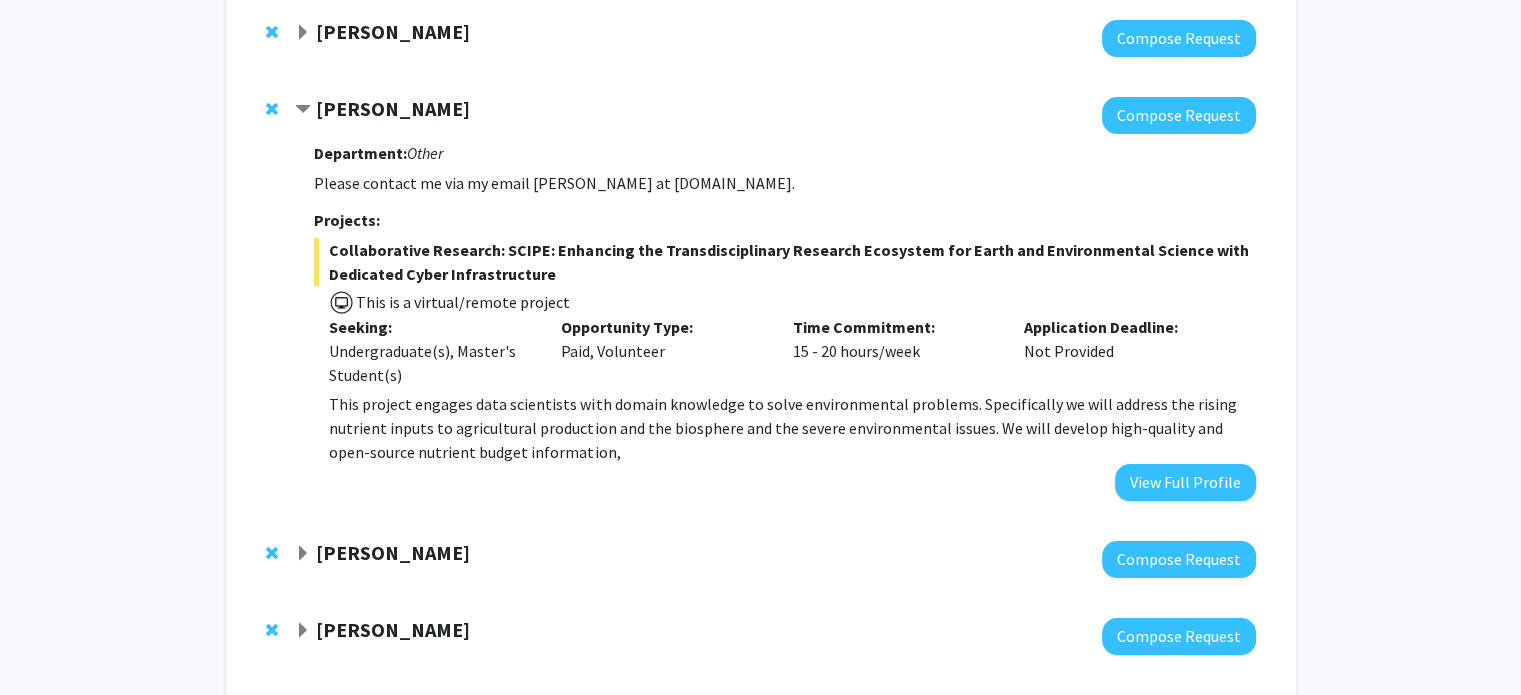 click on "Please contact me via my email [PERSON_NAME] at [DOMAIN_NAME]." at bounding box center [784, 183] 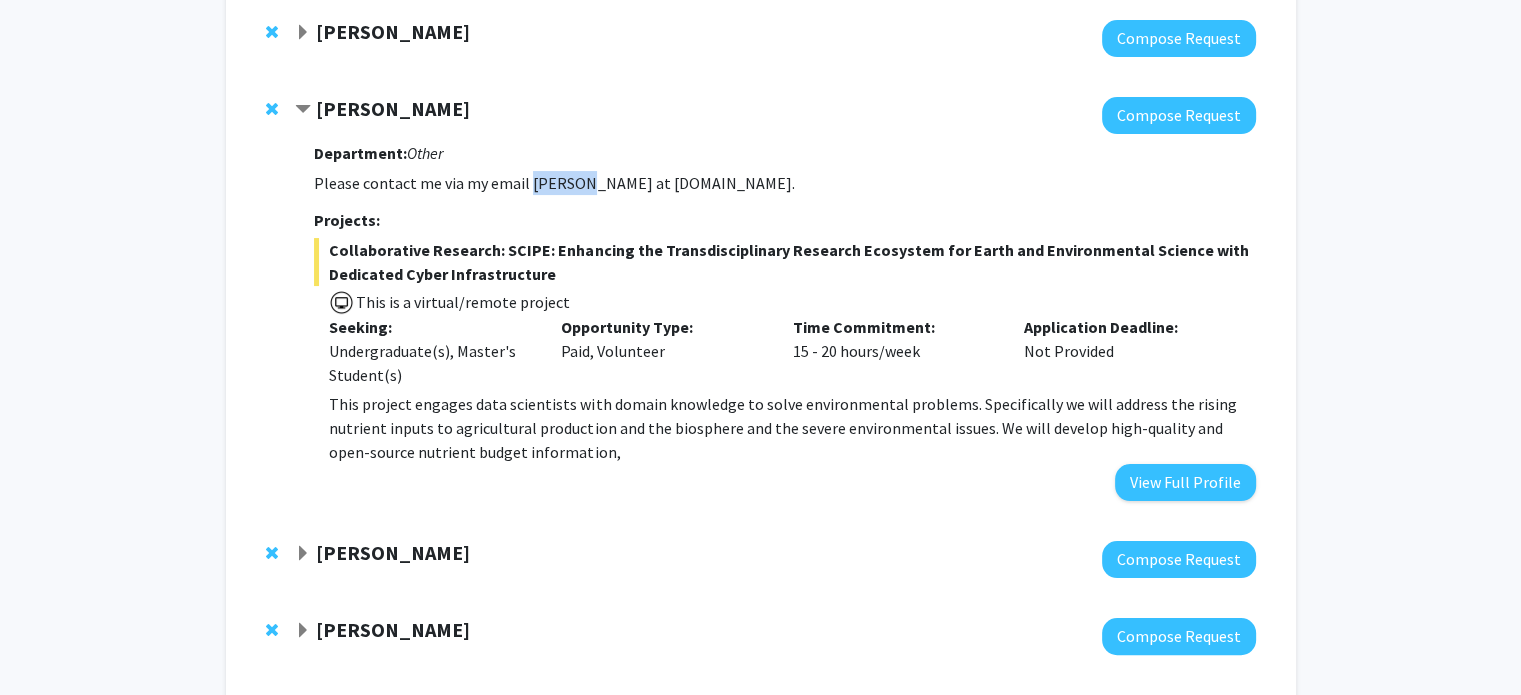 click on "Please contact me via my email [PERSON_NAME] at [DOMAIN_NAME]." at bounding box center [784, 183] 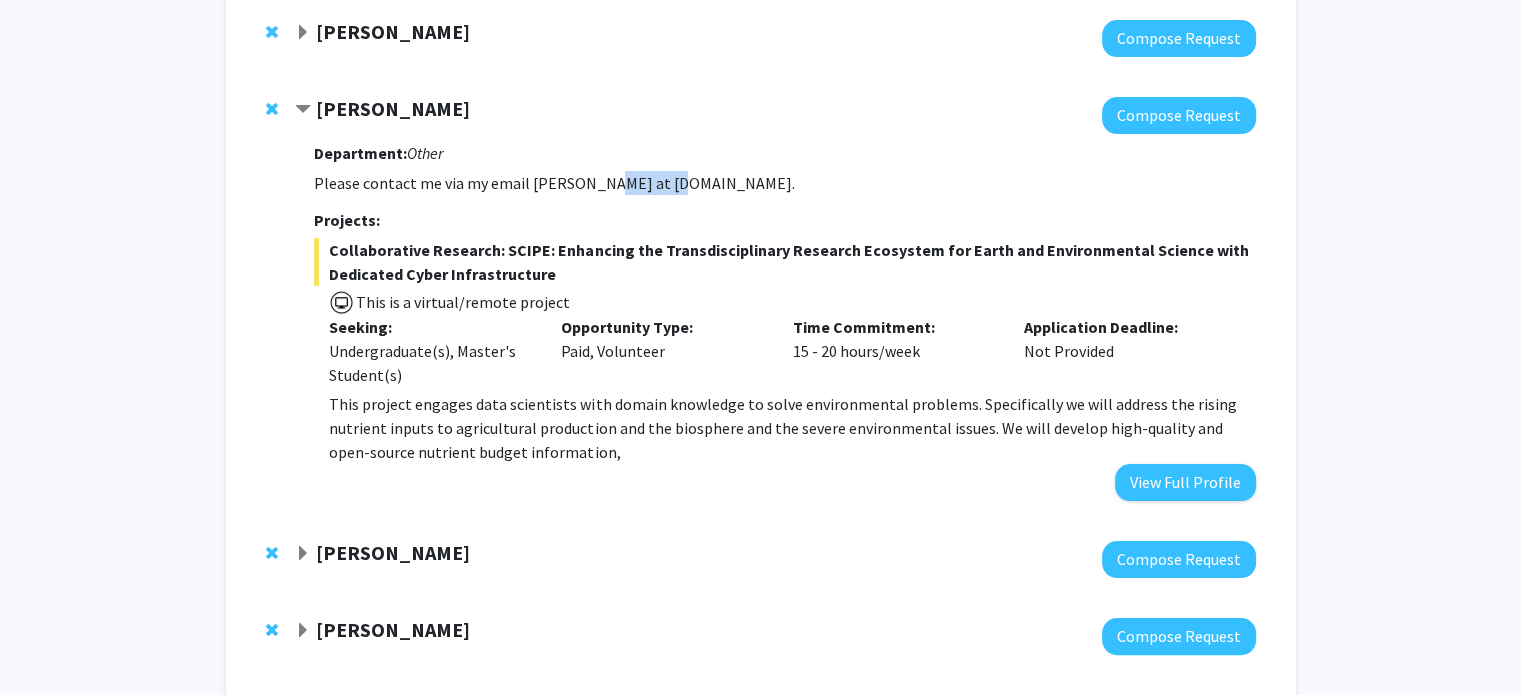 drag, startPoint x: 588, startPoint y: 185, endPoint x: 660, endPoint y: 184, distance: 72.00694 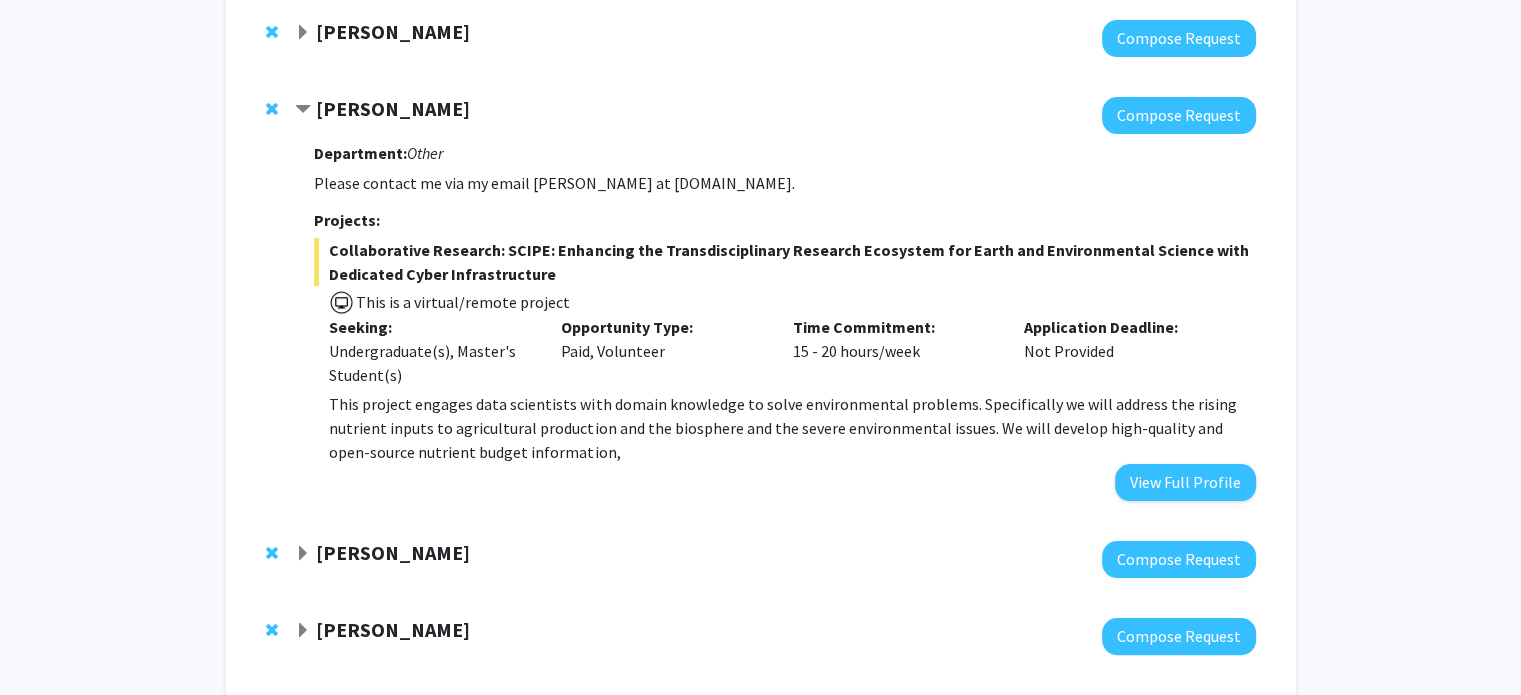 click 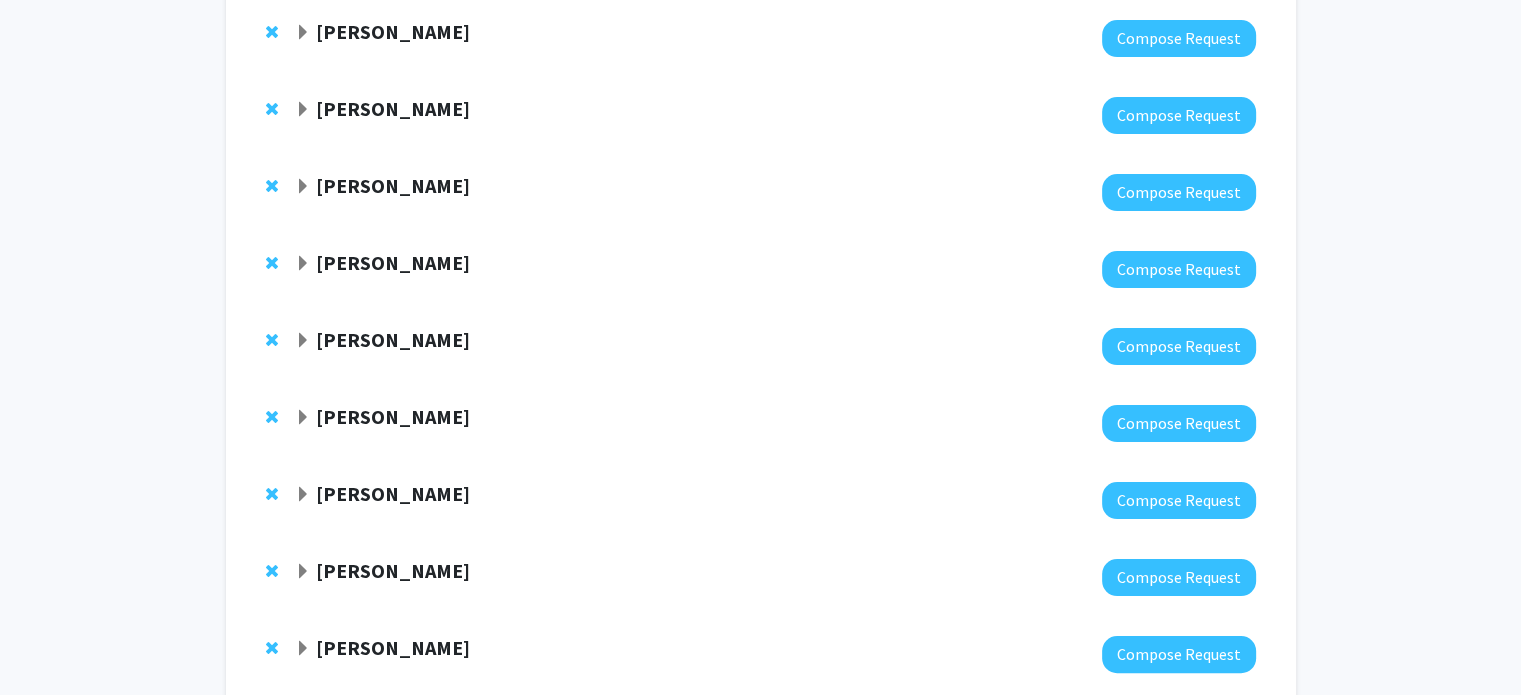 click 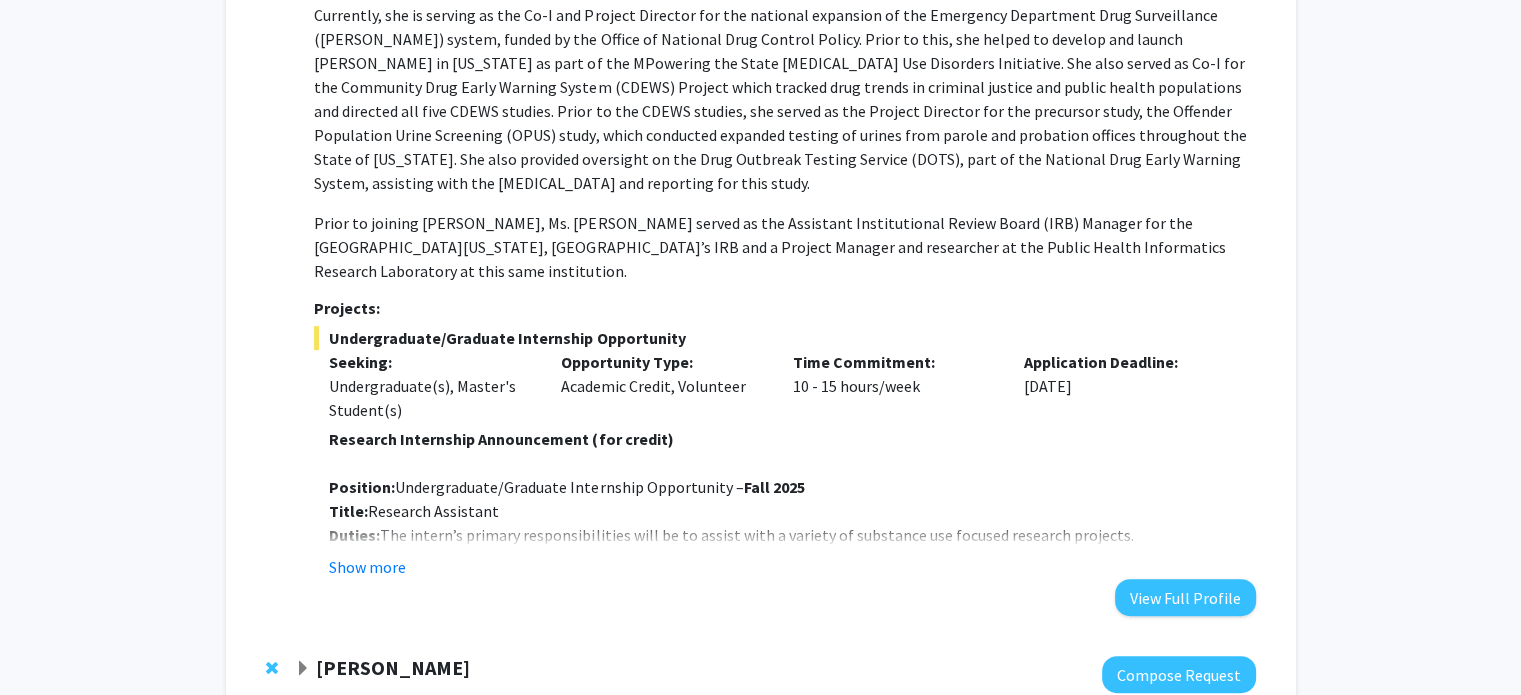 scroll, scrollTop: 798, scrollLeft: 0, axis: vertical 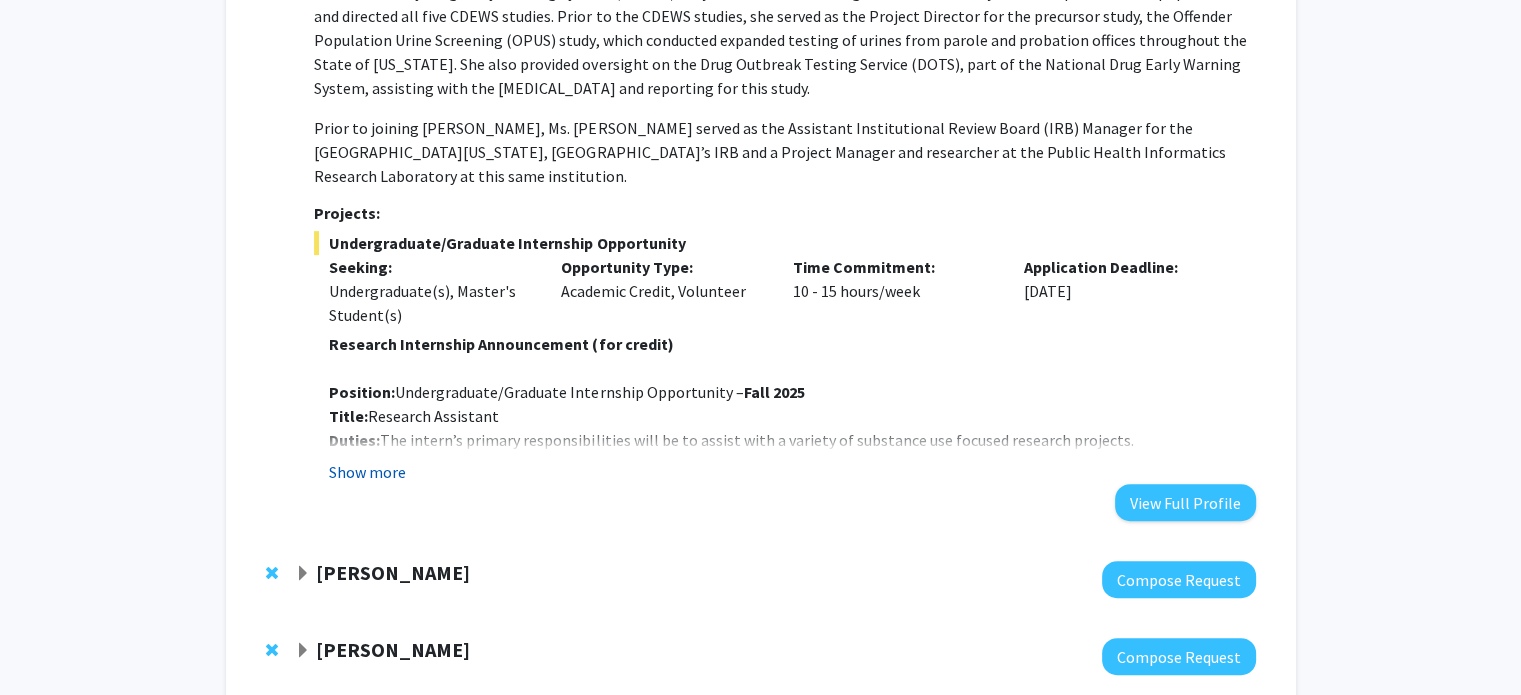 click on "Show more" at bounding box center [367, 472] 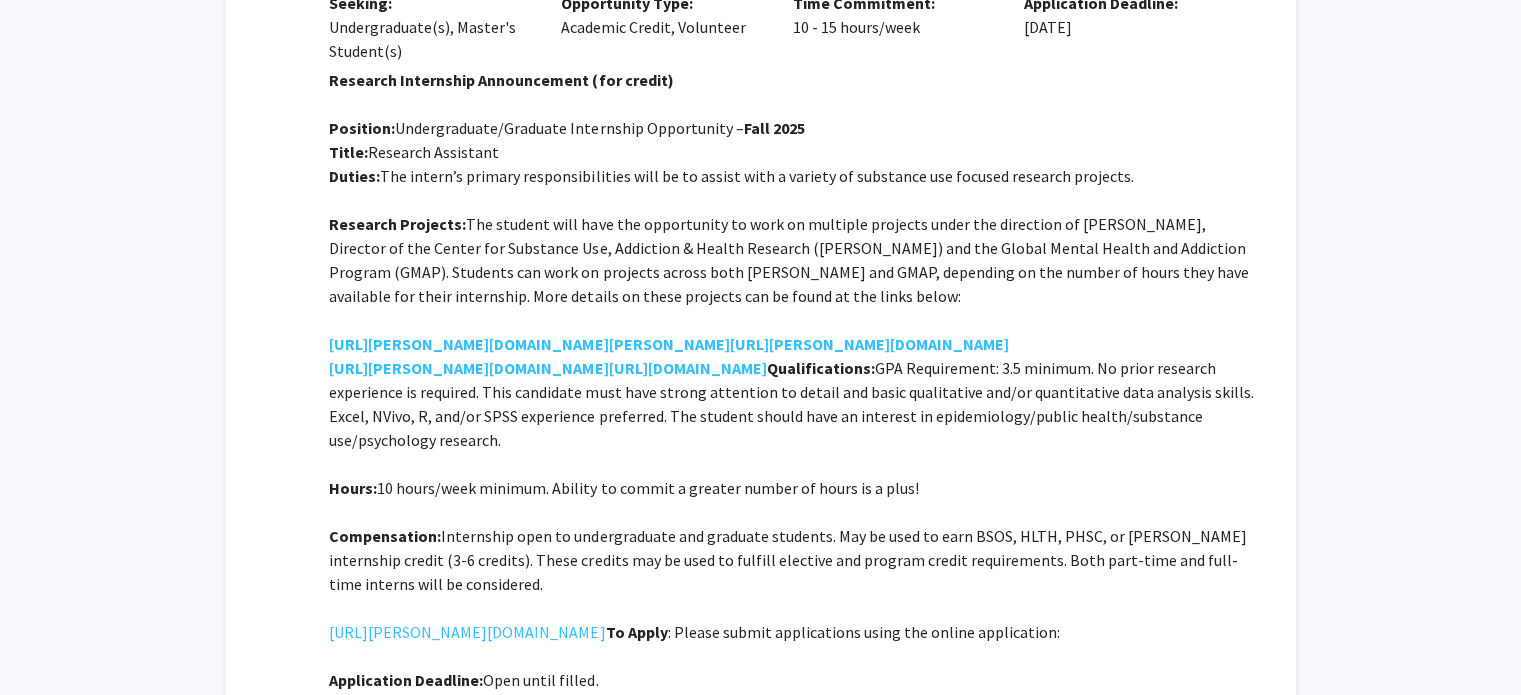 scroll, scrollTop: 1098, scrollLeft: 0, axis: vertical 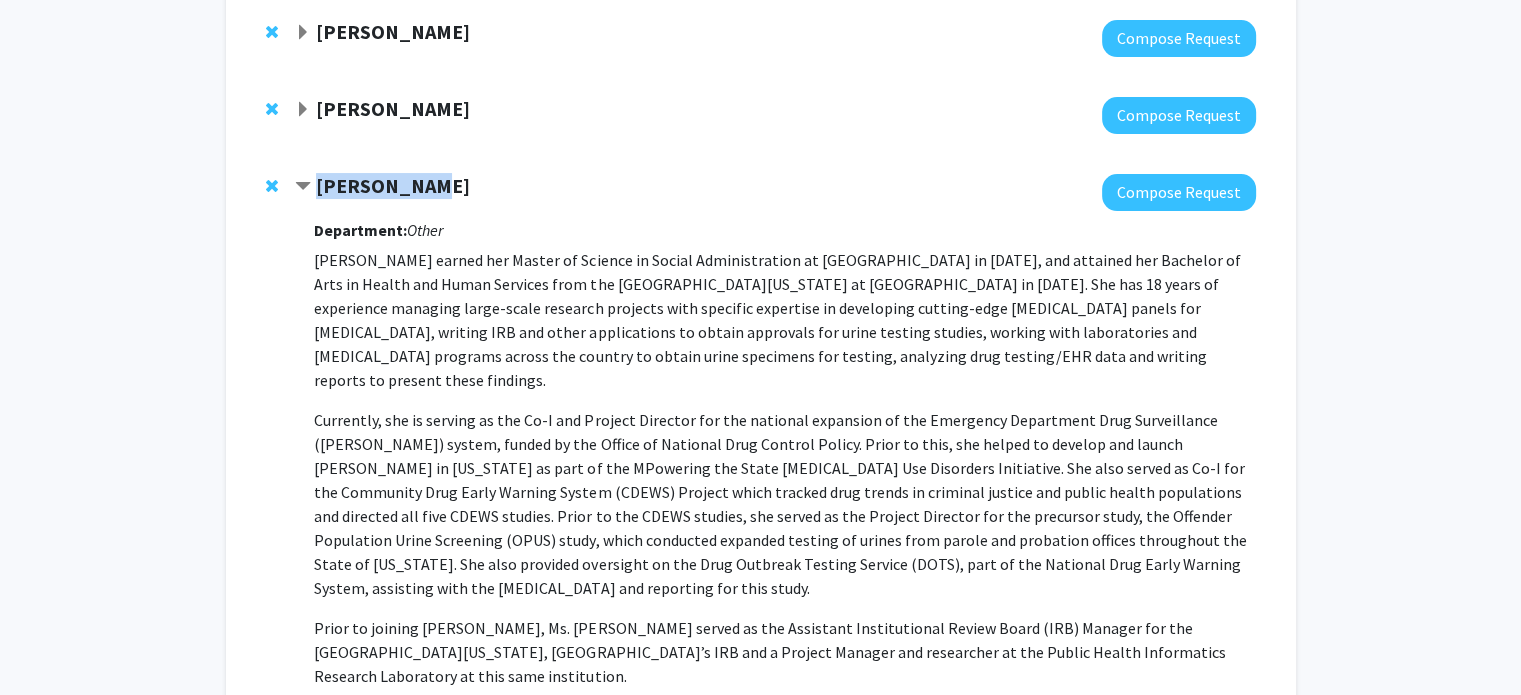 drag, startPoint x: 335, startPoint y: 190, endPoint x: 285, endPoint y: 180, distance: 50.990196 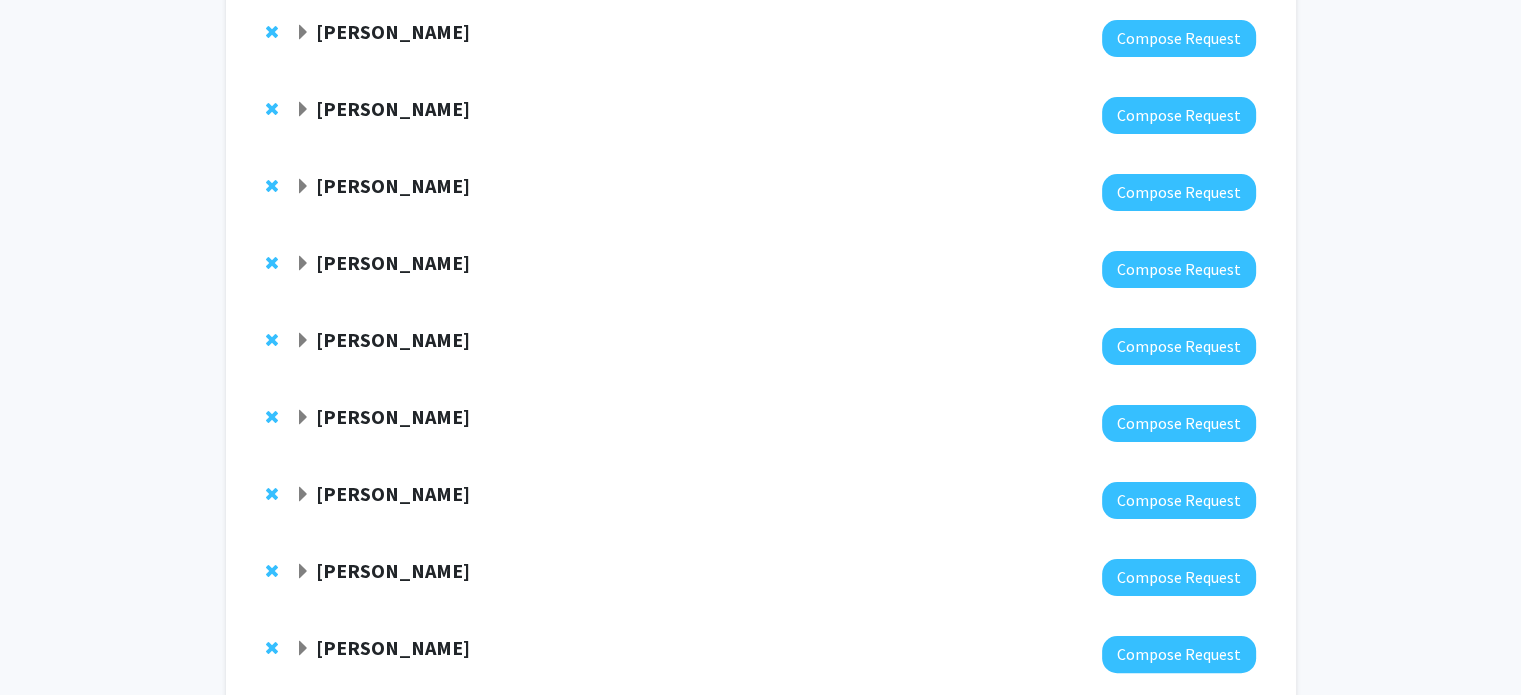 click 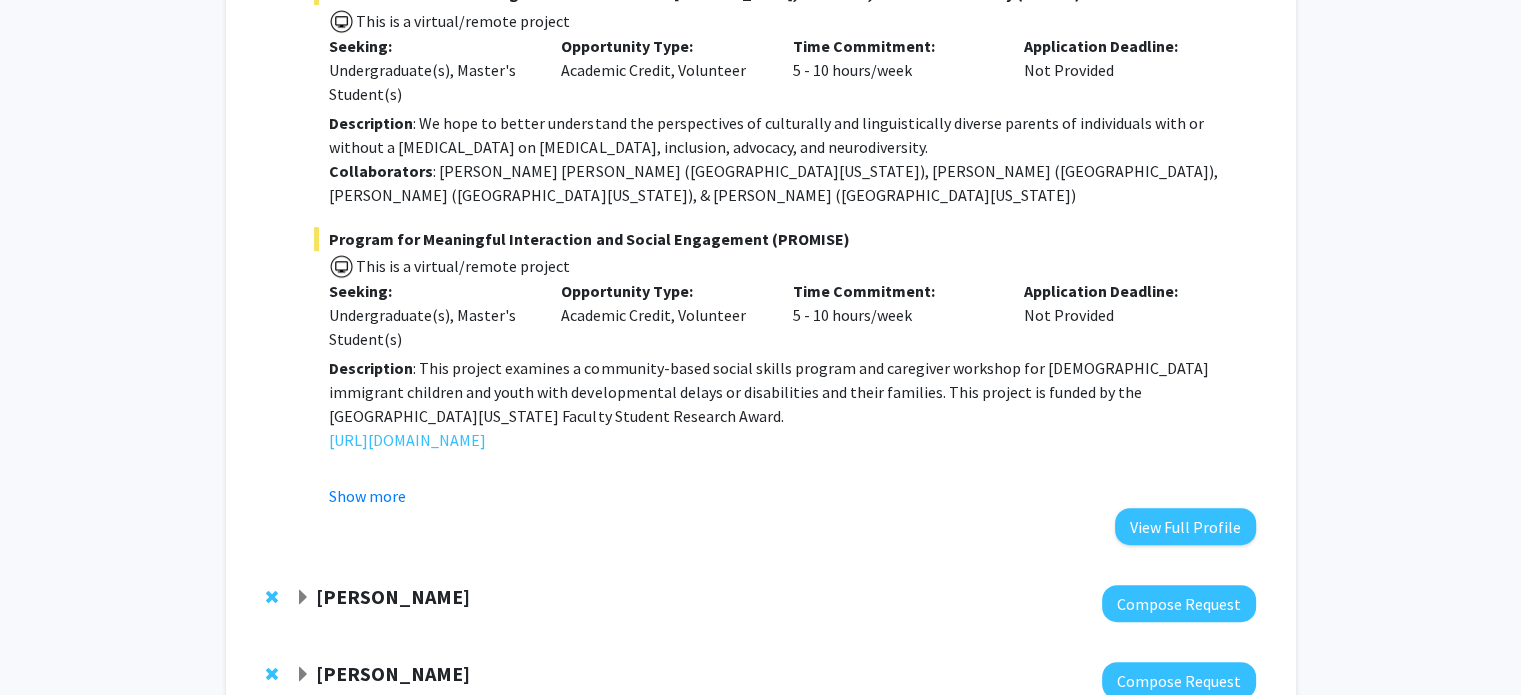 scroll, scrollTop: 898, scrollLeft: 0, axis: vertical 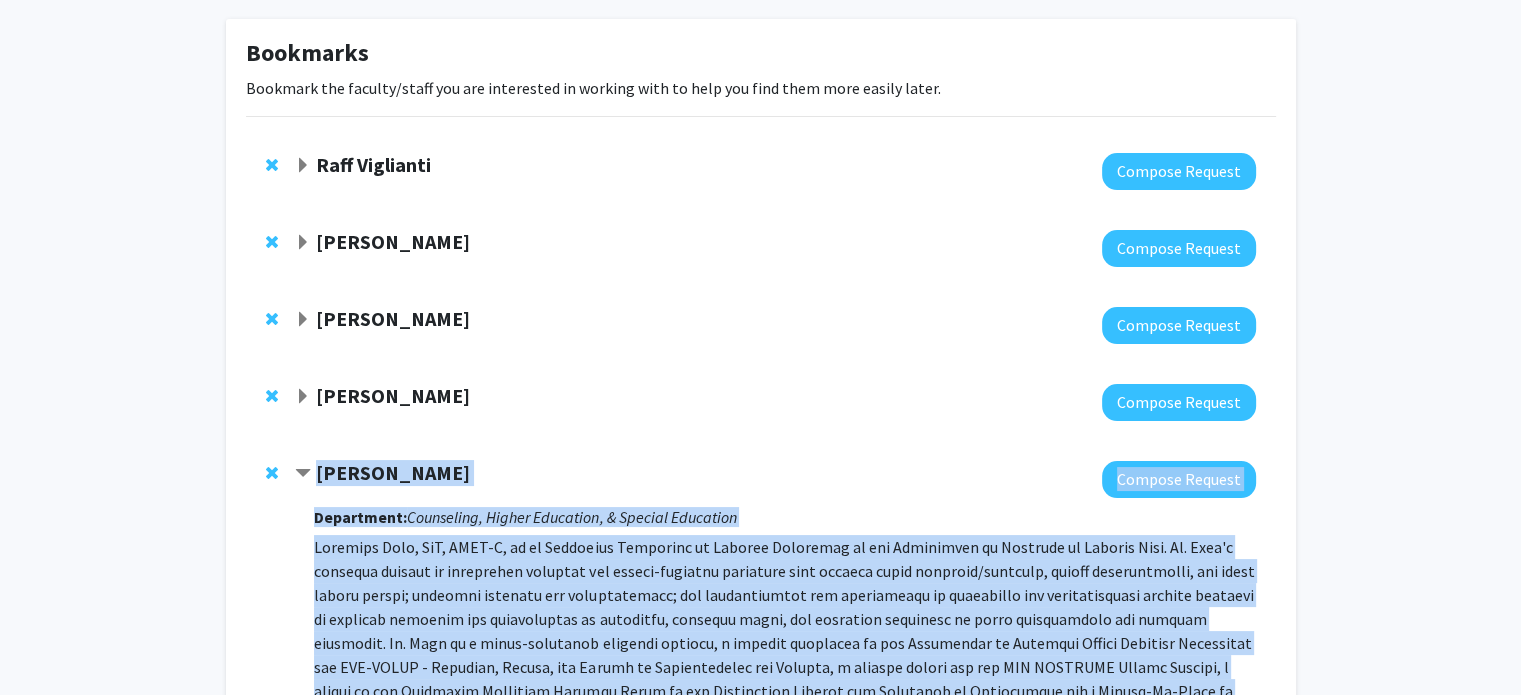 drag, startPoint x: 593, startPoint y: 427, endPoint x: 316, endPoint y: 467, distance: 279.8732 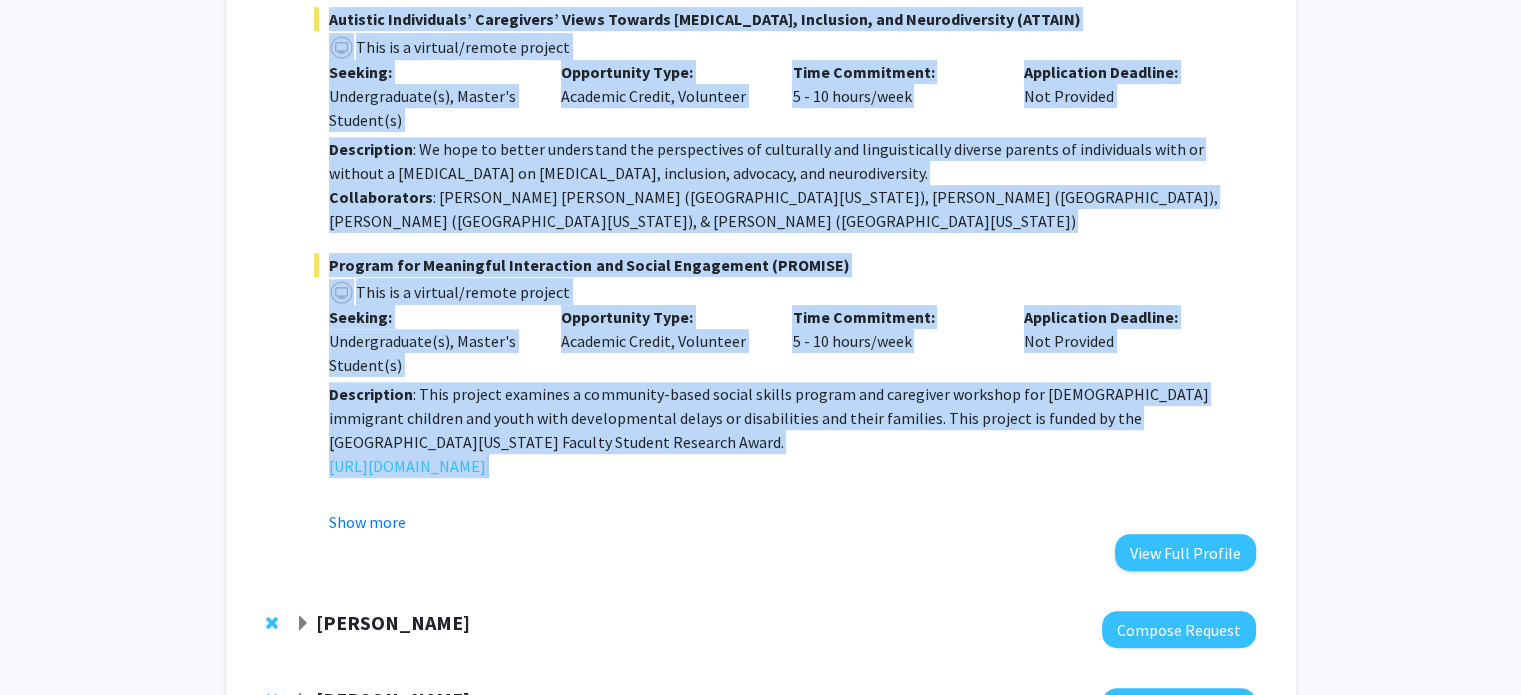 scroll, scrollTop: 888, scrollLeft: 0, axis: vertical 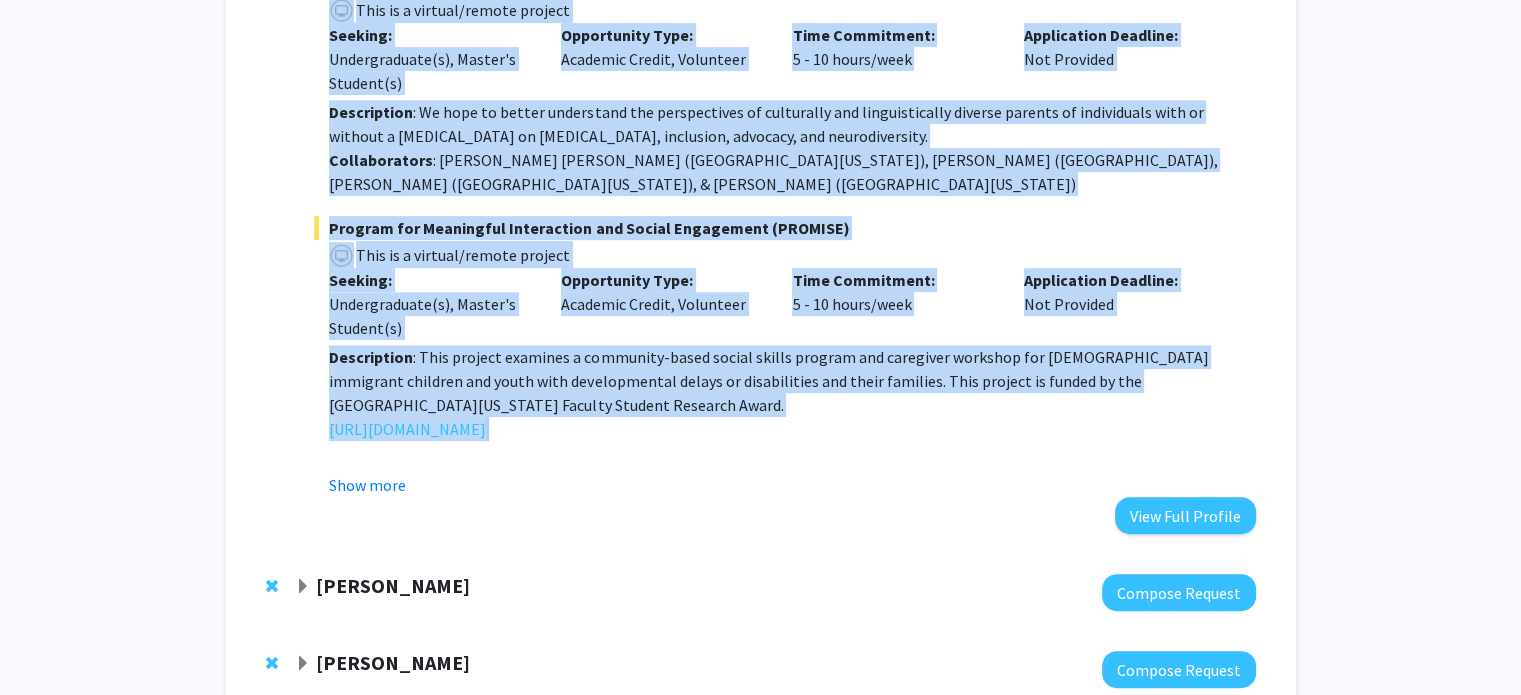 click on "Seeking:" at bounding box center [430, 280] 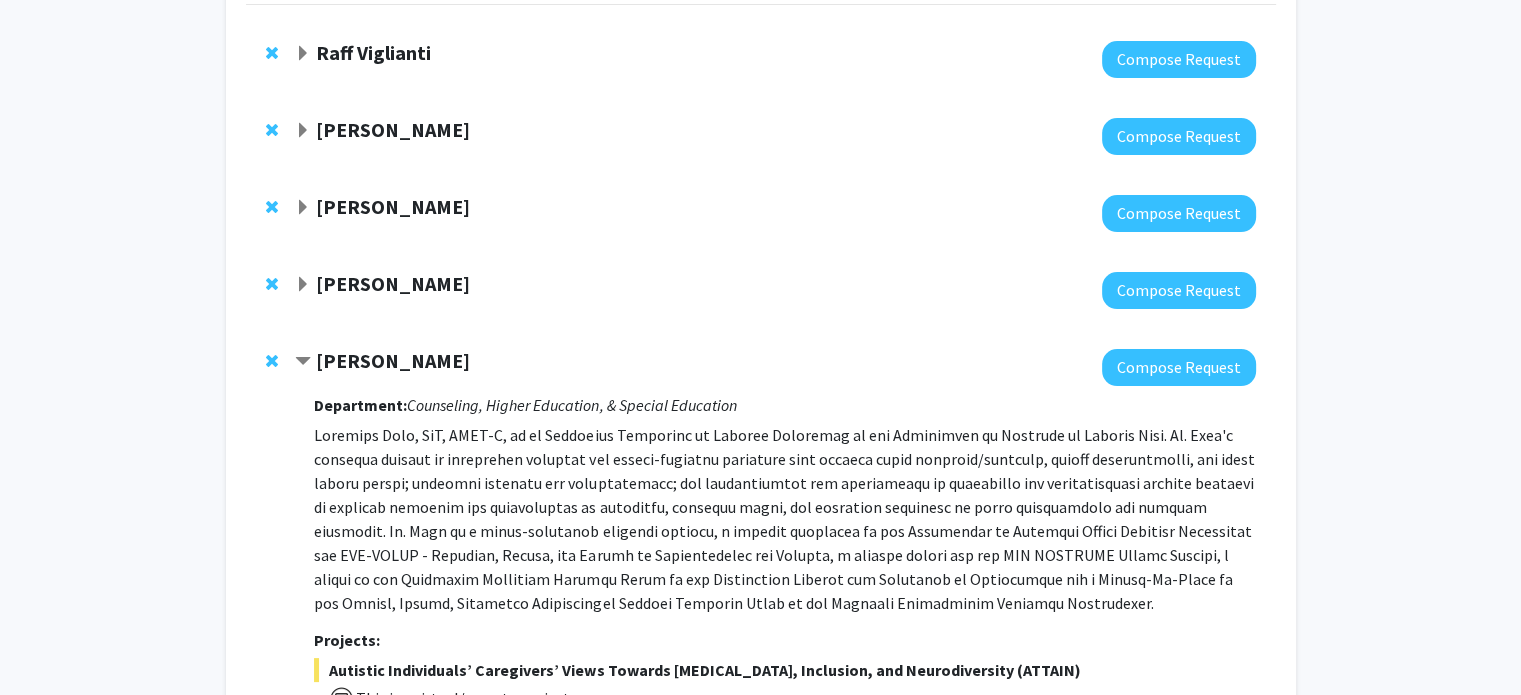 scroll, scrollTop: 188, scrollLeft: 0, axis: vertical 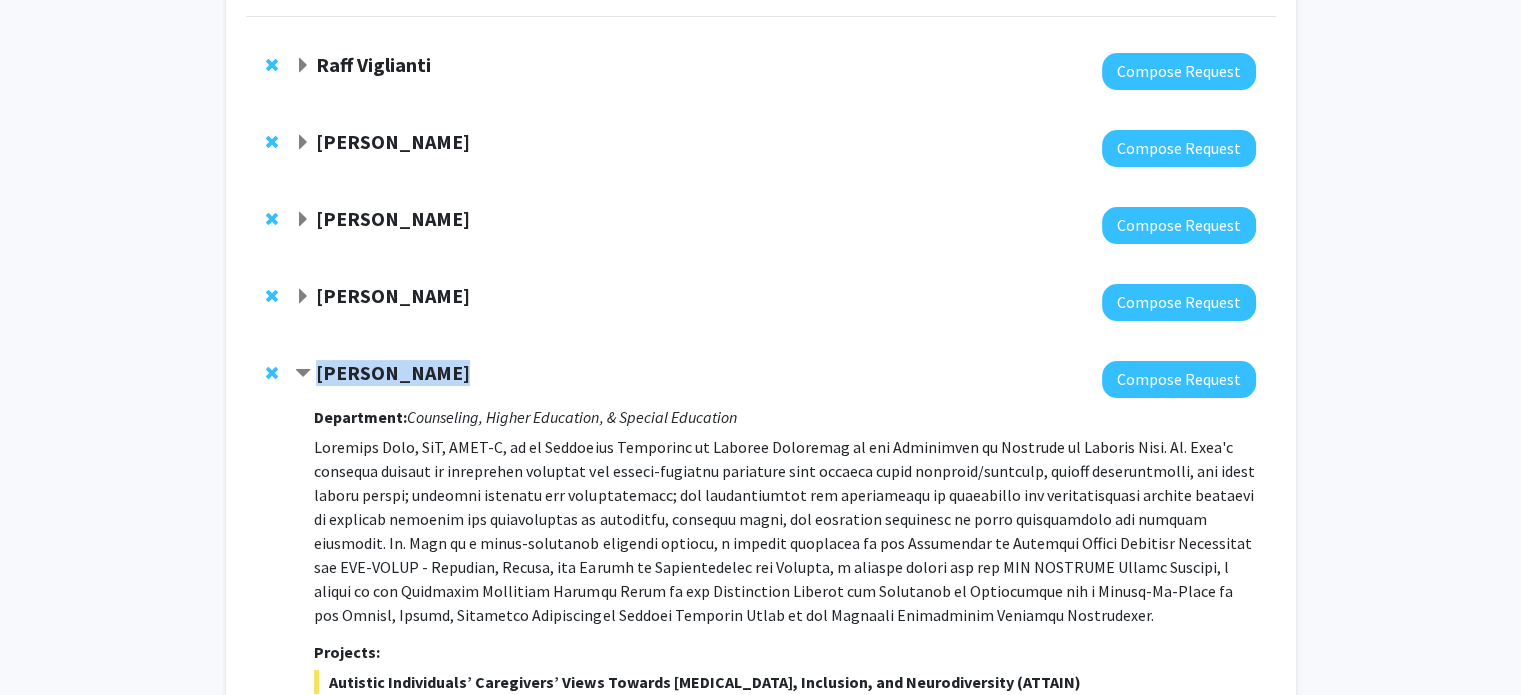 drag, startPoint x: 446, startPoint y: 371, endPoint x: 331, endPoint y: 350, distance: 116.901665 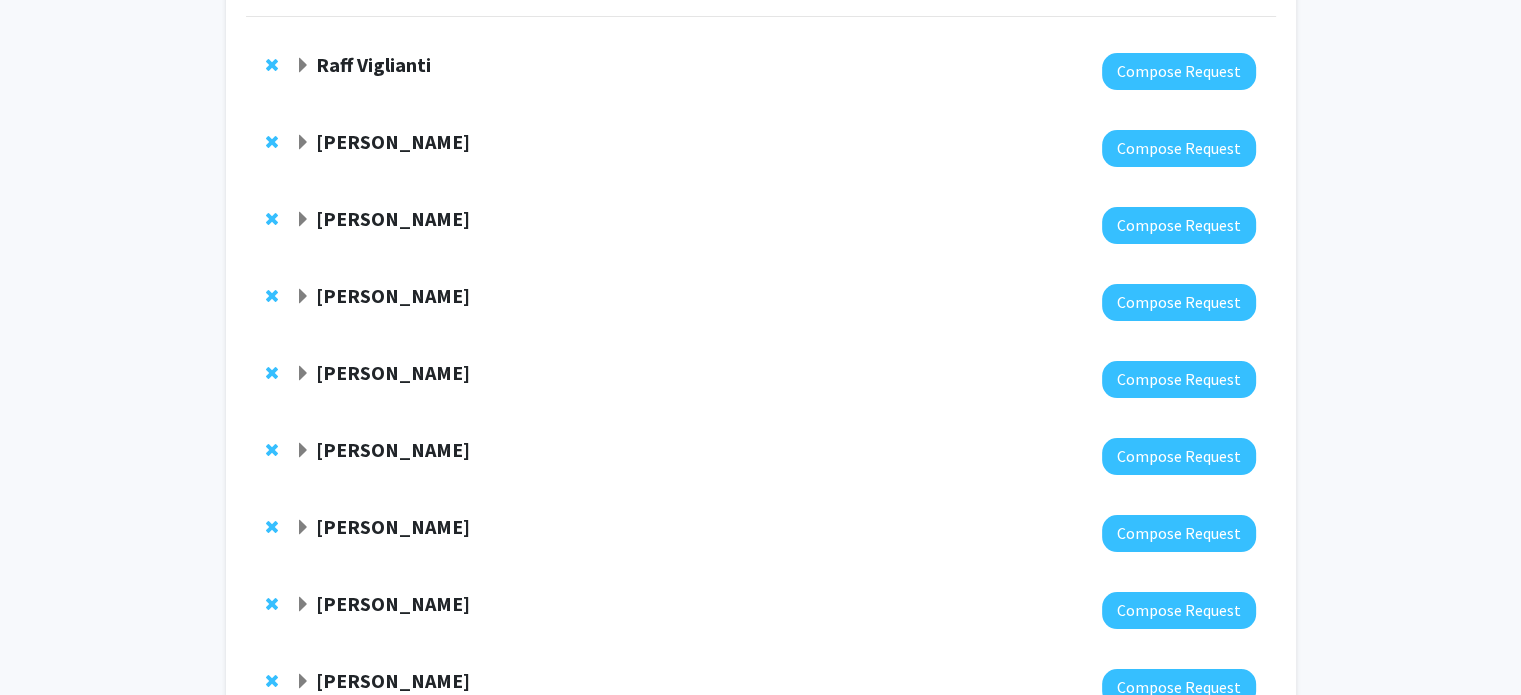 click 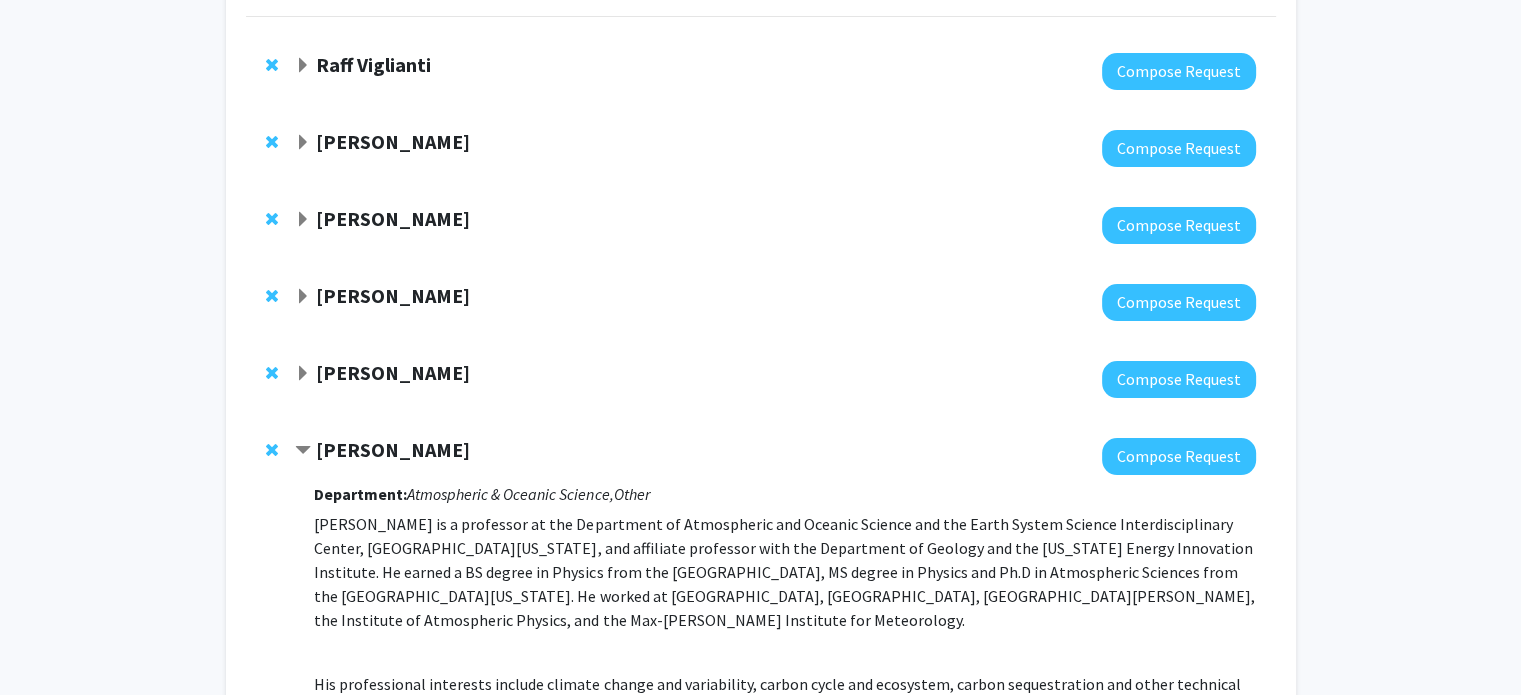click 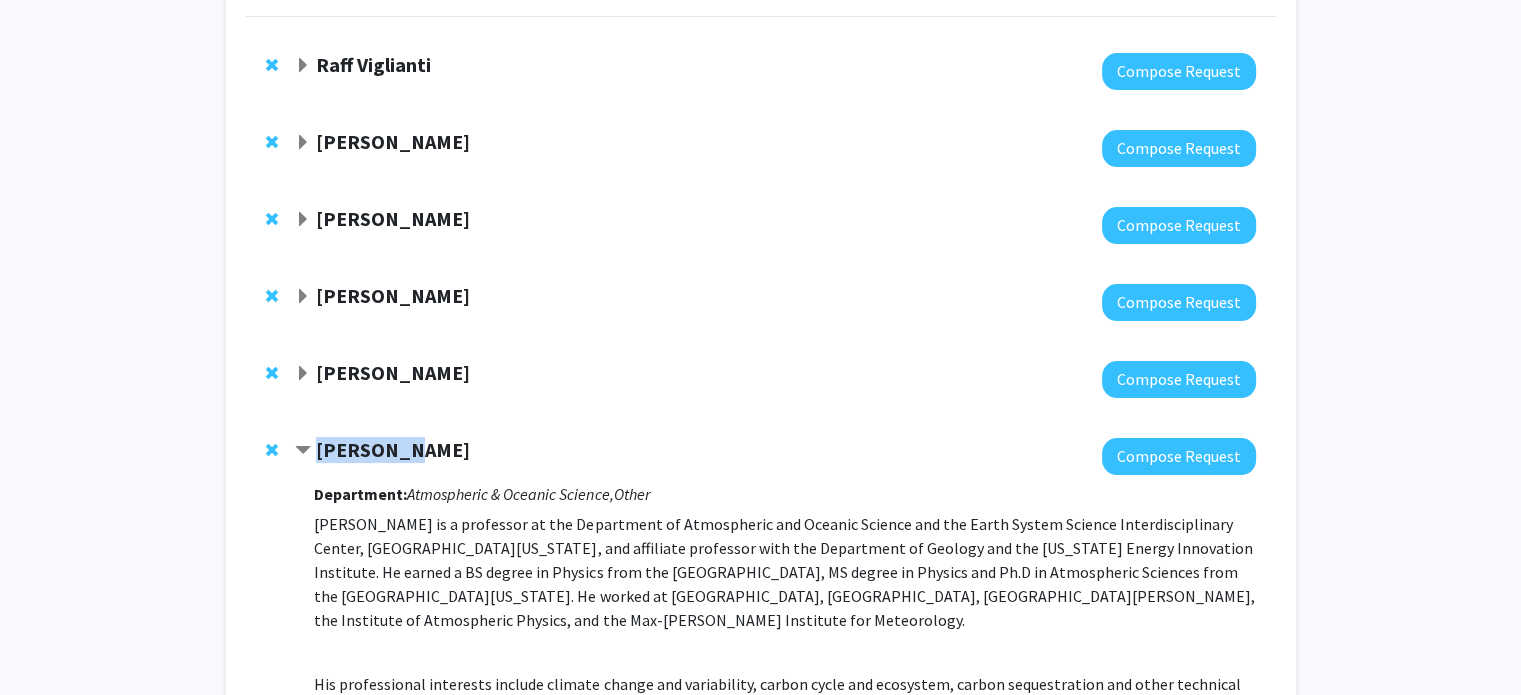 drag, startPoint x: 415, startPoint y: 441, endPoint x: 318, endPoint y: 443, distance: 97.020615 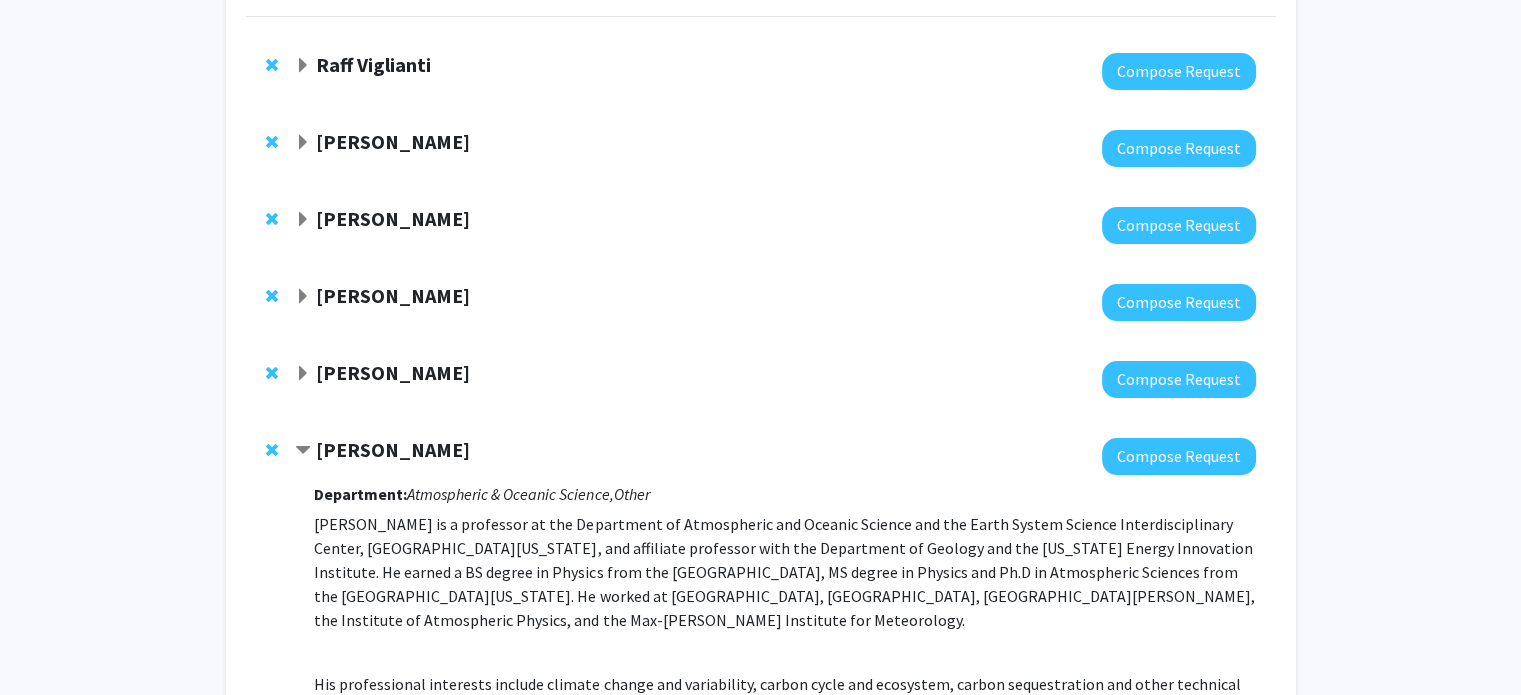 click 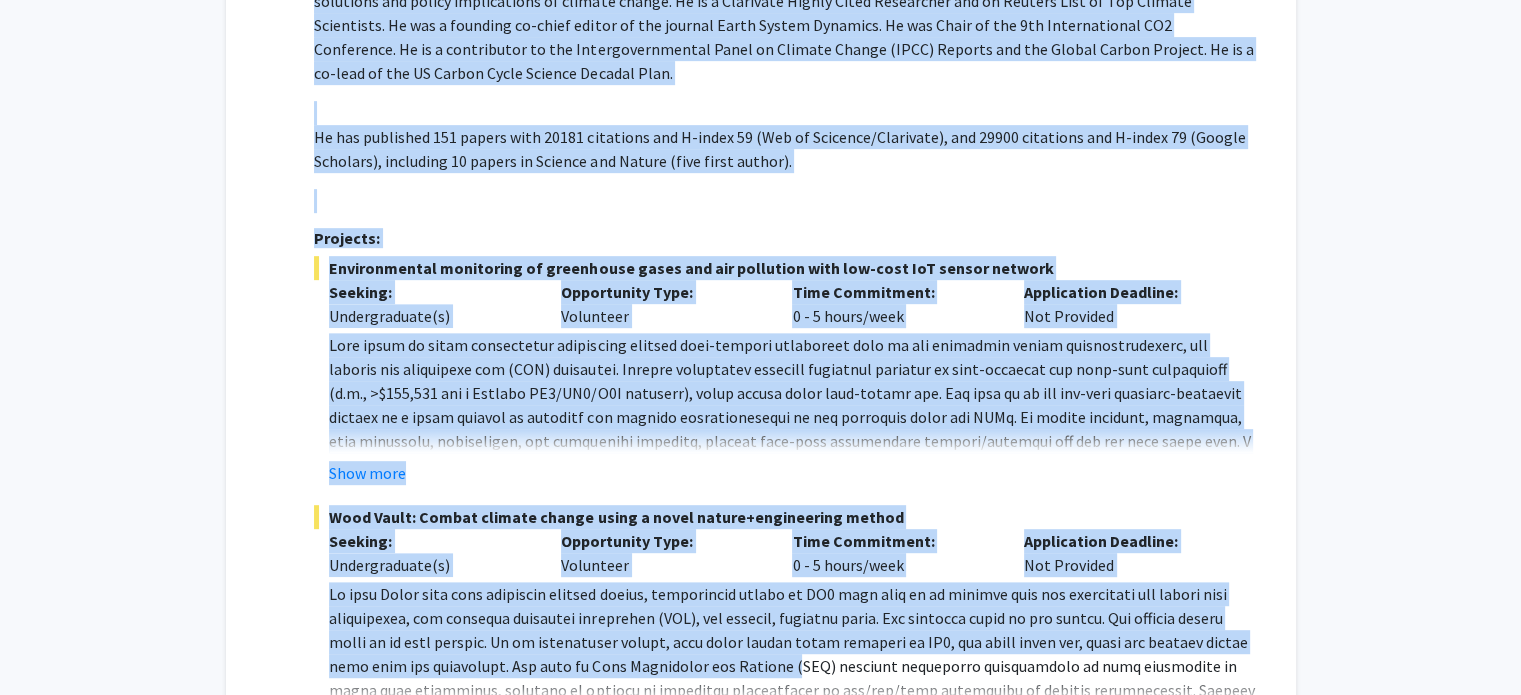 scroll, scrollTop: 1008, scrollLeft: 0, axis: vertical 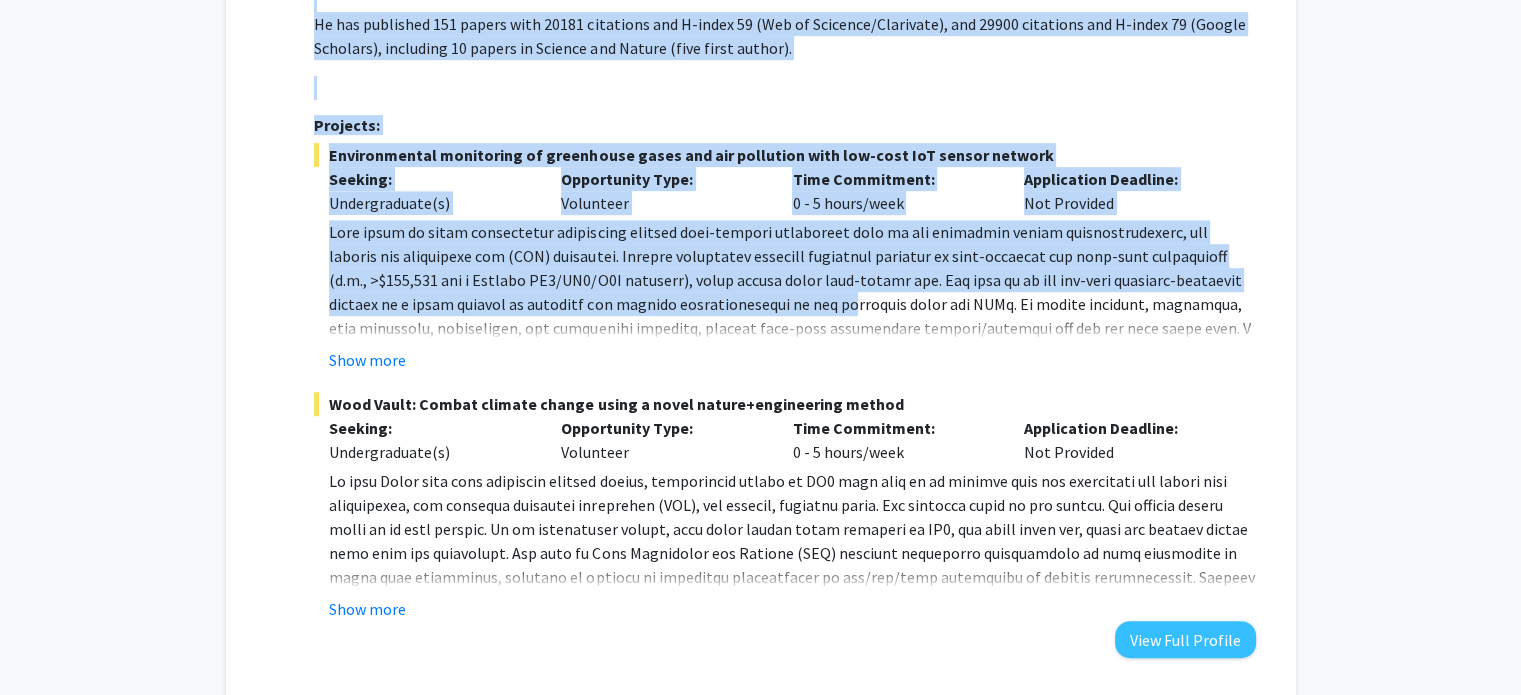 drag, startPoint x: 316, startPoint y: 453, endPoint x: 762, endPoint y: 307, distance: 469.28882 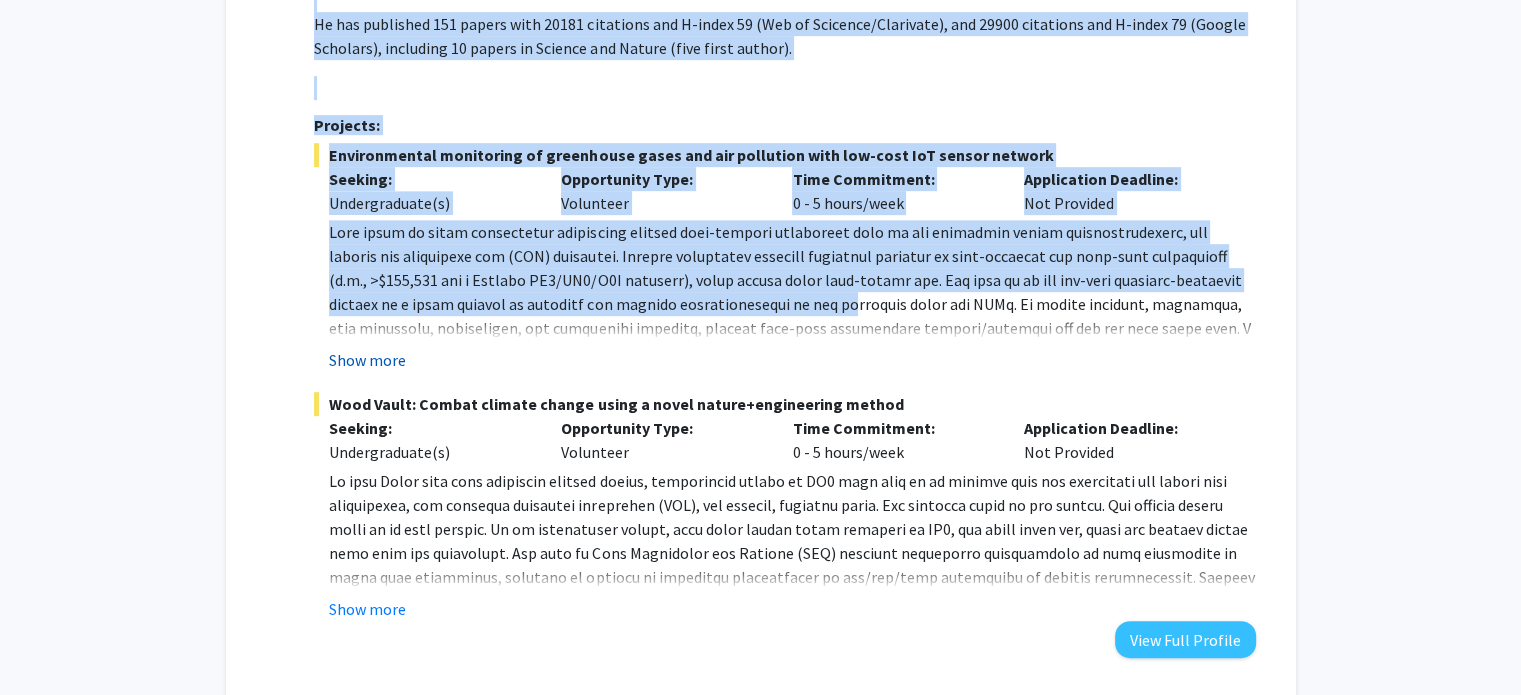 click on "Show more" at bounding box center (367, 360) 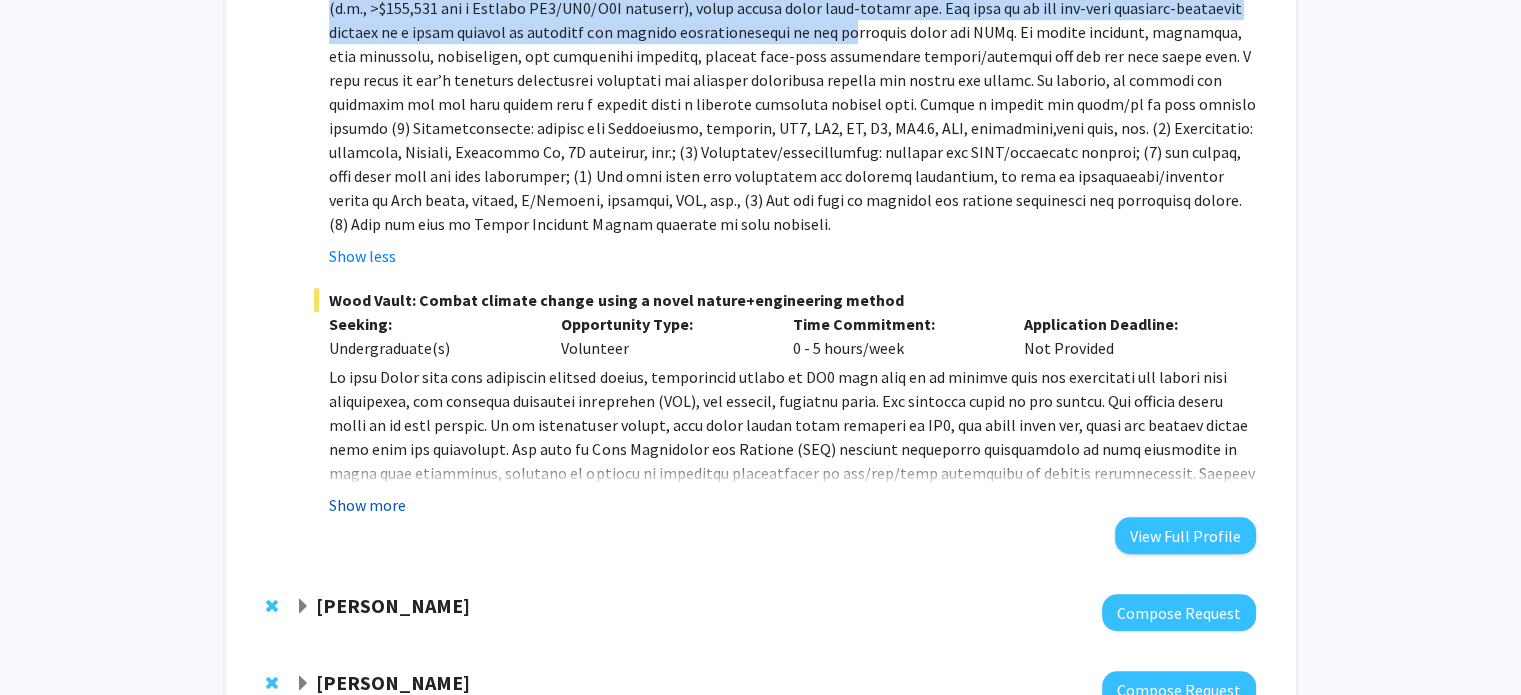 scroll, scrollTop: 1308, scrollLeft: 0, axis: vertical 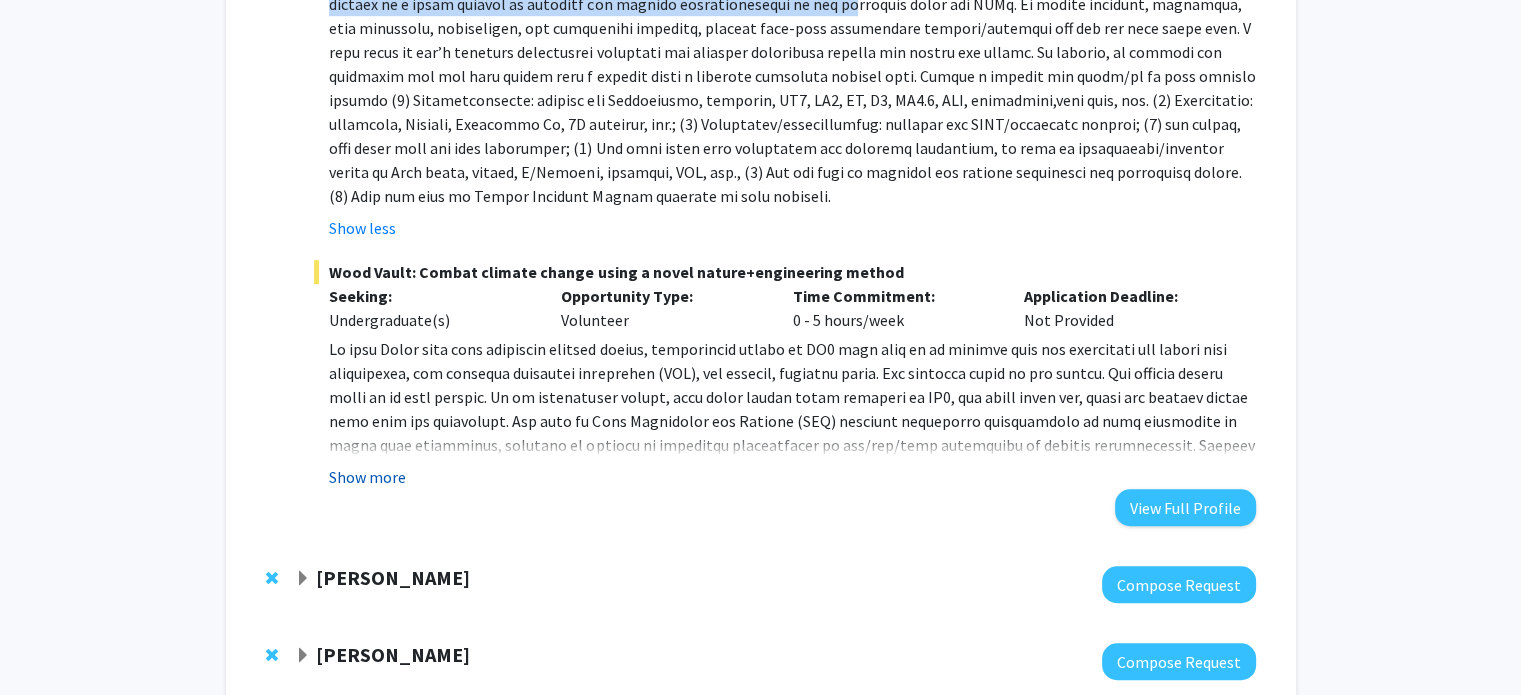 click on "Show more" at bounding box center [367, 477] 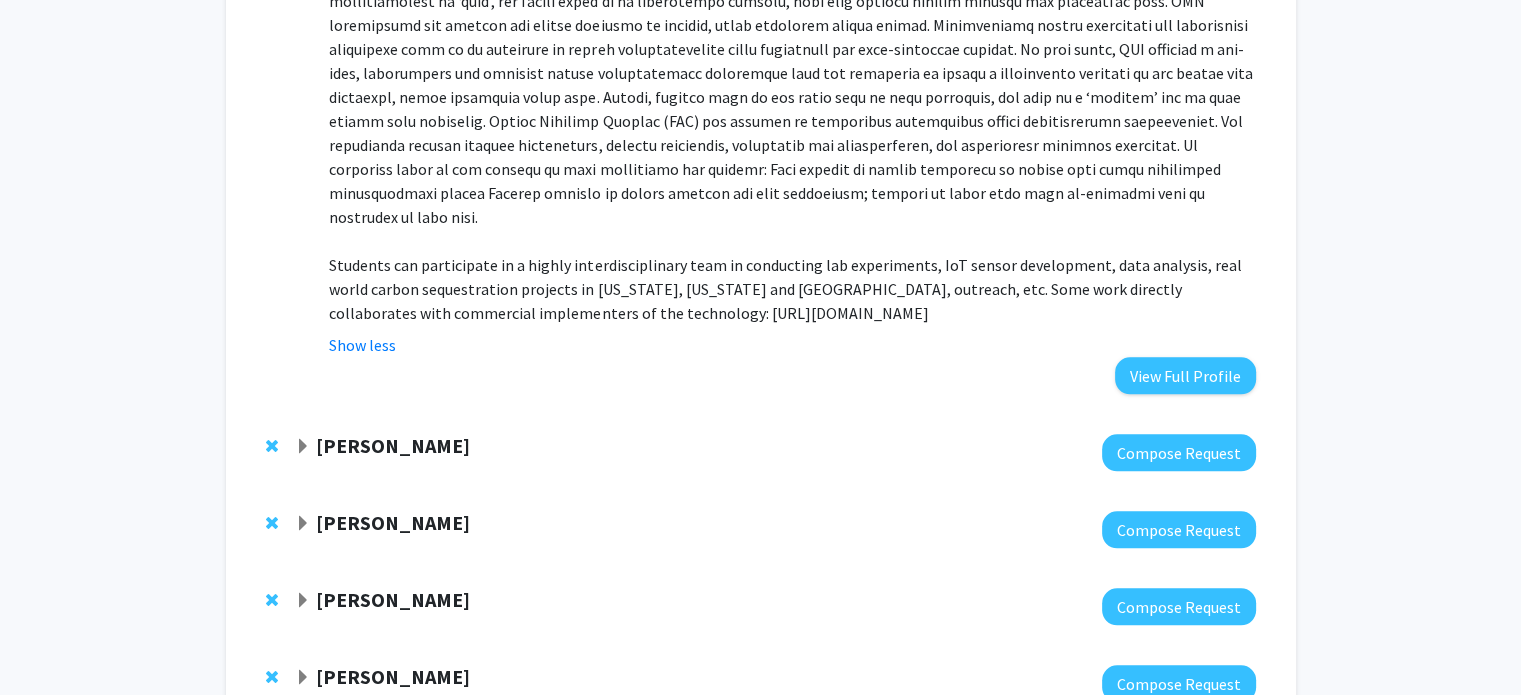 scroll, scrollTop: 1808, scrollLeft: 0, axis: vertical 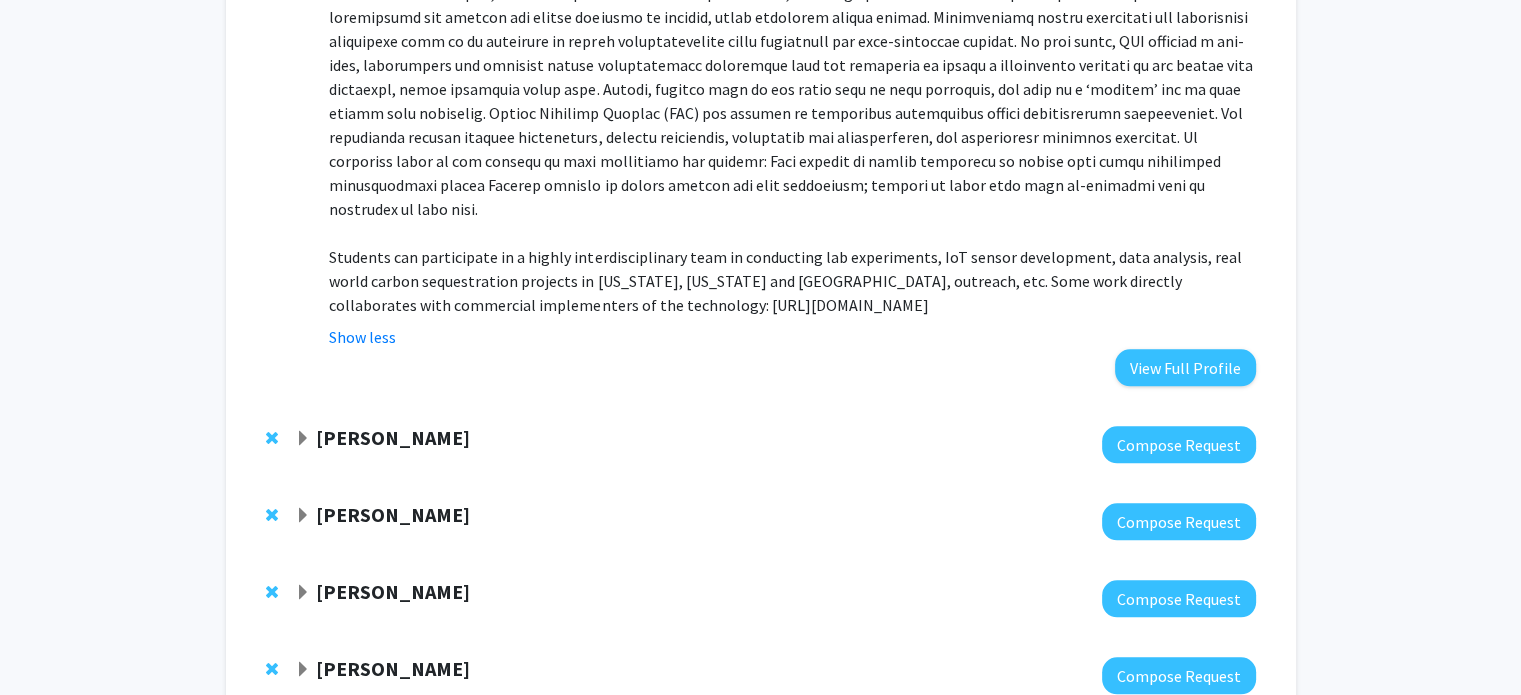 click on "Students can participate in a highly interdisciplinary team in conducting lab experiments, IoT sensor development, data analysis, real world carbon sequestration projects in [US_STATE], [US_STATE] and [GEOGRAPHIC_DATA], outreach, etc. Some work directly collaborates with commercial implementers of the technology: [URL][DOMAIN_NAME]" at bounding box center [792, 281] 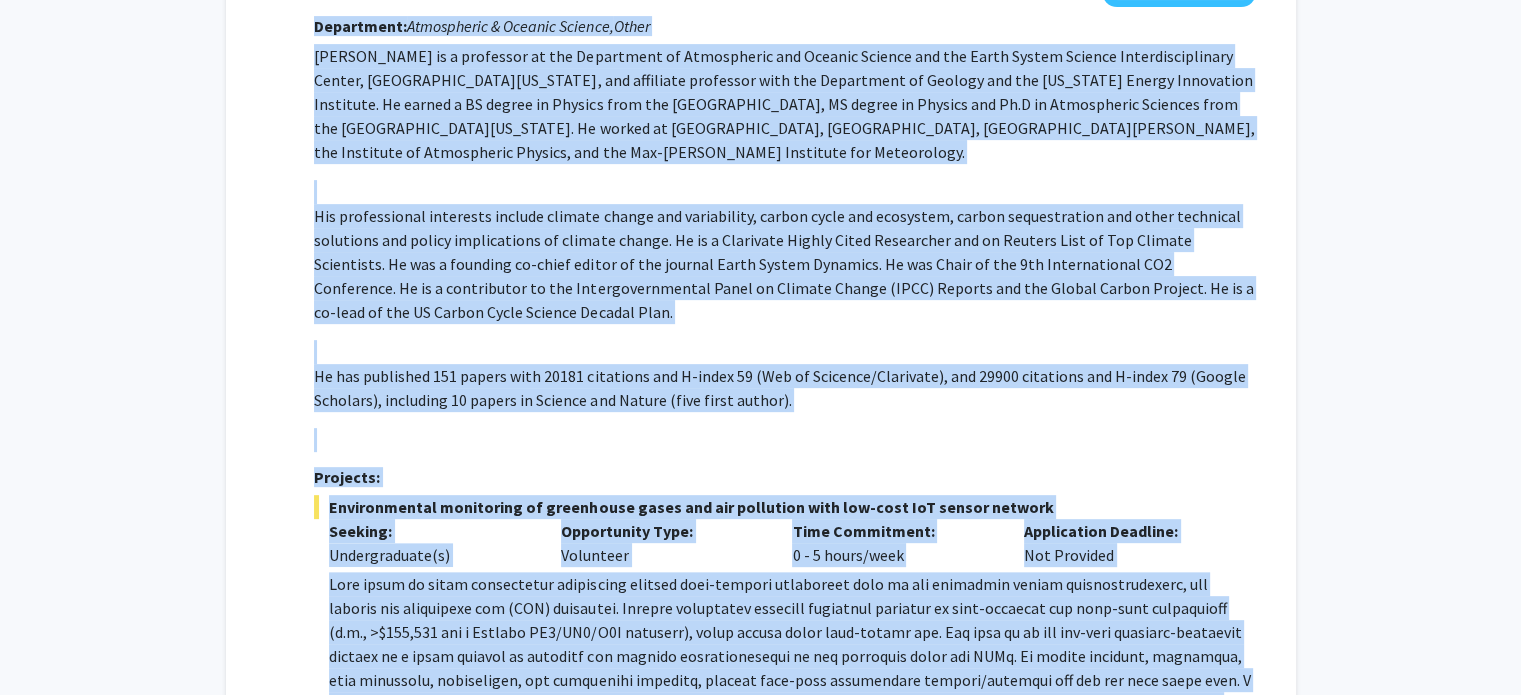 scroll, scrollTop: 514, scrollLeft: 0, axis: vertical 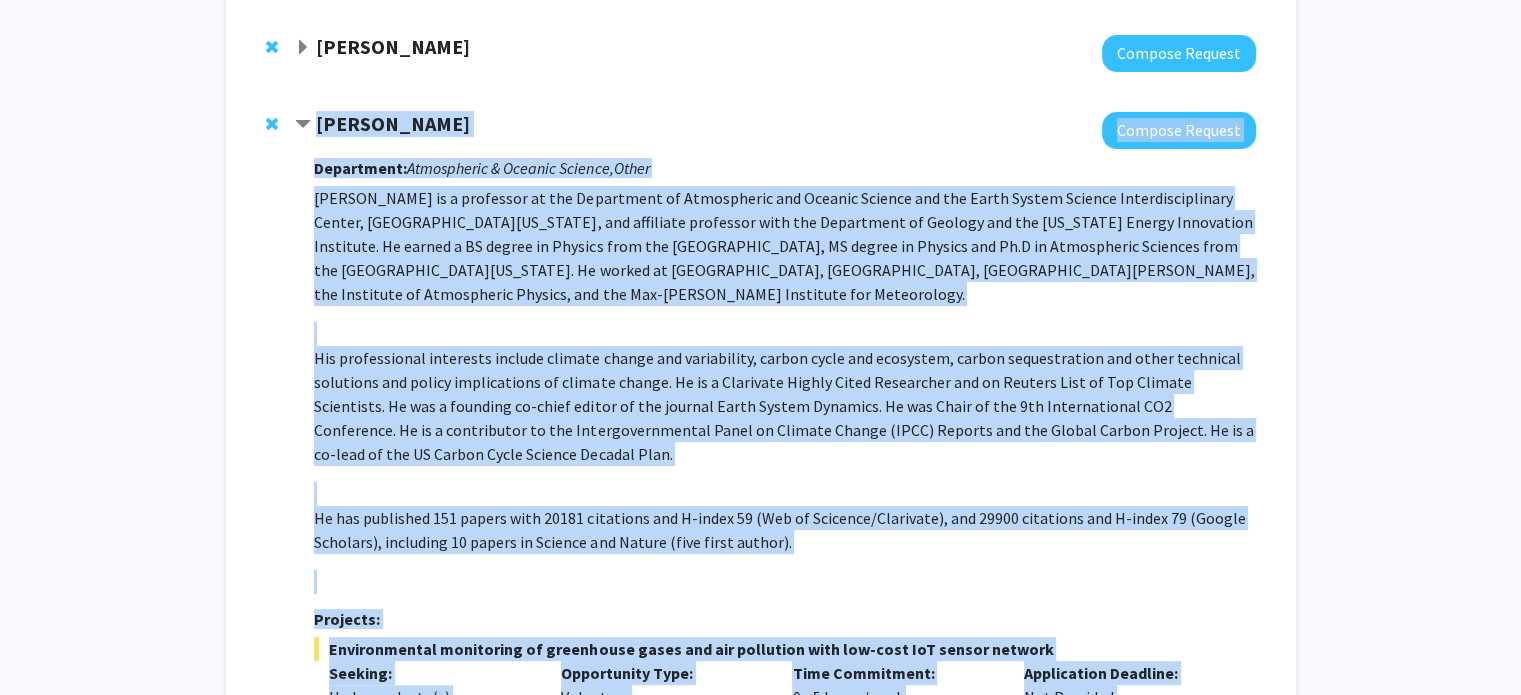drag, startPoint x: 764, startPoint y: 276, endPoint x: 308, endPoint y: 109, distance: 485.61816 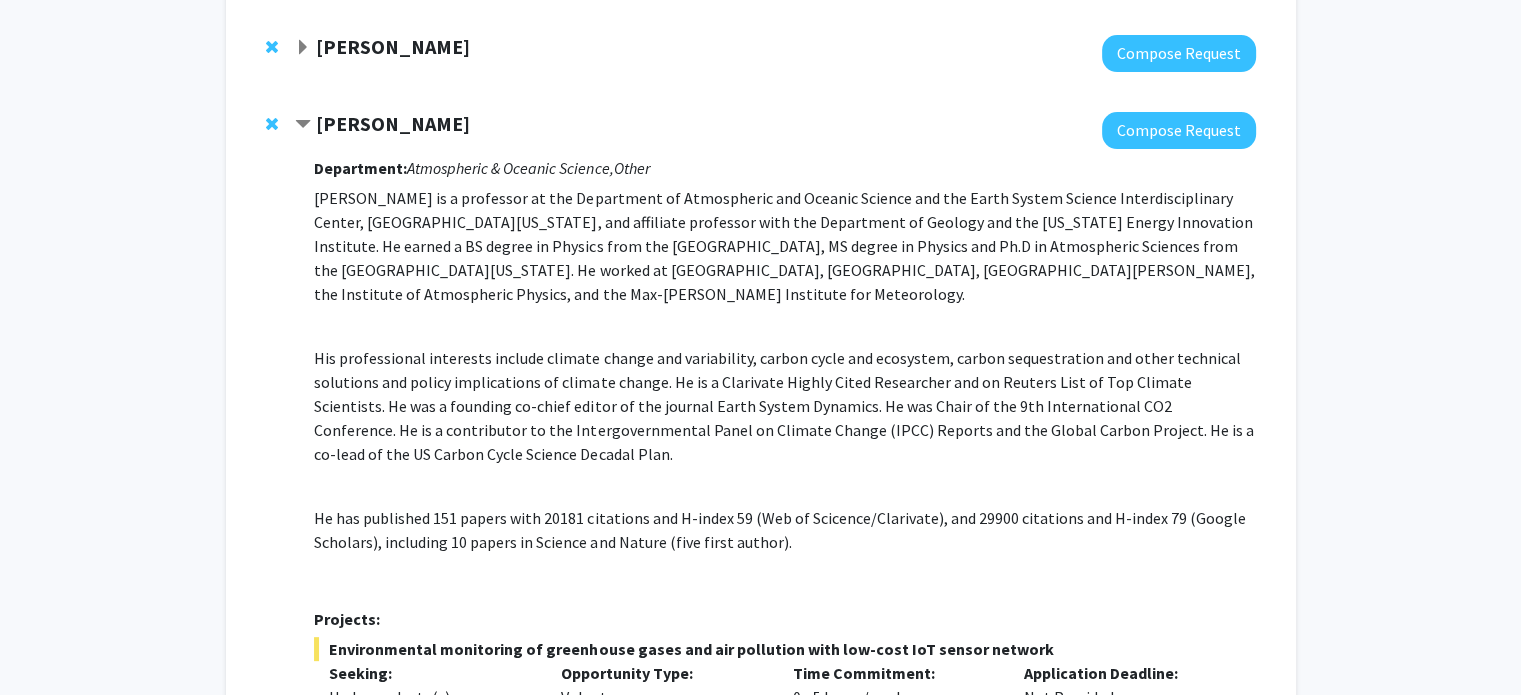 click on "[PERSON_NAME]" 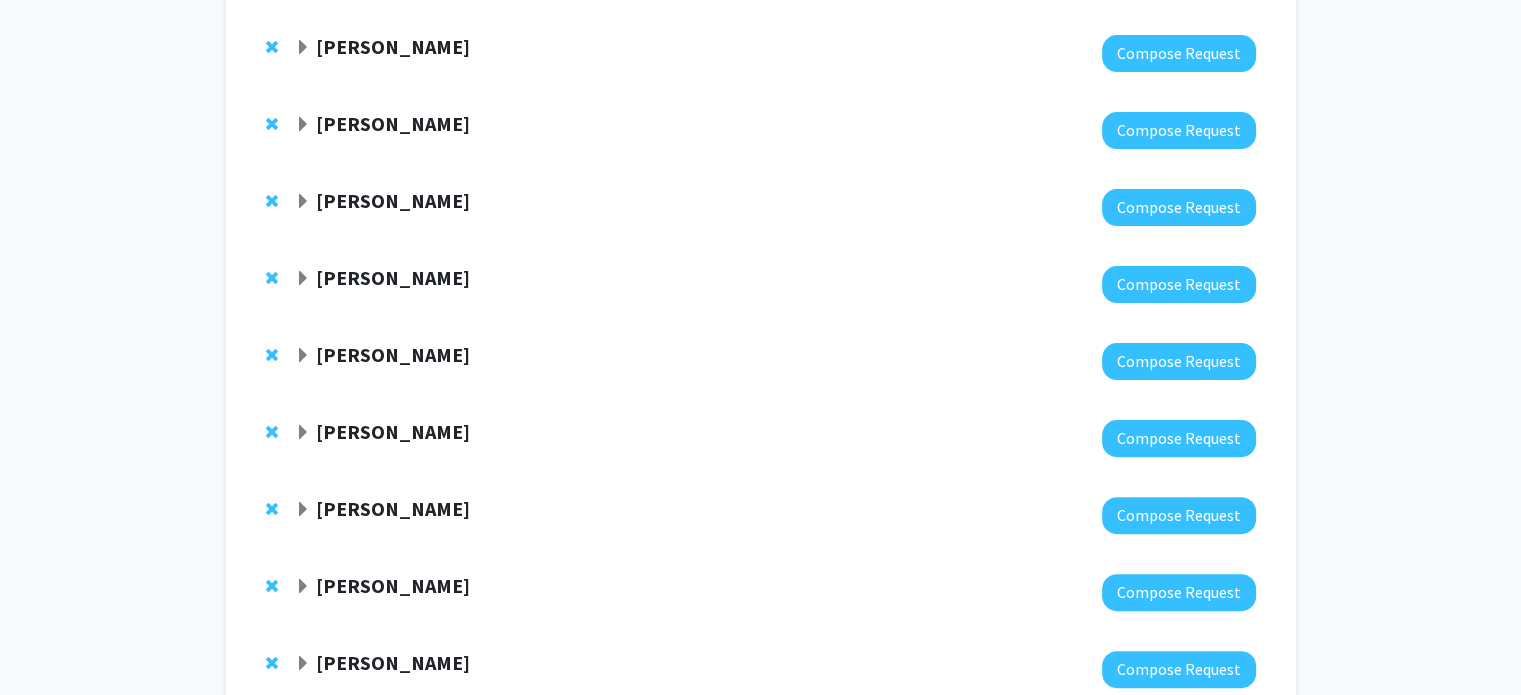 click 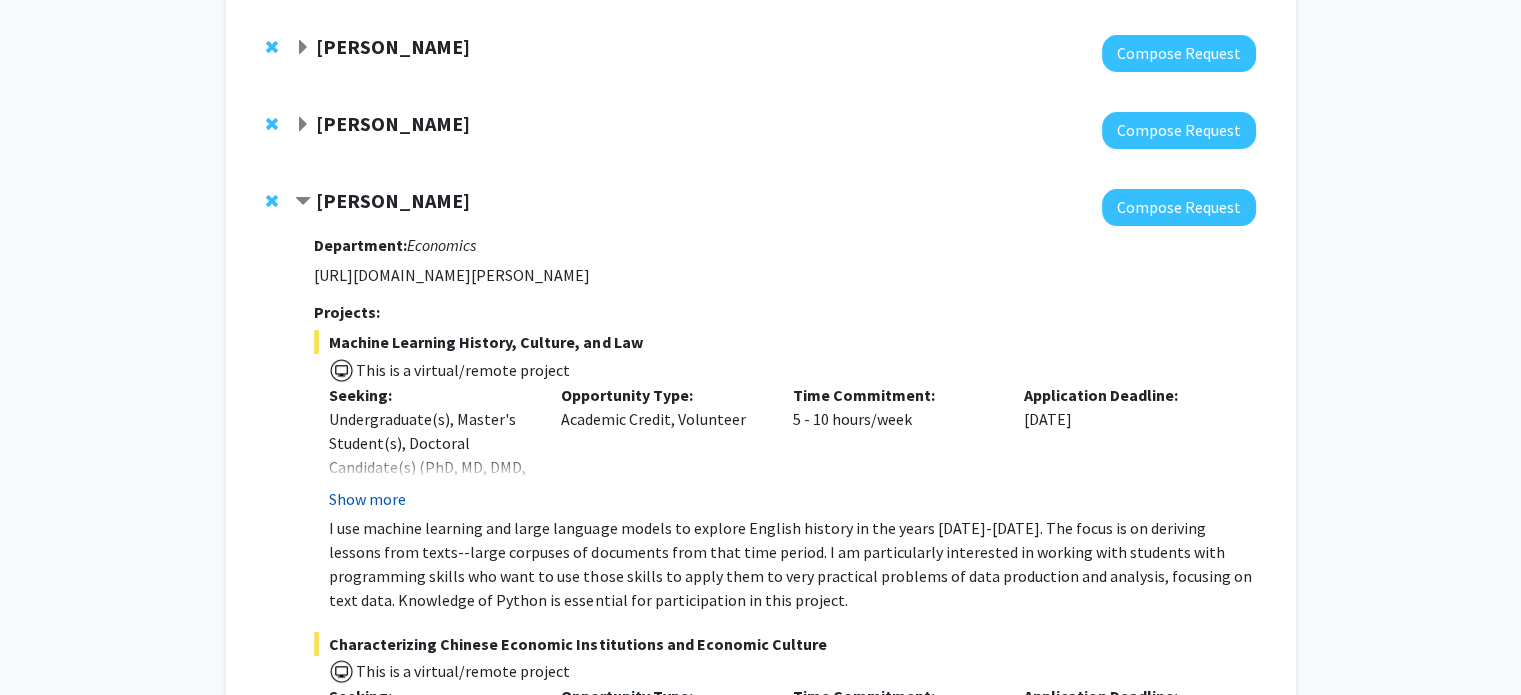 click on "Show more" at bounding box center (367, 499) 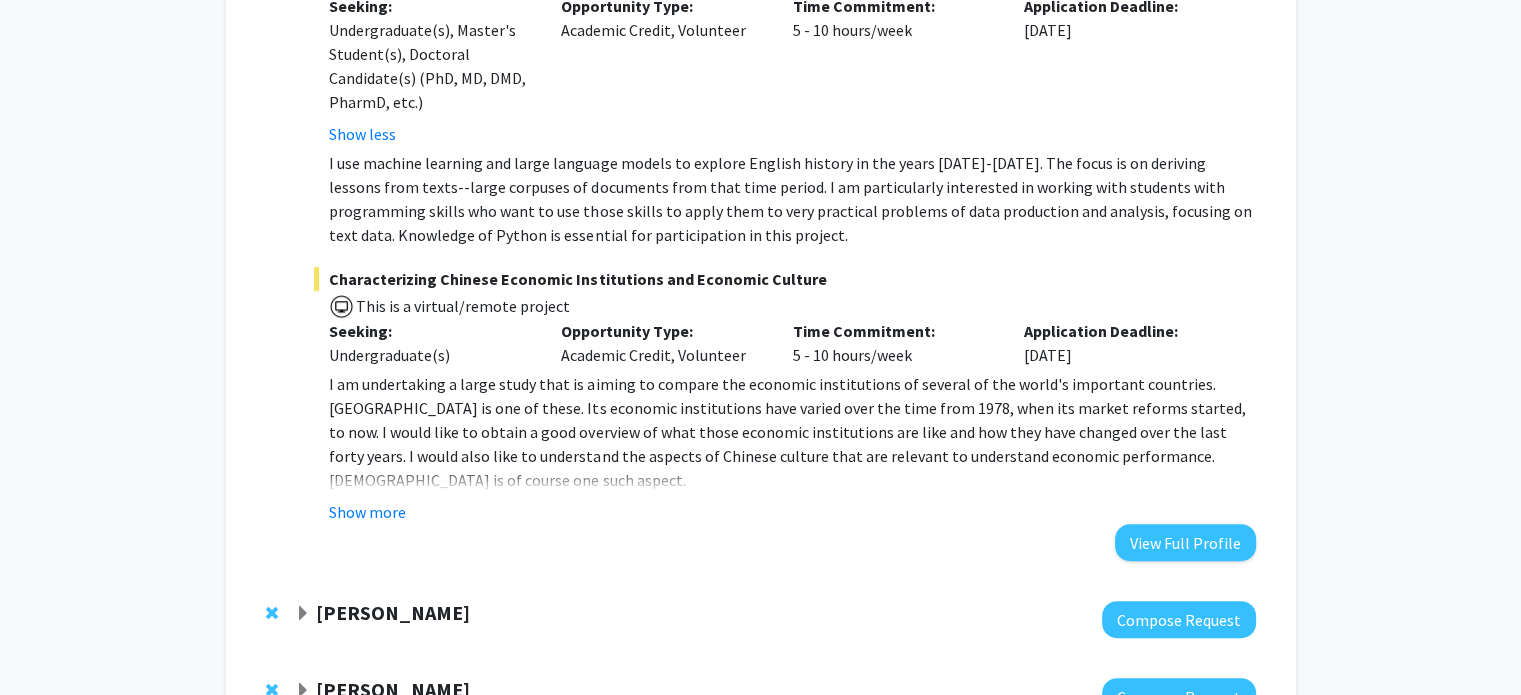 scroll, scrollTop: 914, scrollLeft: 0, axis: vertical 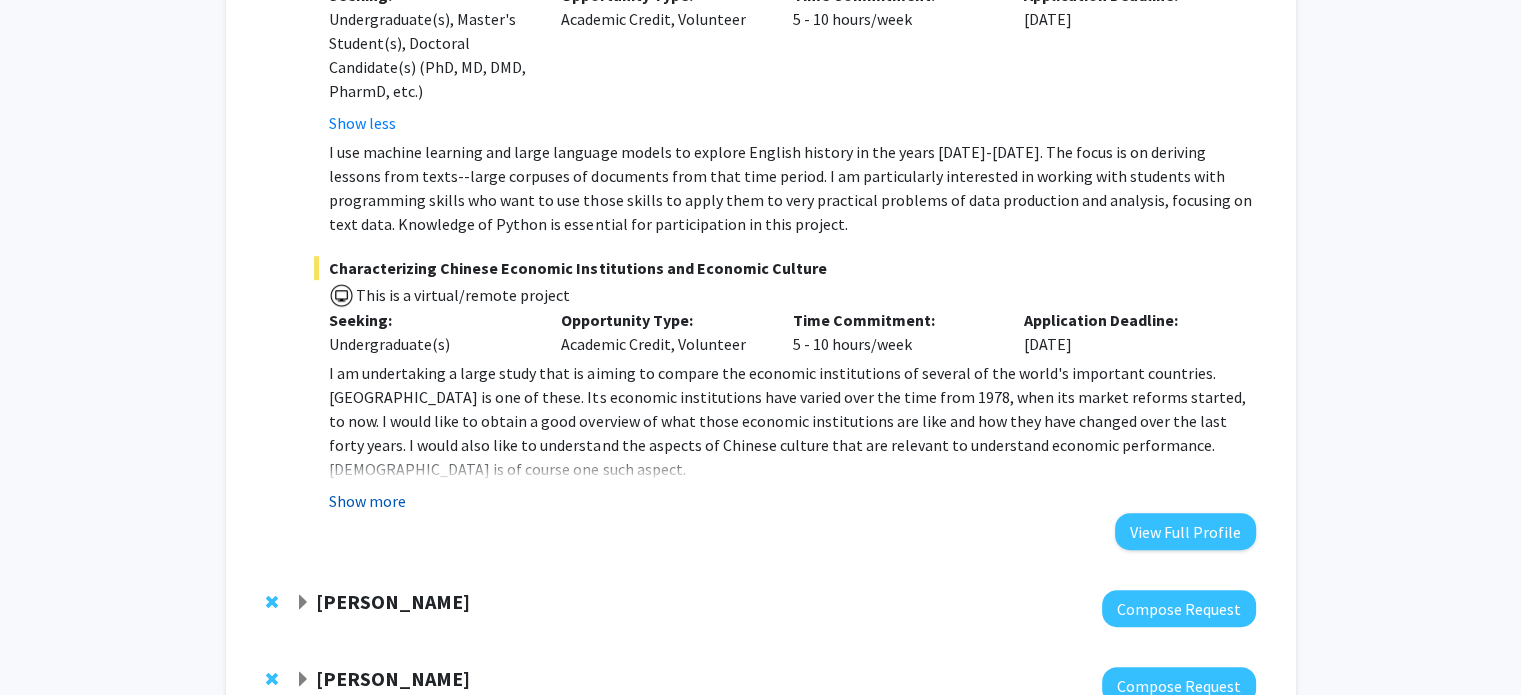 click on "Show more" at bounding box center (367, 501) 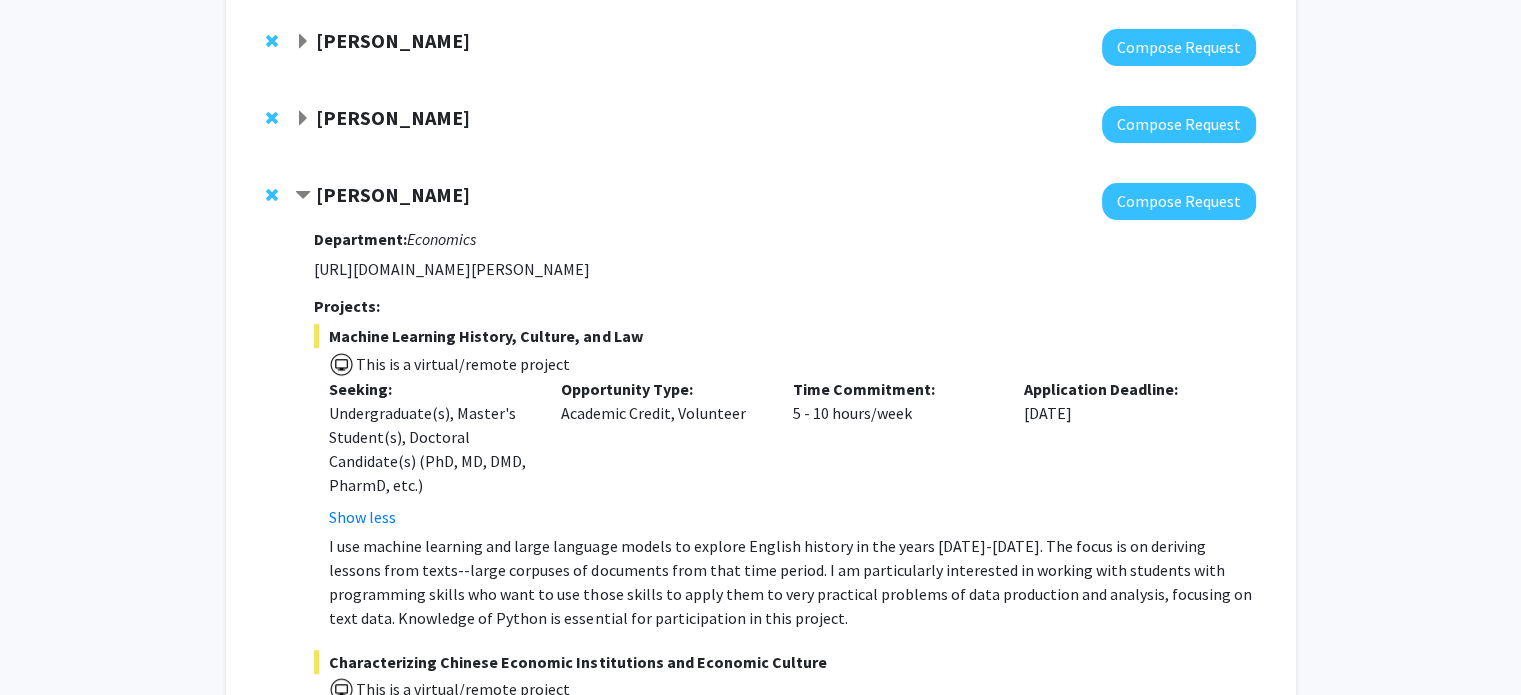 scroll, scrollTop: 514, scrollLeft: 0, axis: vertical 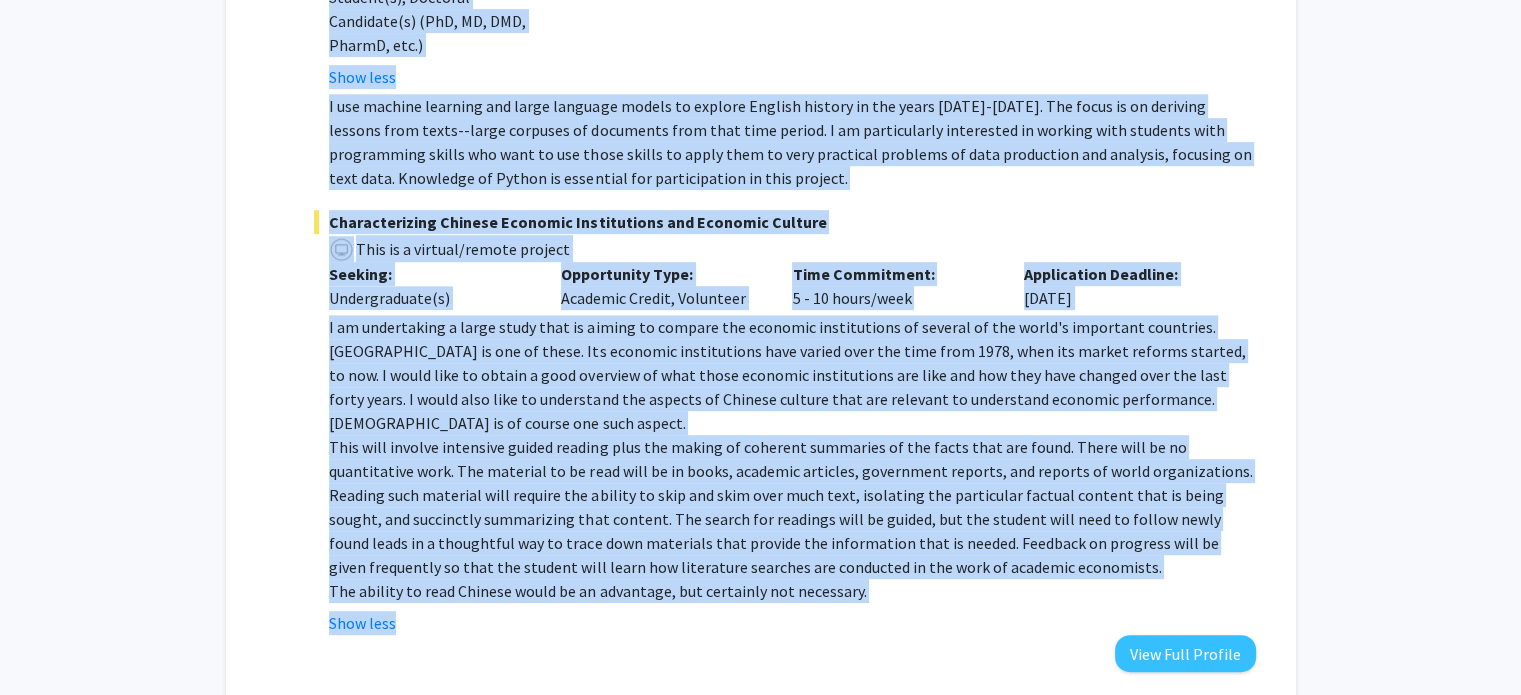 drag, startPoint x: 315, startPoint y: 204, endPoint x: 847, endPoint y: 632, distance: 682.79425 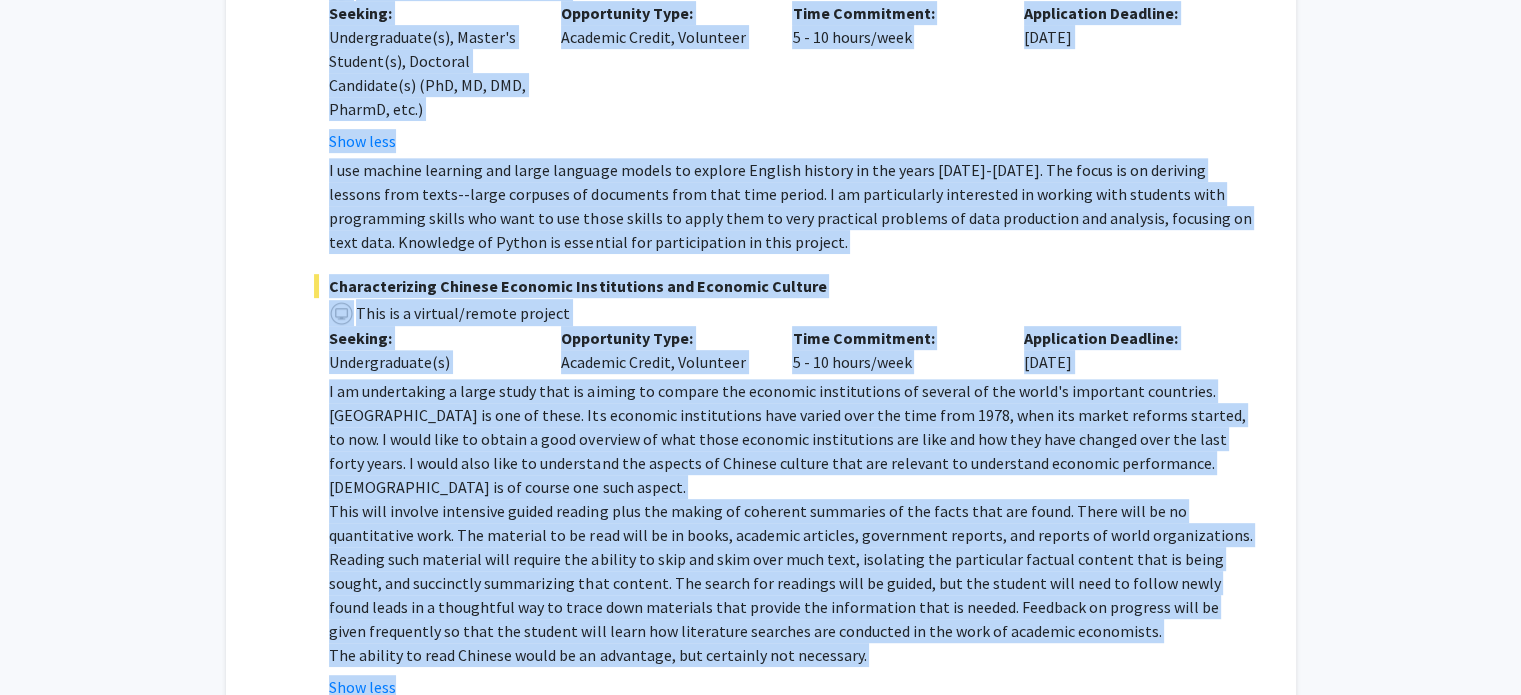scroll, scrollTop: 560, scrollLeft: 0, axis: vertical 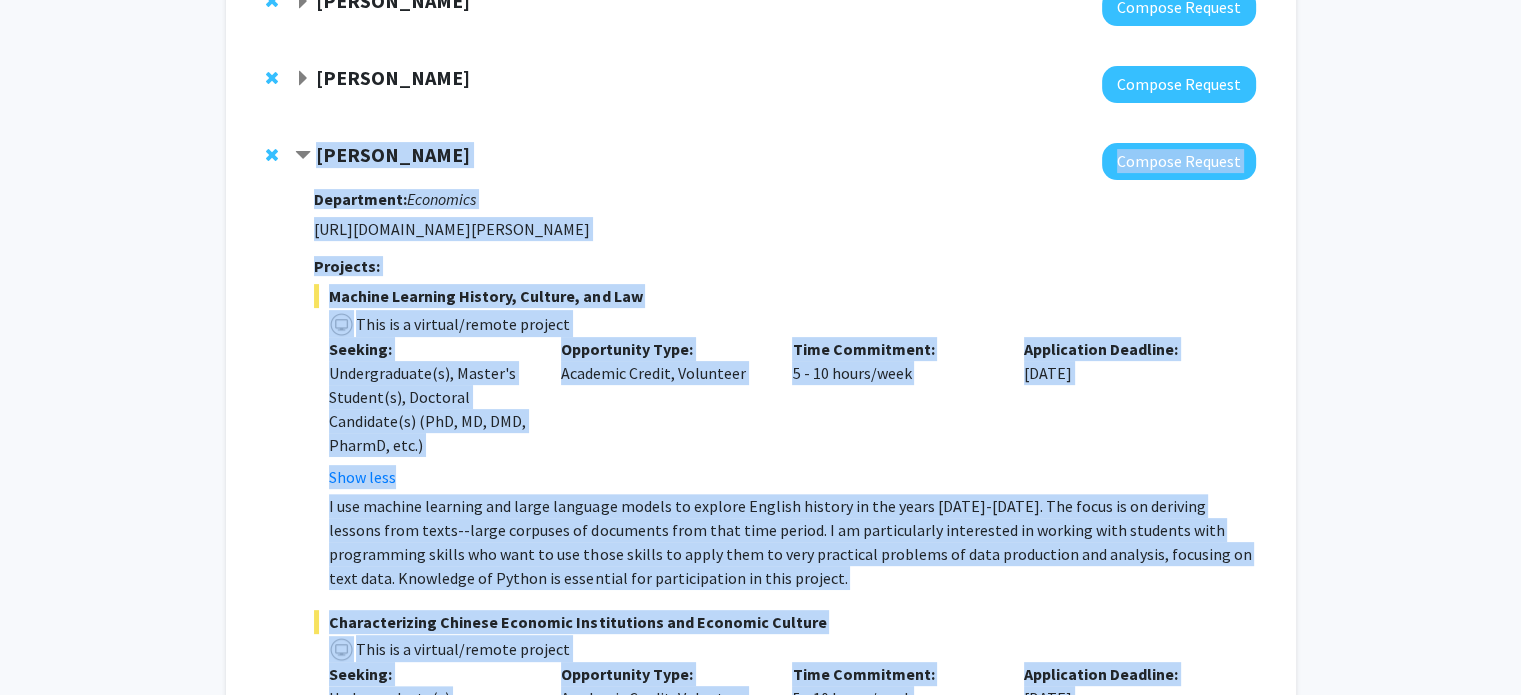 click on "[PERSON_NAME]" 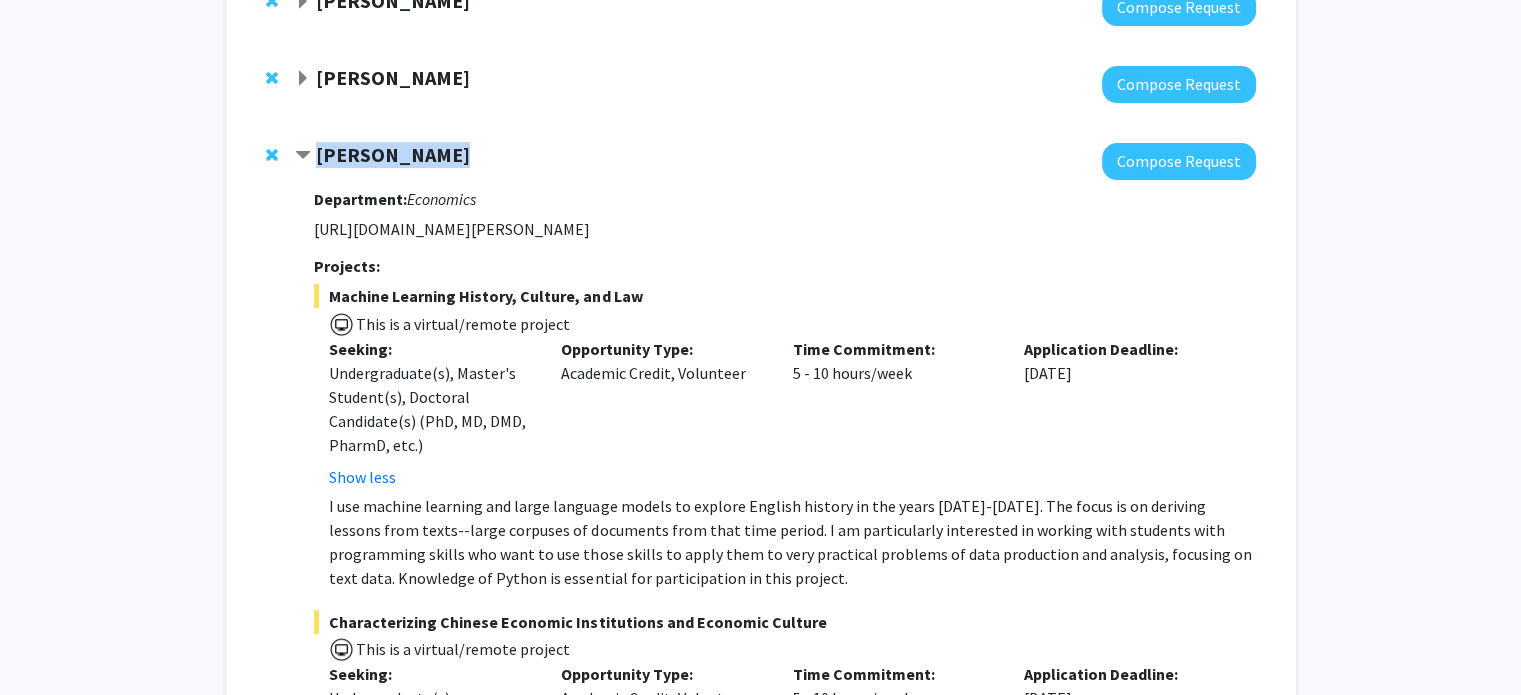 drag, startPoint x: 448, startPoint y: 151, endPoint x: 316, endPoint y: 156, distance: 132.09467 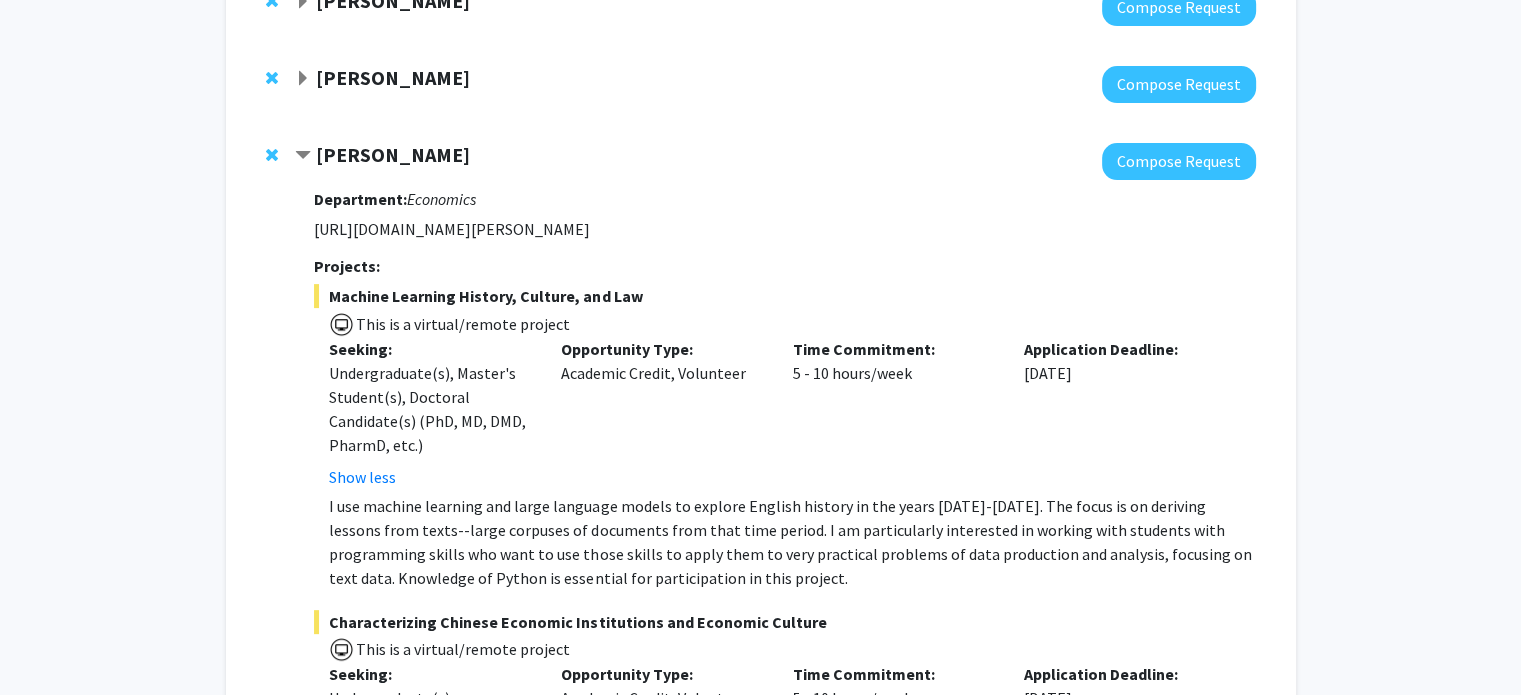 click on "[PERSON_NAME]  Compose Request  Department:  Economics  [URL][DOMAIN_NAME][PERSON_NAME] Projects:  Machine Learning History, Culture, and Law   This is a virtual/remote project  Seeking: Undergraduate(s), Master's Student(s), Doctoral Candidate(s) (PhD, MD, DMD, PharmD, etc.) Show less Opportunity Type:  Academic Credit, Volunteer  Time Commitment:  5 - 10 hours/week  Application Deadline:  [DATE]  I use machine learning and large language models to explore English history in the years [DATE]-[DATE]. The focus is on deriving lessons from texts--large corpuses of documents from that time period.   I am particularly interested in working with students with programming skills who want to use those skills to apply them to very practical problems of data production and analysis, focusing on text data. Knowledge of Python is essential for participation in this project.  Characterizing Chinese Economic Institutions and Economic Culture    This is a virtual/remote project  Seeking: Undergraduate(s) Show less" 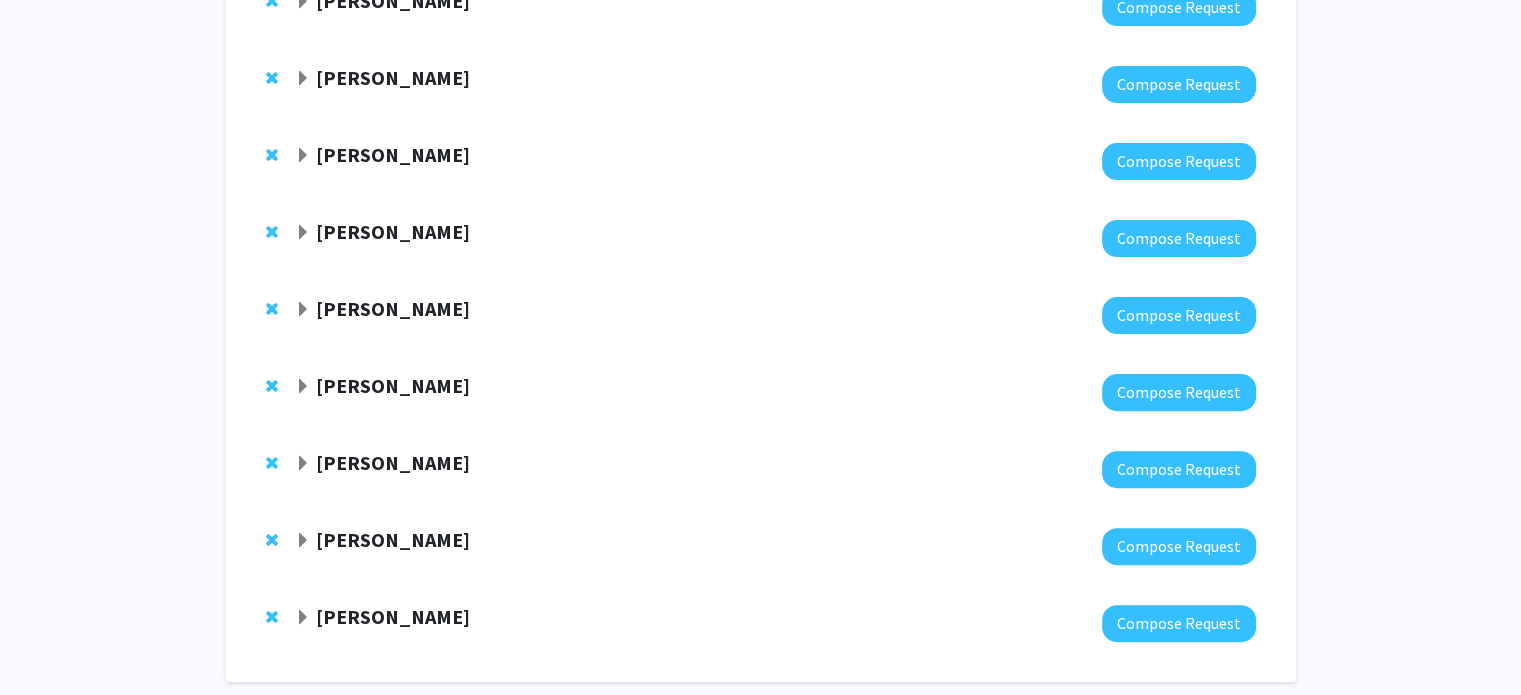 click 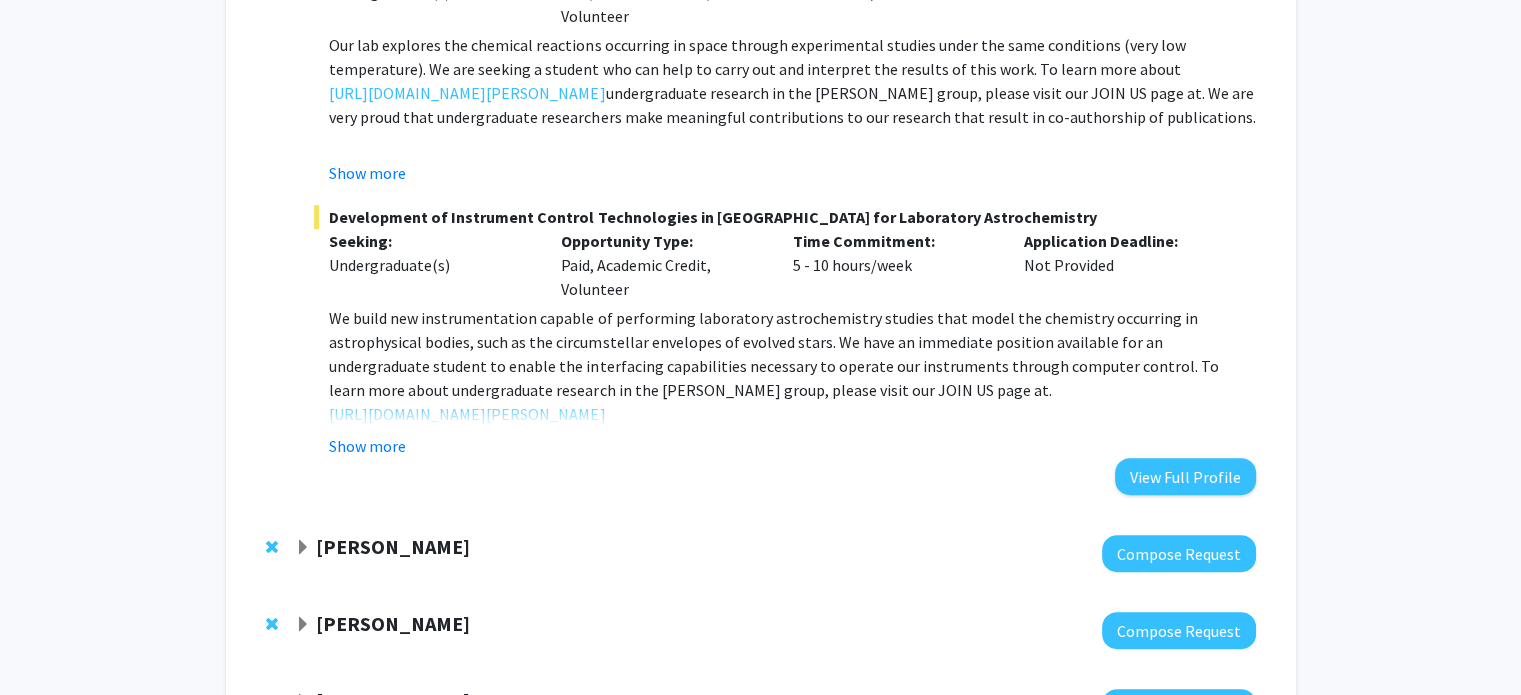 scroll, scrollTop: 960, scrollLeft: 0, axis: vertical 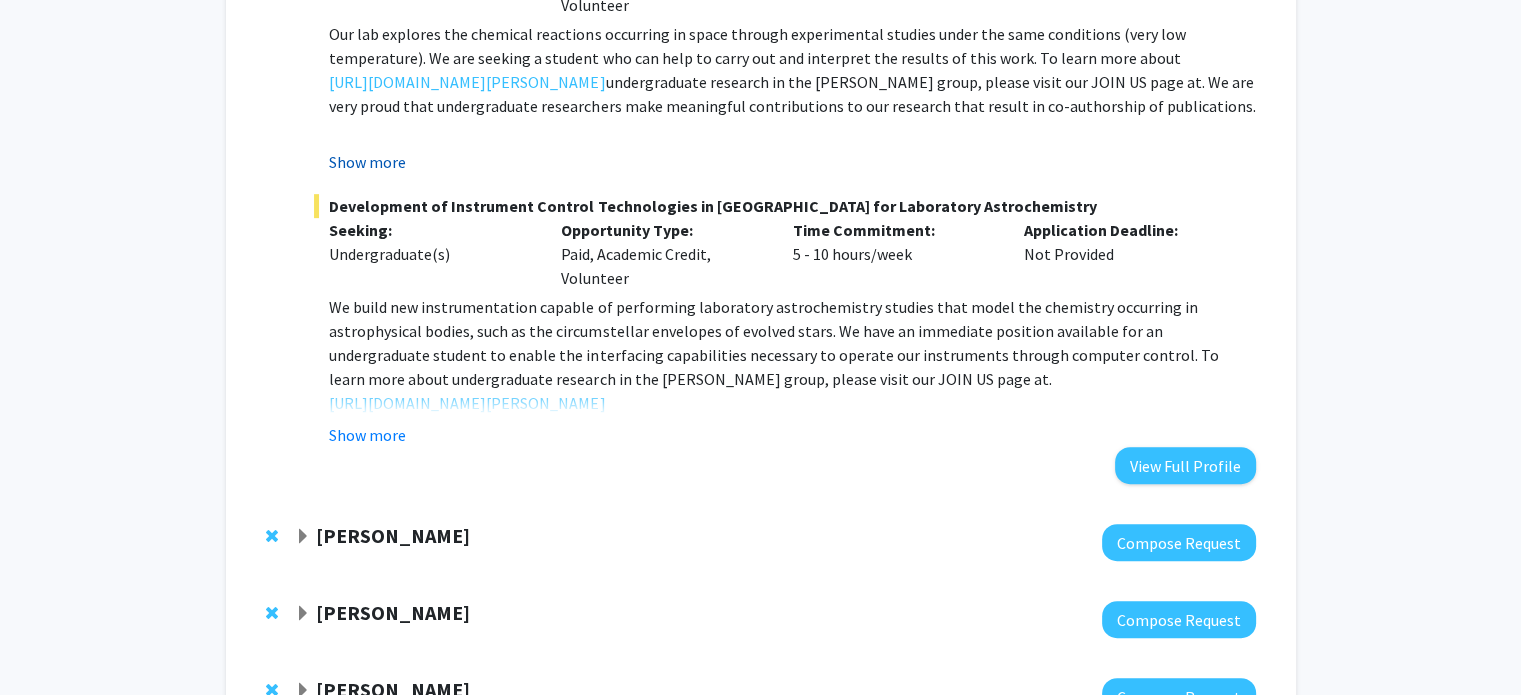 click on "Show more" at bounding box center [367, 162] 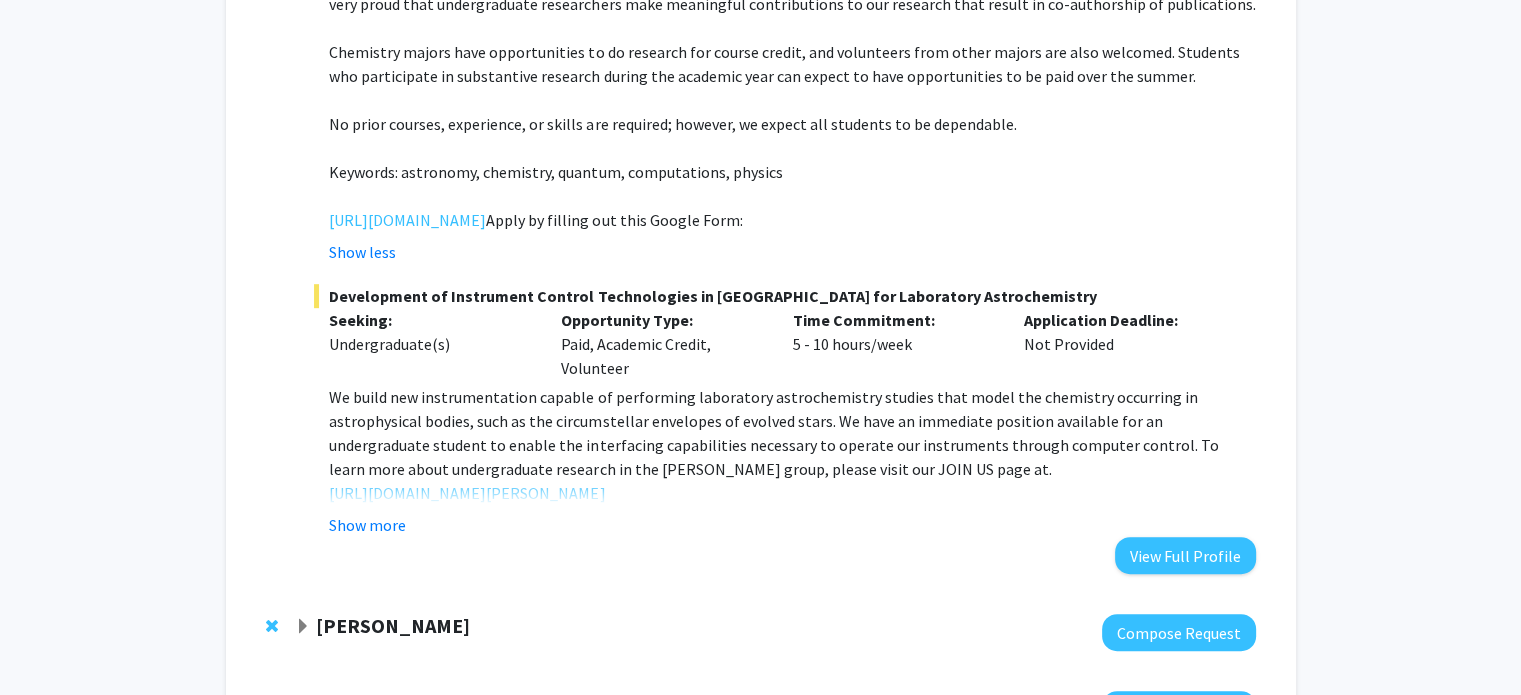 scroll, scrollTop: 1060, scrollLeft: 0, axis: vertical 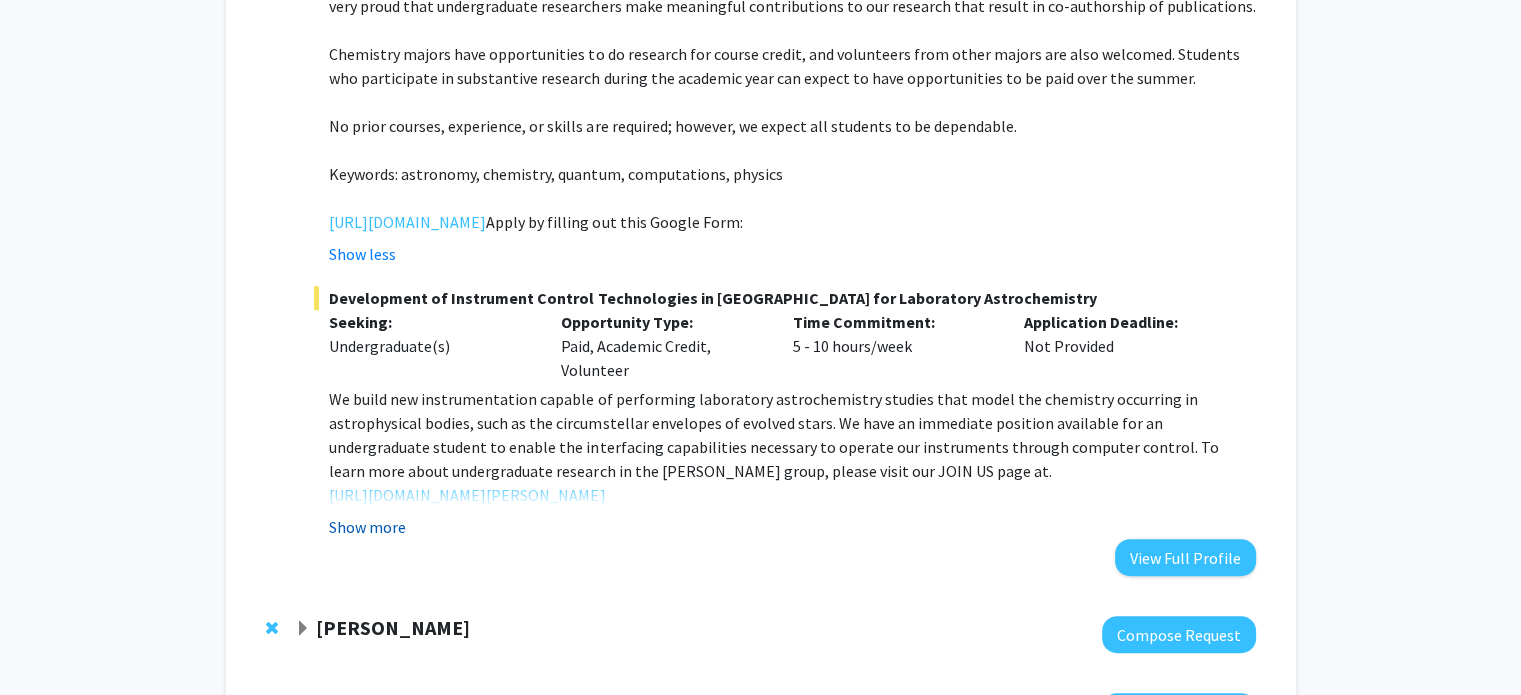 click on "Show more" at bounding box center [367, 527] 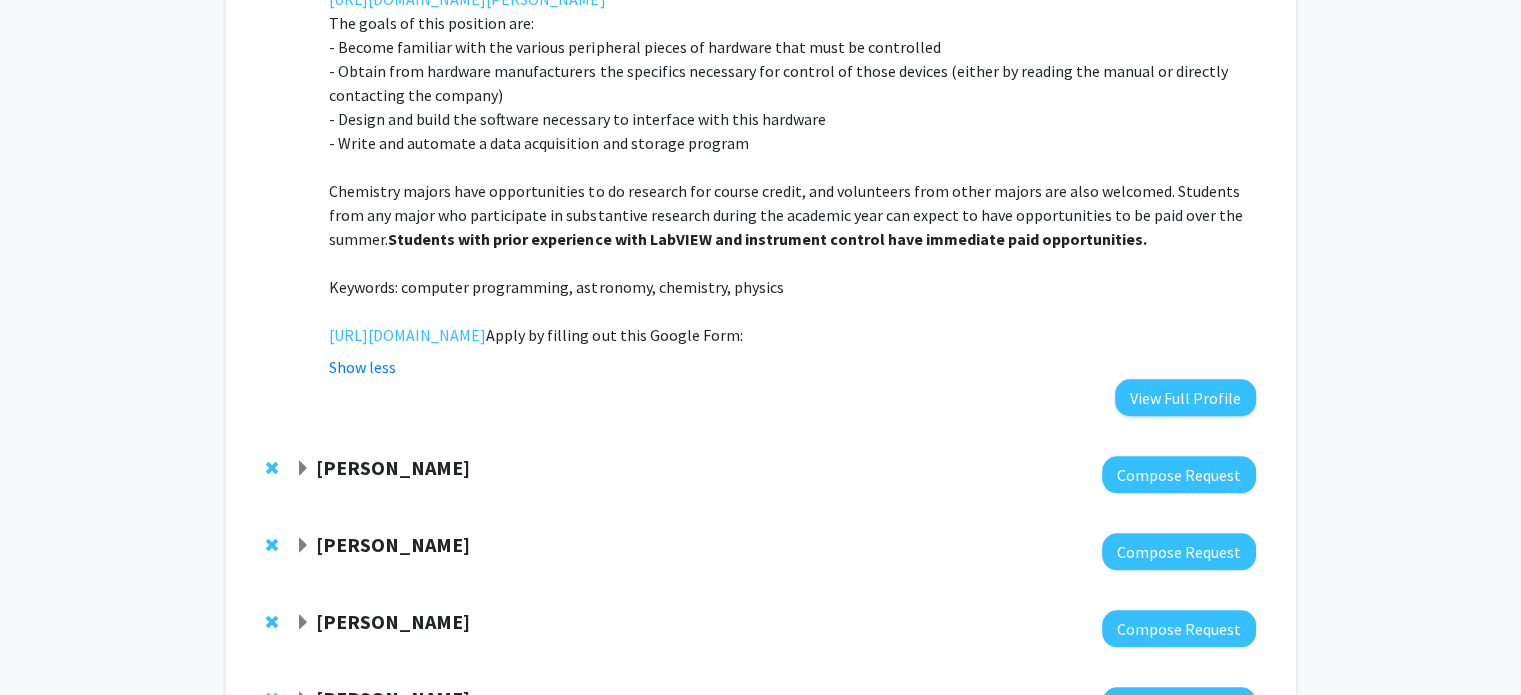 scroll, scrollTop: 1560, scrollLeft: 0, axis: vertical 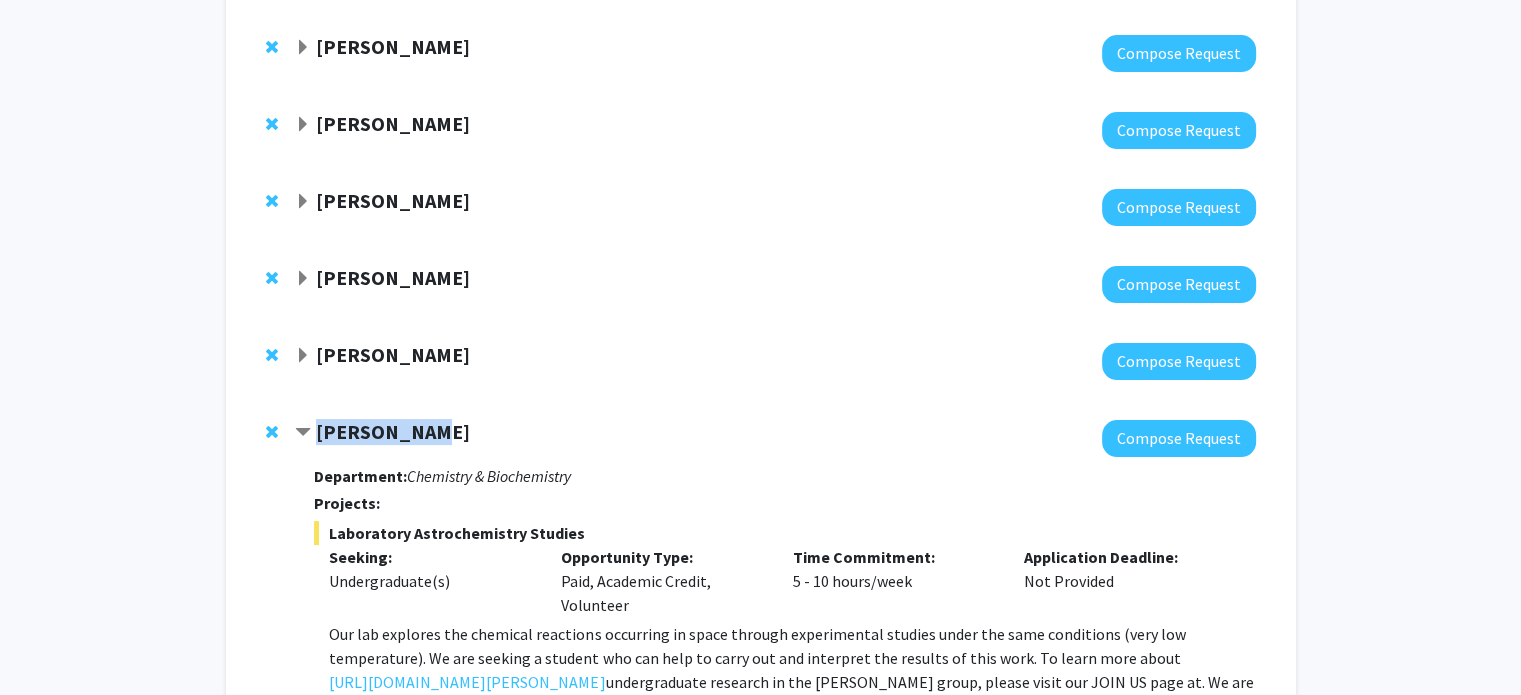 drag, startPoint x: 440, startPoint y: 435, endPoint x: 317, endPoint y: 435, distance: 123 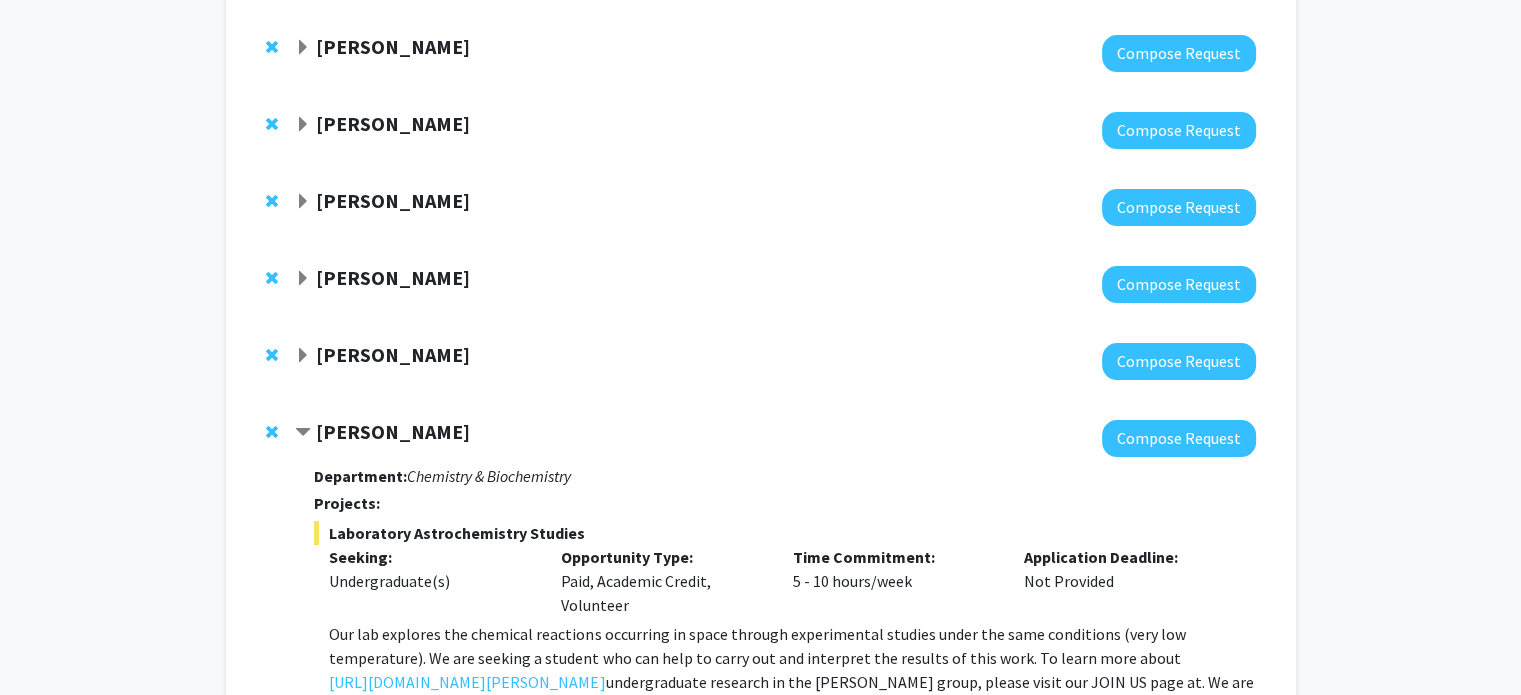 click 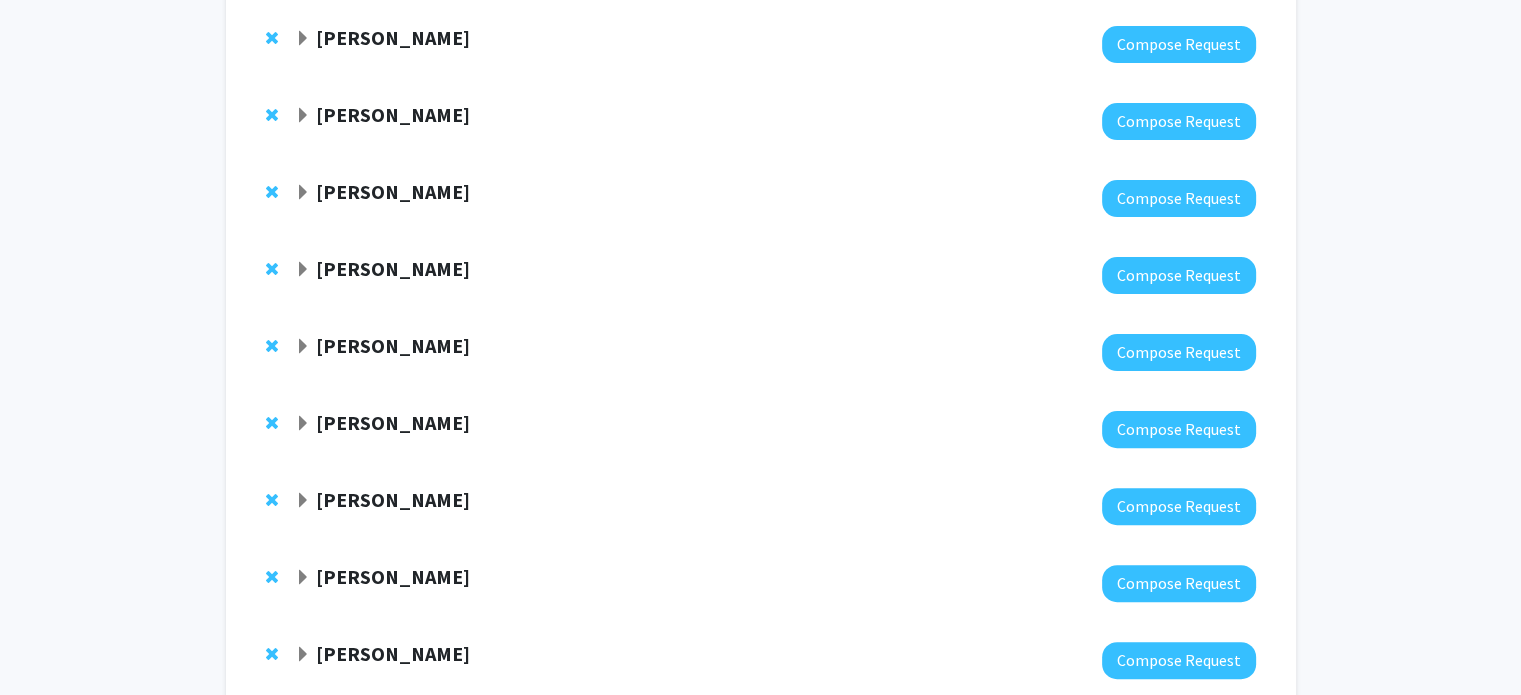 scroll, scrollTop: 560, scrollLeft: 0, axis: vertical 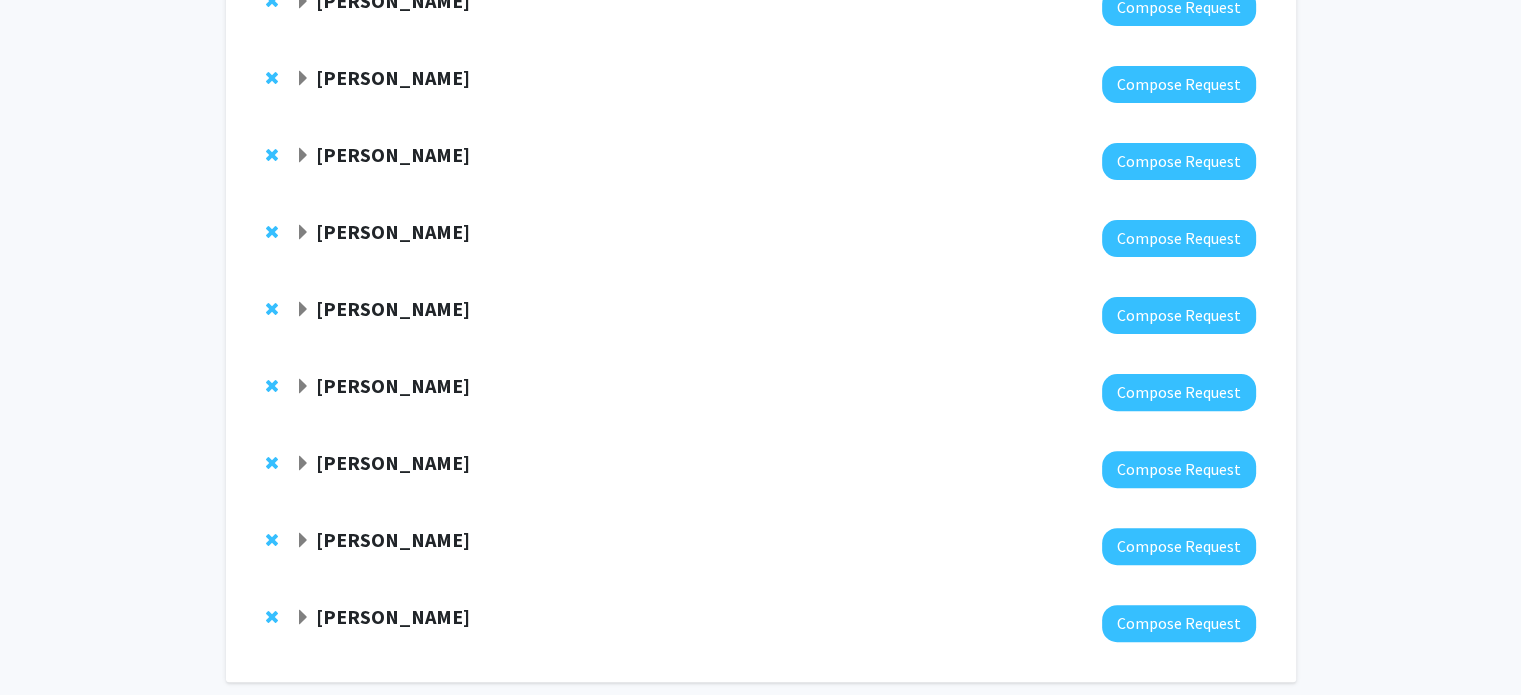 click 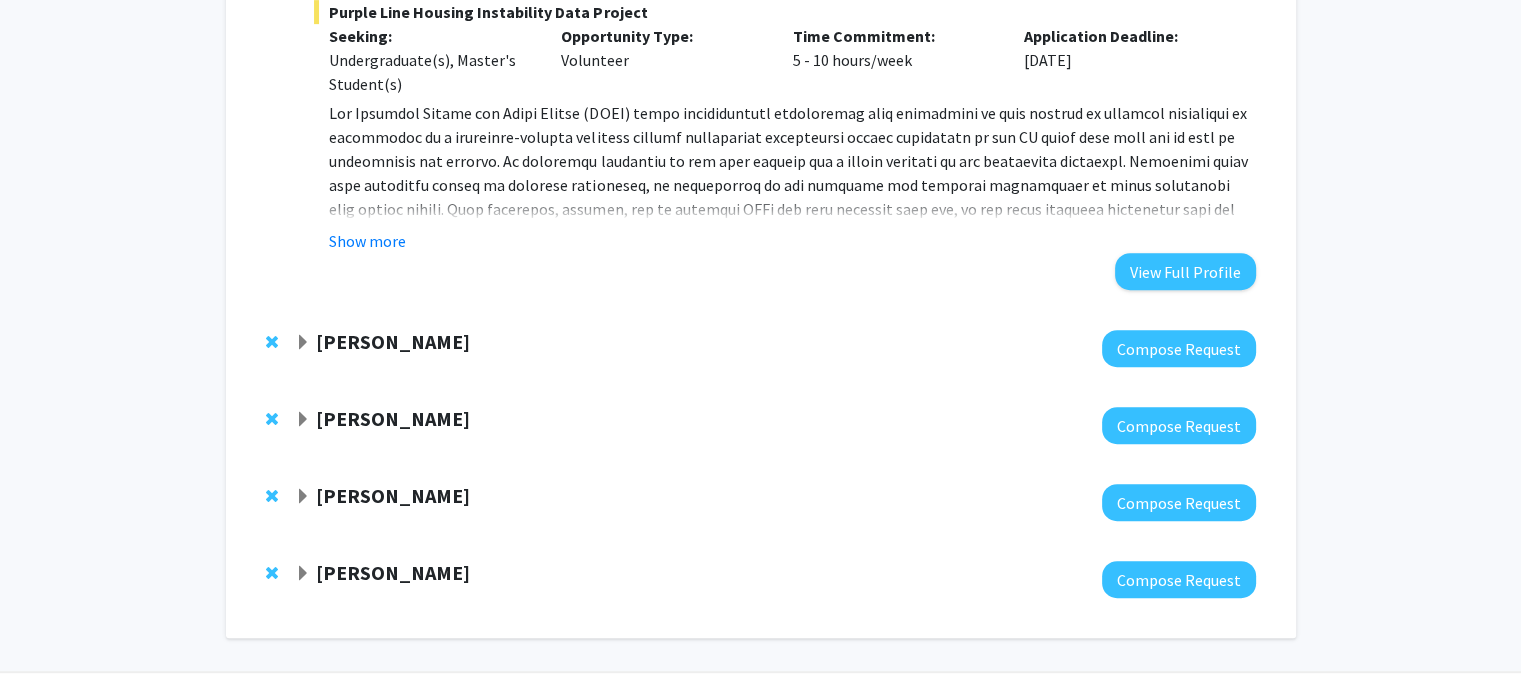 scroll, scrollTop: 960, scrollLeft: 0, axis: vertical 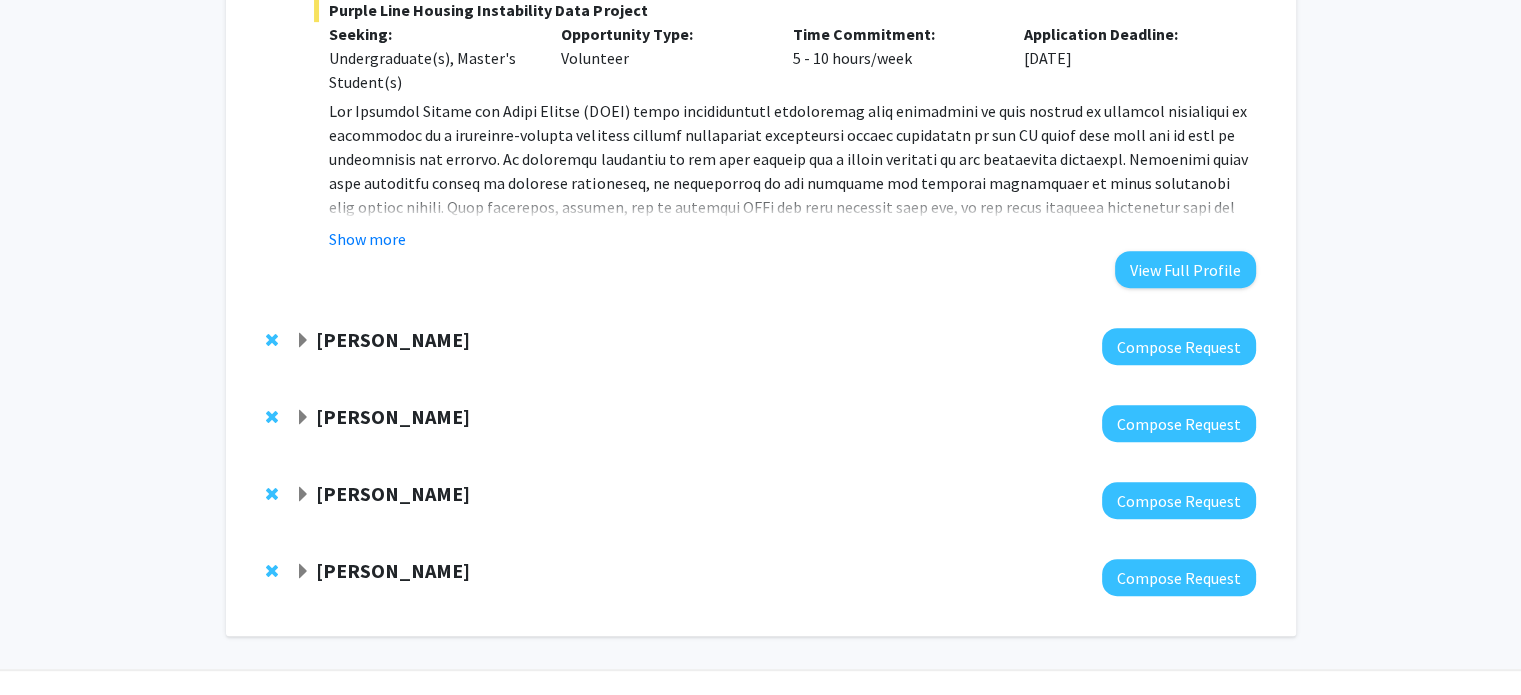 click on "Department:  National Center for Smart Growth,    Urban Studies & Planning  Projects:  Purple Line Housing Instability Data Project  Seeking: Undergraduate(s), Master's Student(s) Opportunity Type:  Volunteer  Time Commitment:  5 - 10 hours/week  Application Deadline:  [DATE]  Show more  View Full Profile" at bounding box center [784, 111] 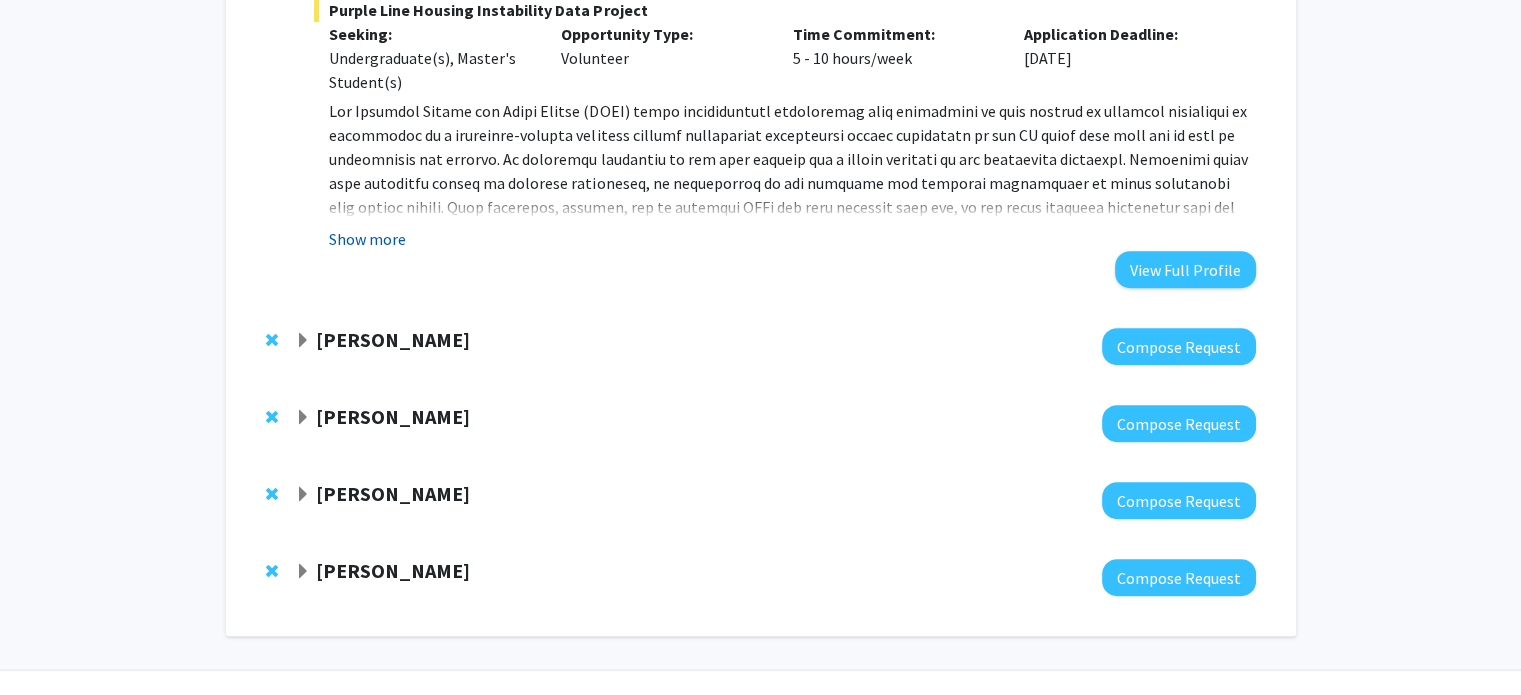 click on "Show more" at bounding box center (367, 239) 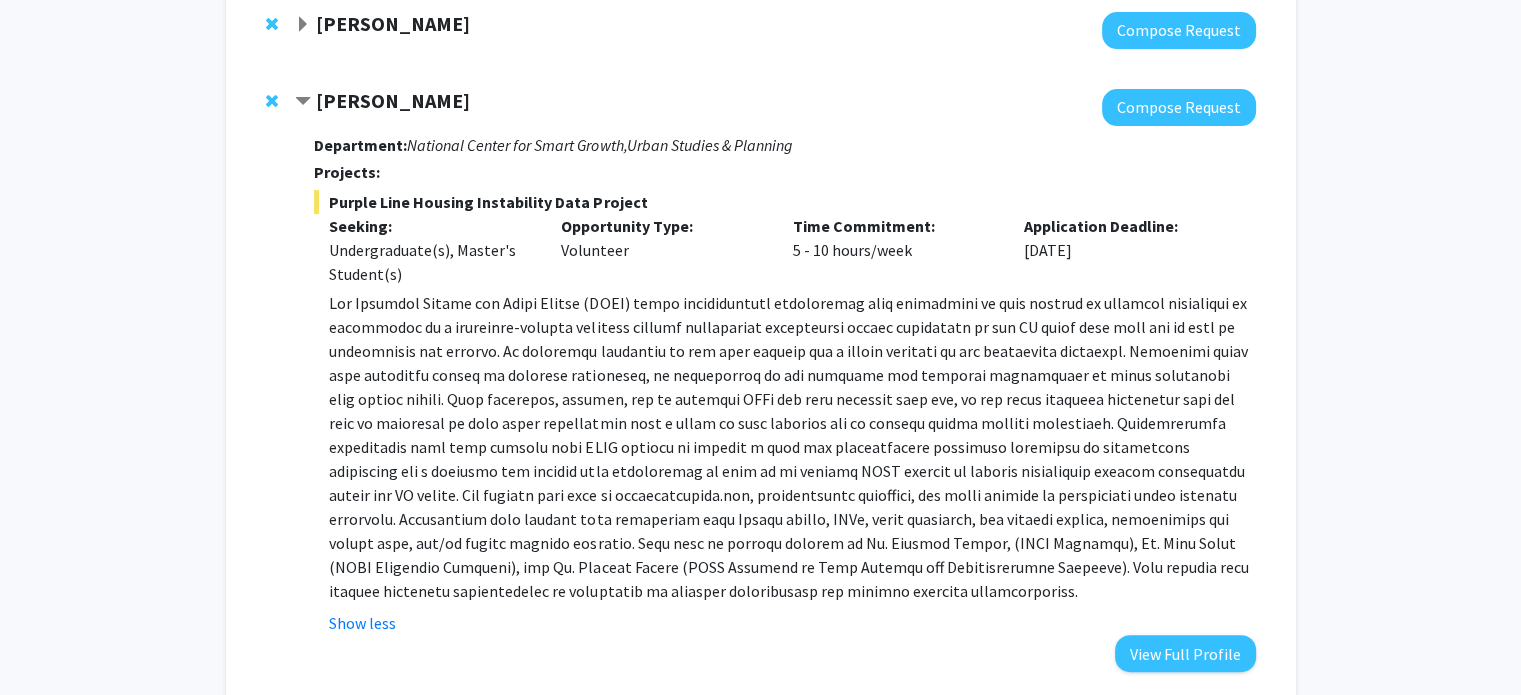 scroll, scrollTop: 760, scrollLeft: 0, axis: vertical 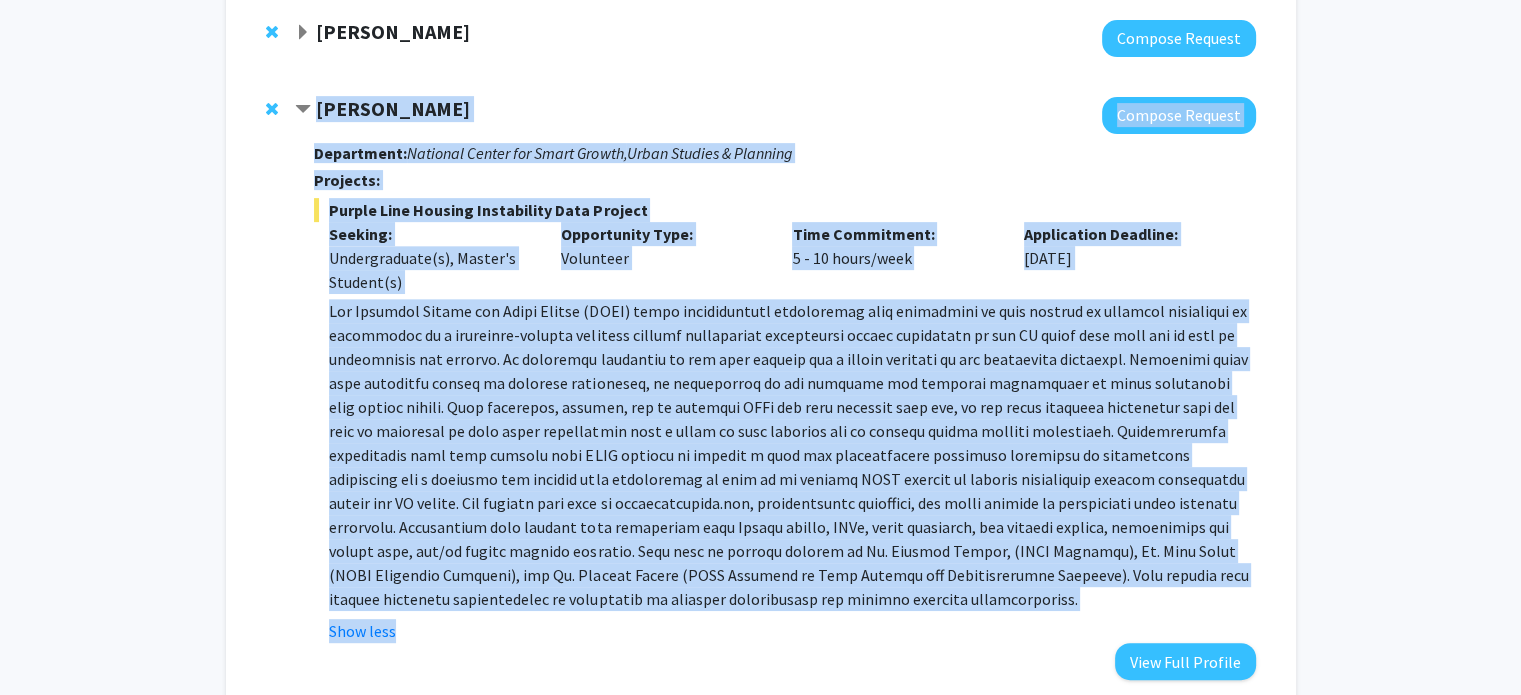 drag, startPoint x: 313, startPoint y: 106, endPoint x: 468, endPoint y: 625, distance: 541.6512 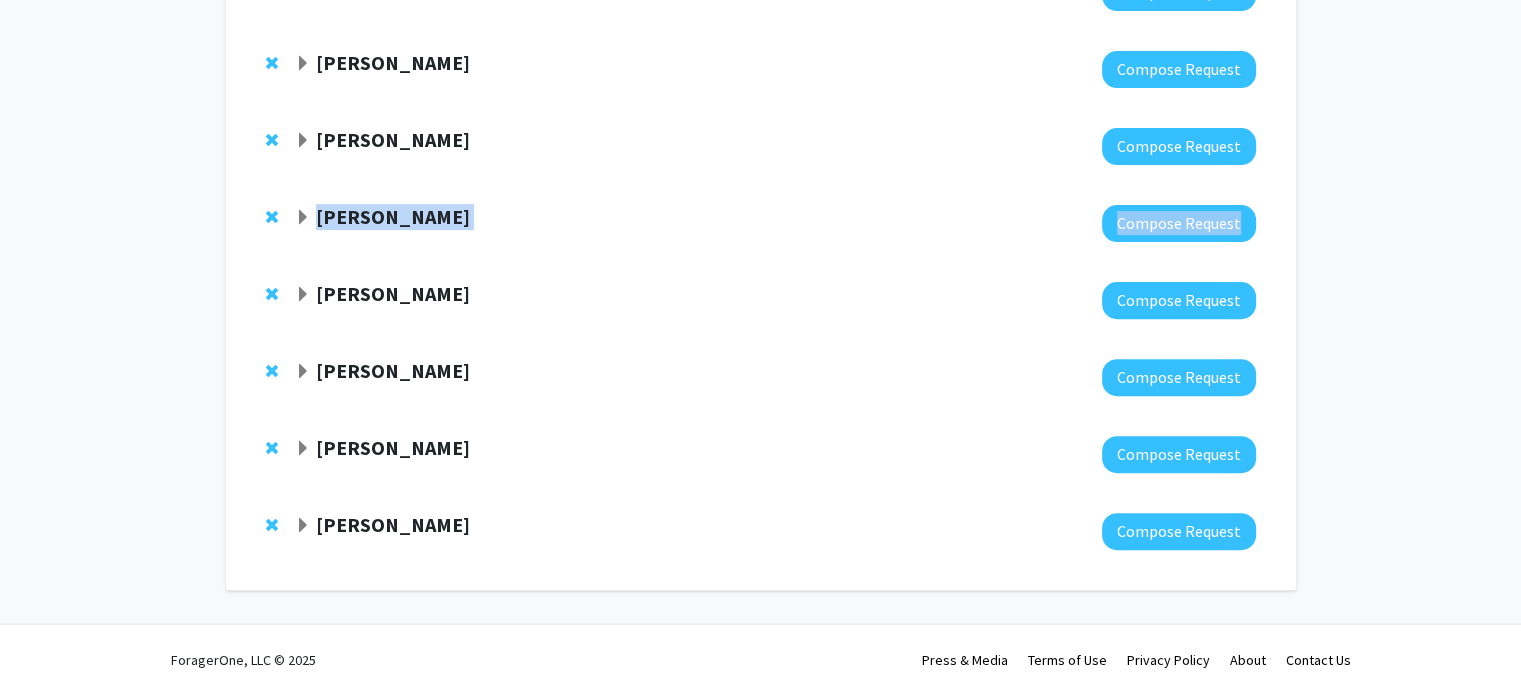 scroll, scrollTop: 651, scrollLeft: 0, axis: vertical 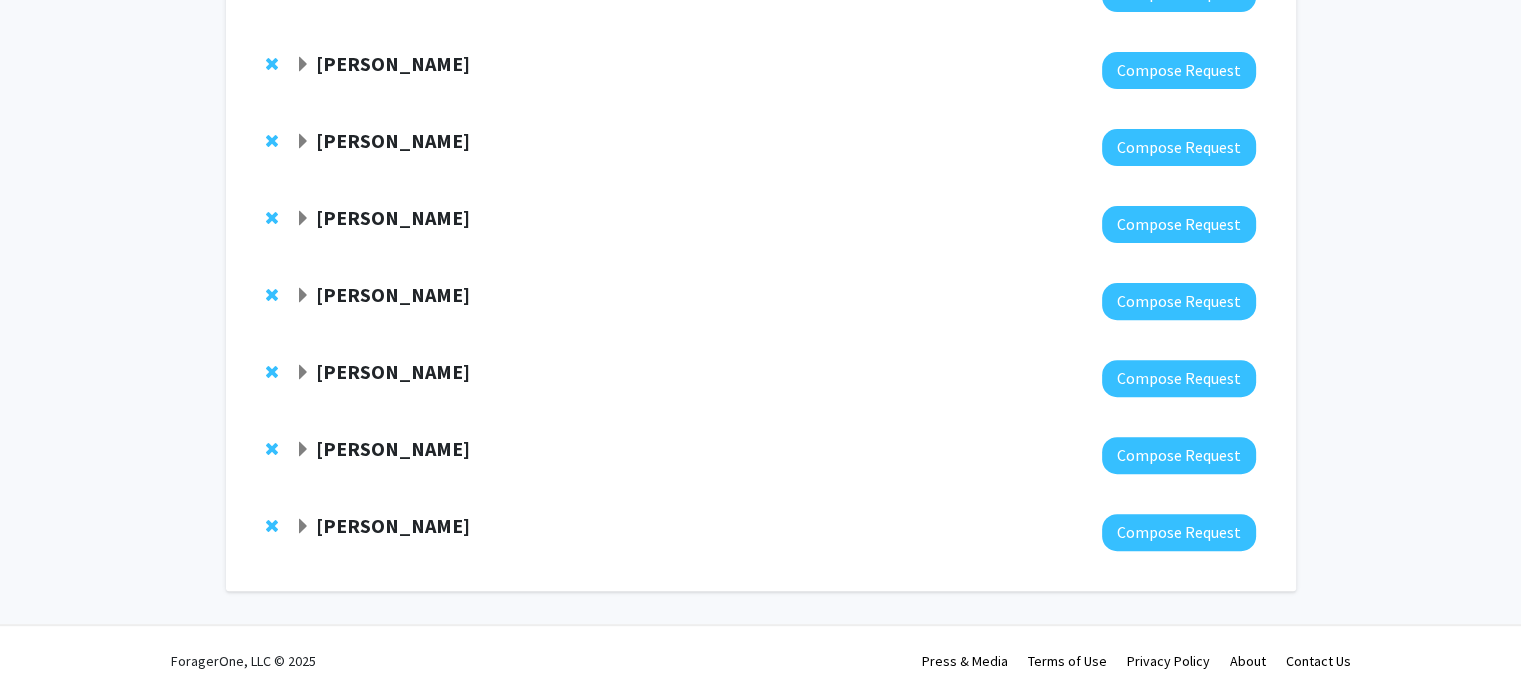 click 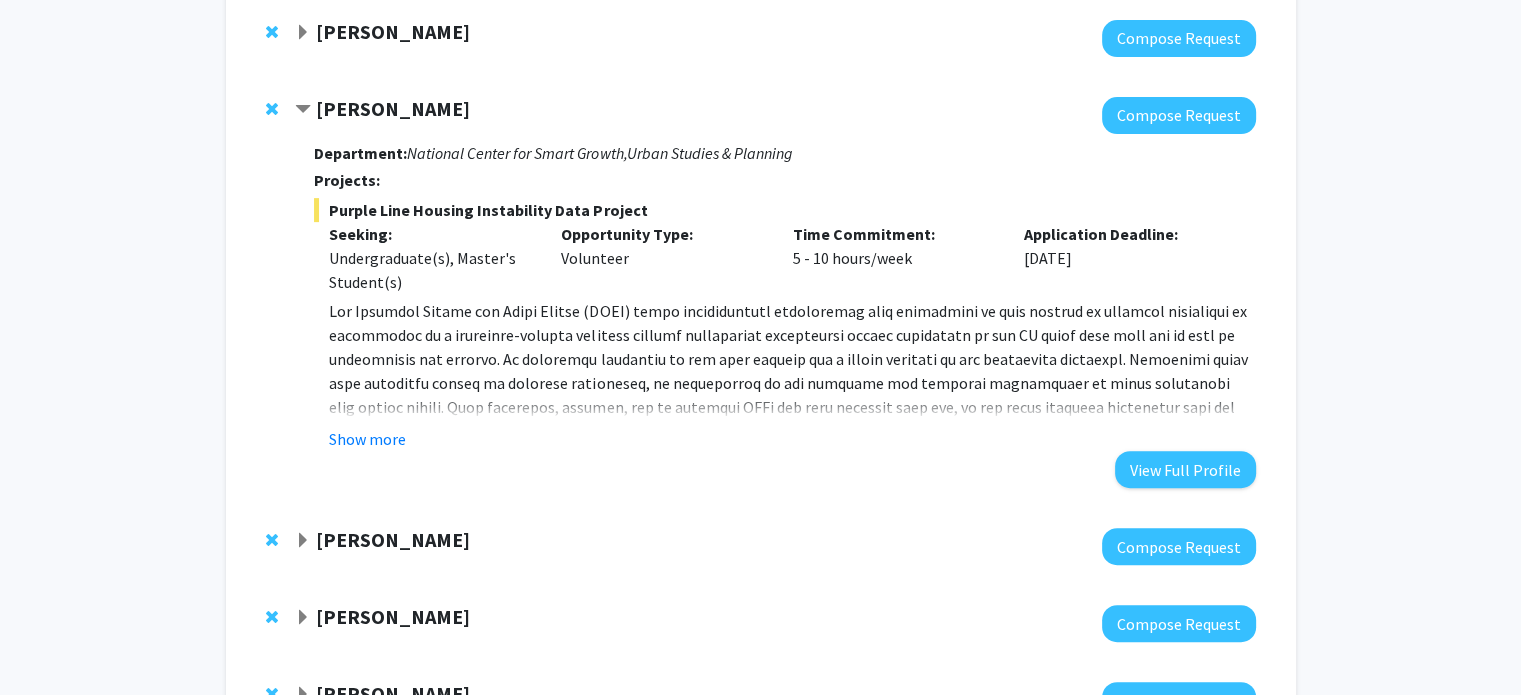 drag, startPoint x: 468, startPoint y: 104, endPoint x: 320, endPoint y: 99, distance: 148.08444 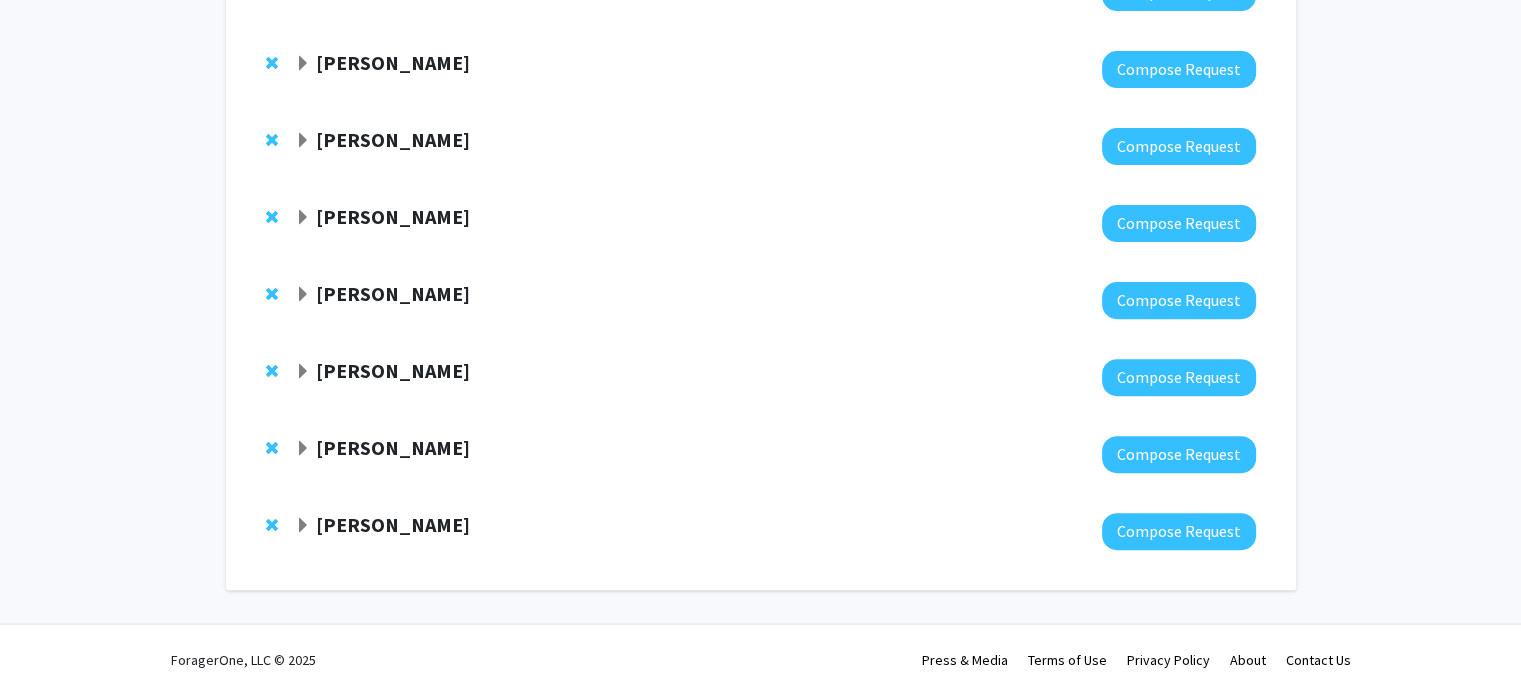 scroll, scrollTop: 651, scrollLeft: 0, axis: vertical 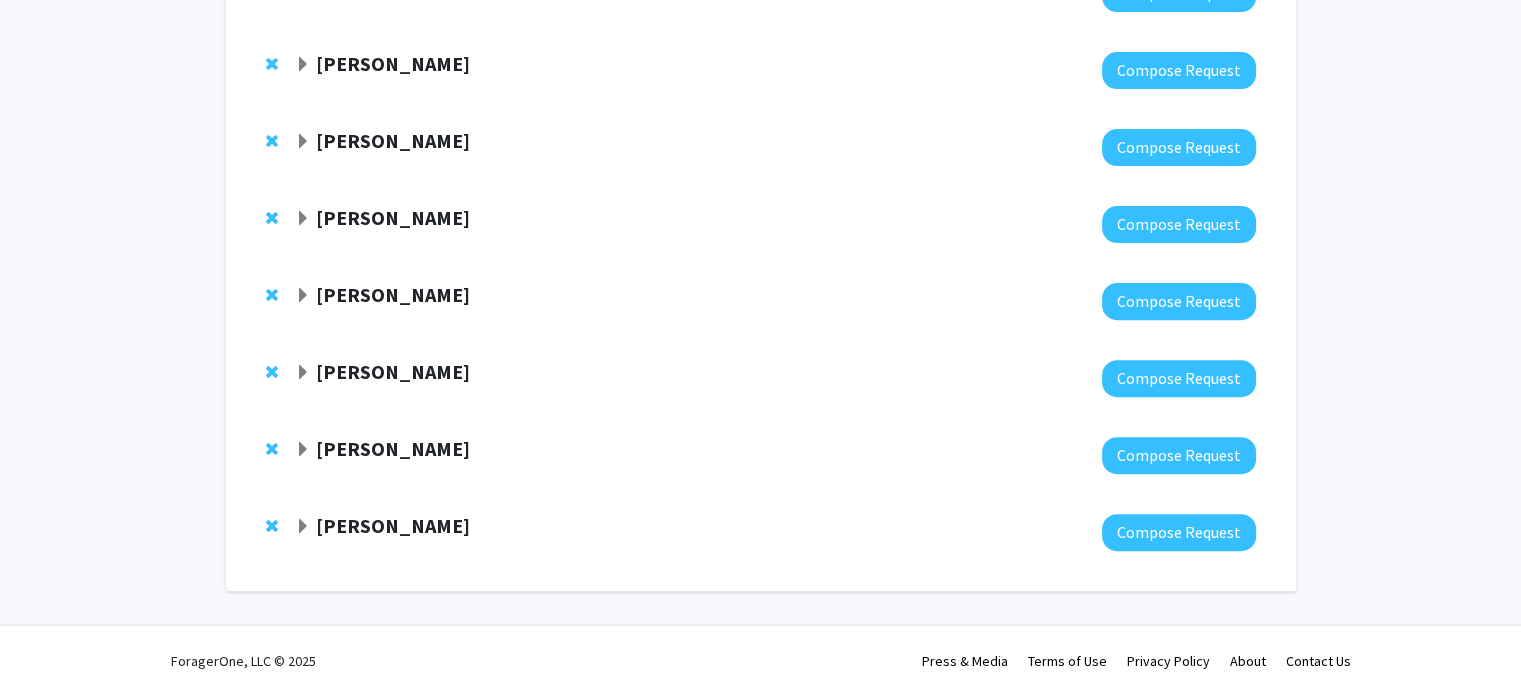 click on "[PERSON_NAME]" 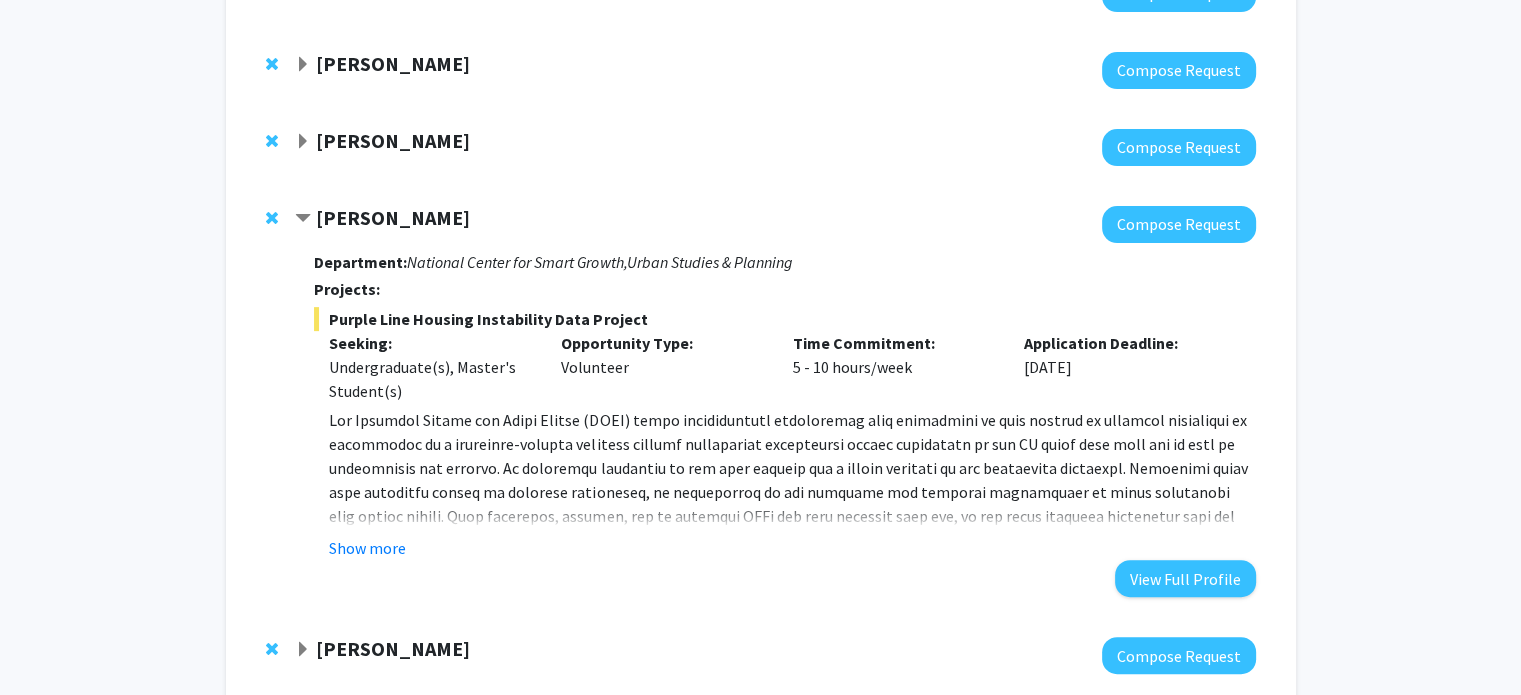 click 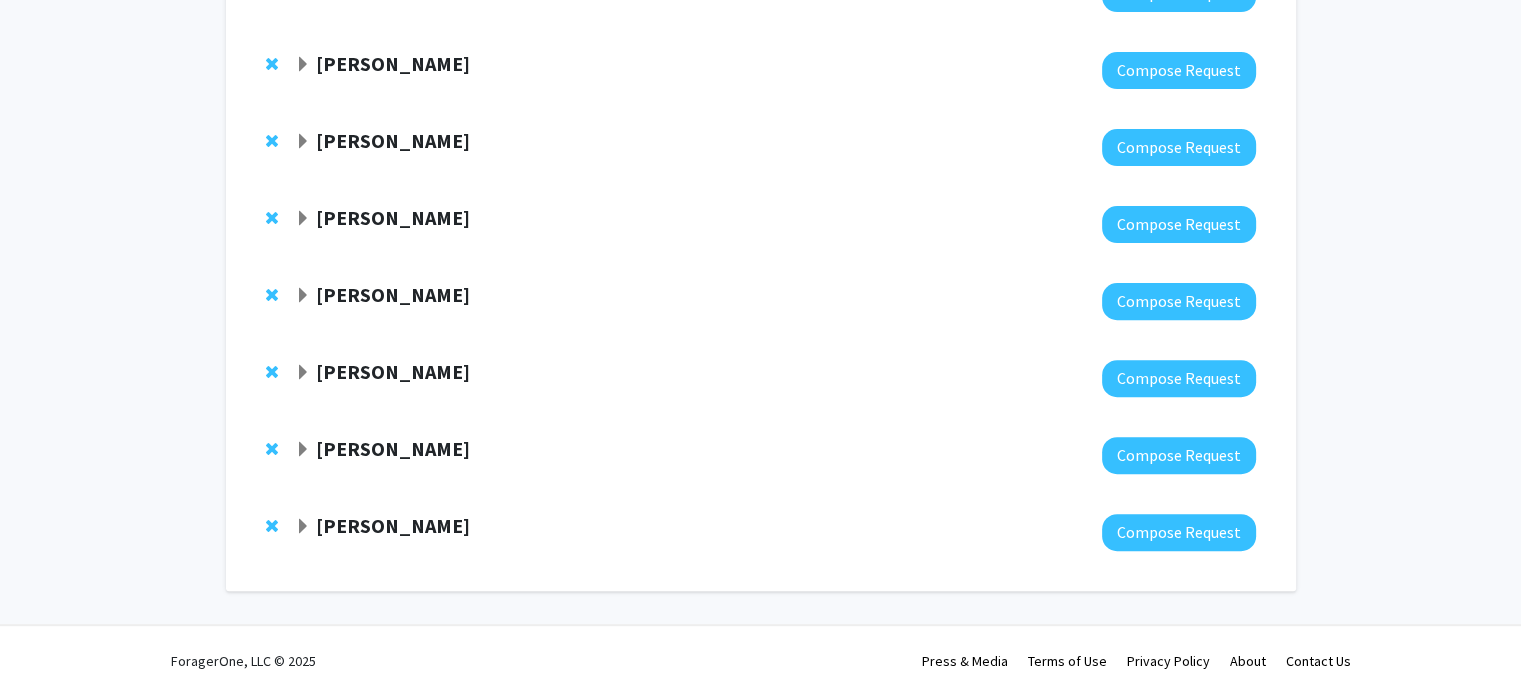click 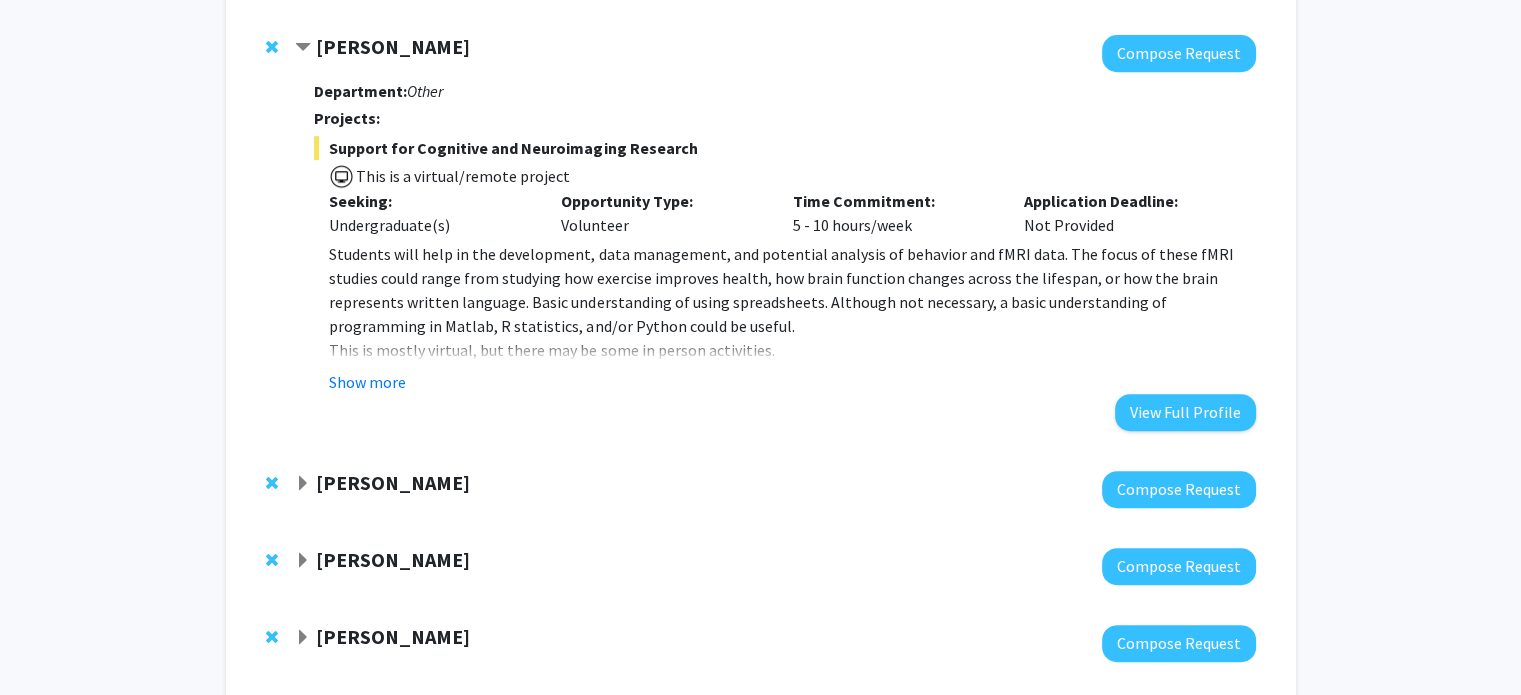 scroll, scrollTop: 951, scrollLeft: 0, axis: vertical 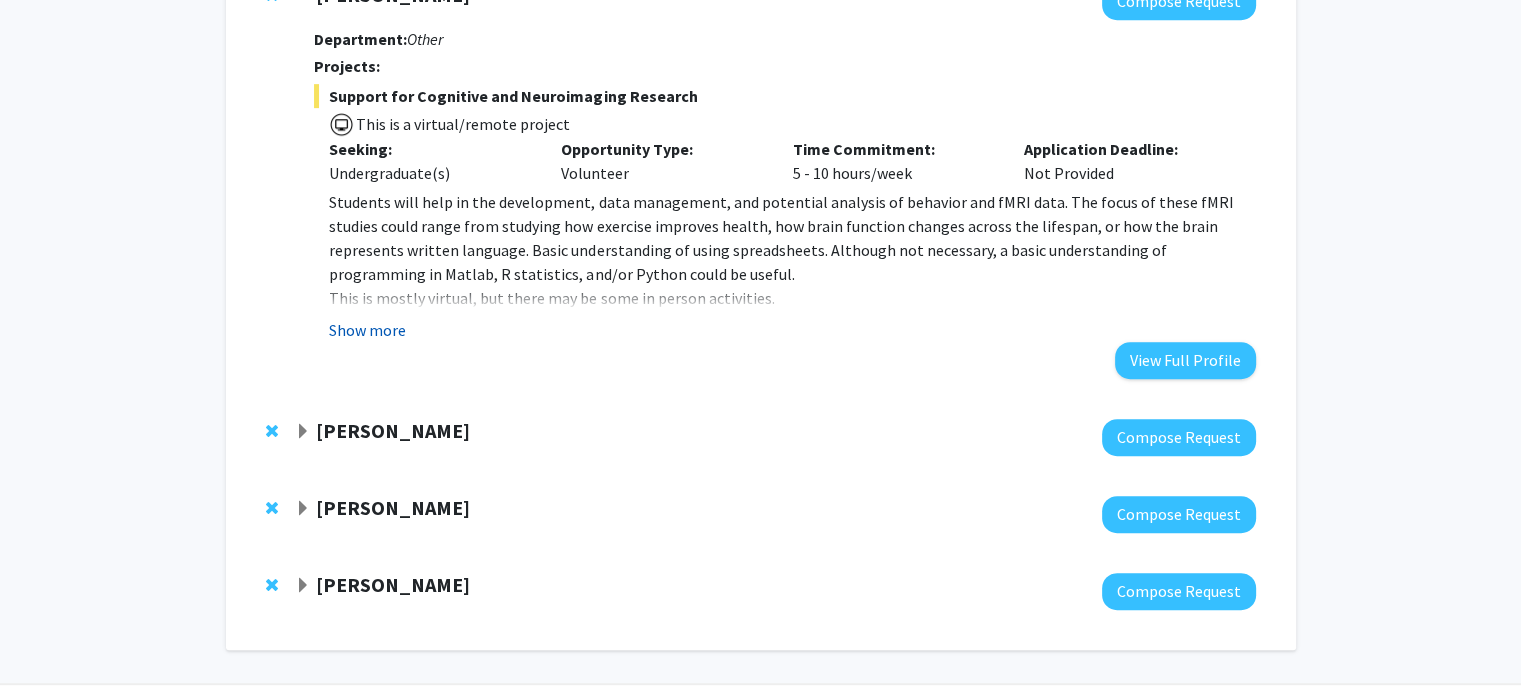 click on "Show more" at bounding box center (367, 330) 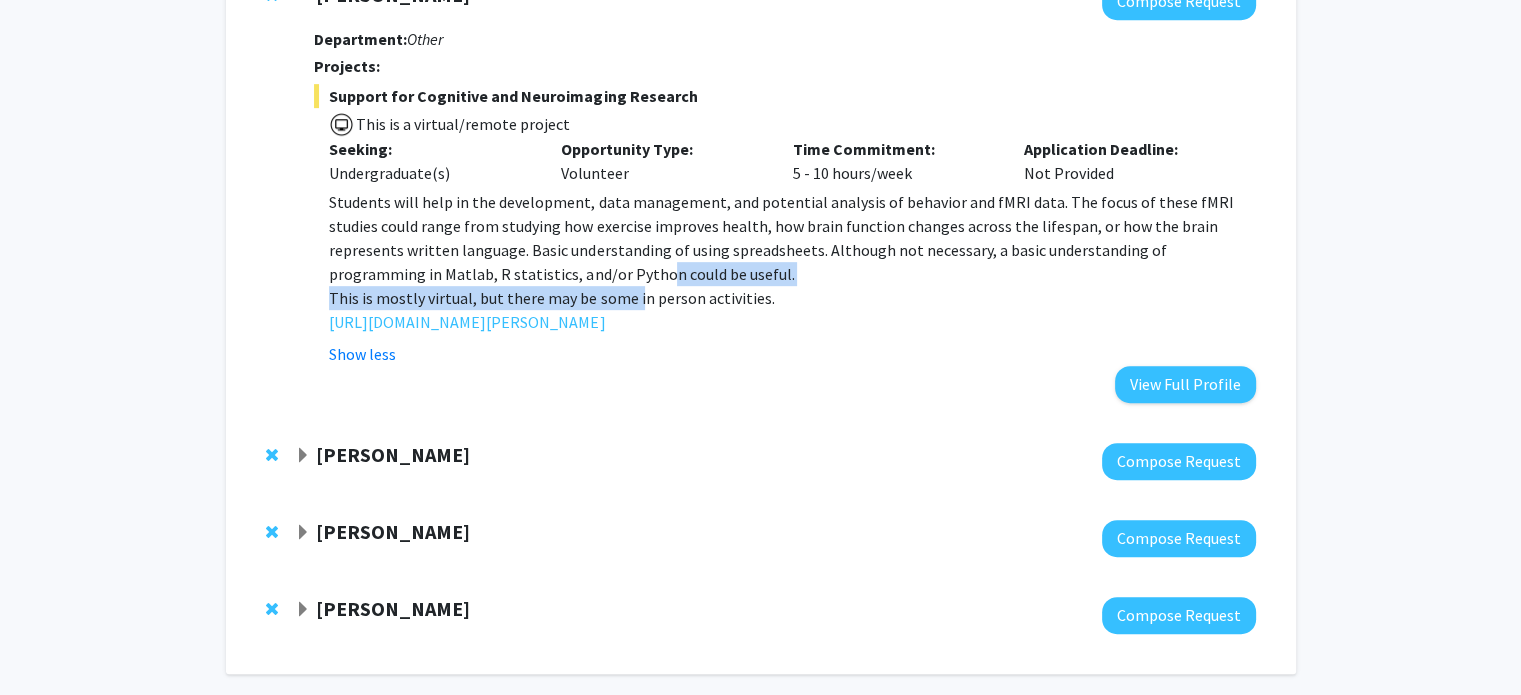 drag, startPoint x: 635, startPoint y: 331, endPoint x: 484, endPoint y: 267, distance: 164.00305 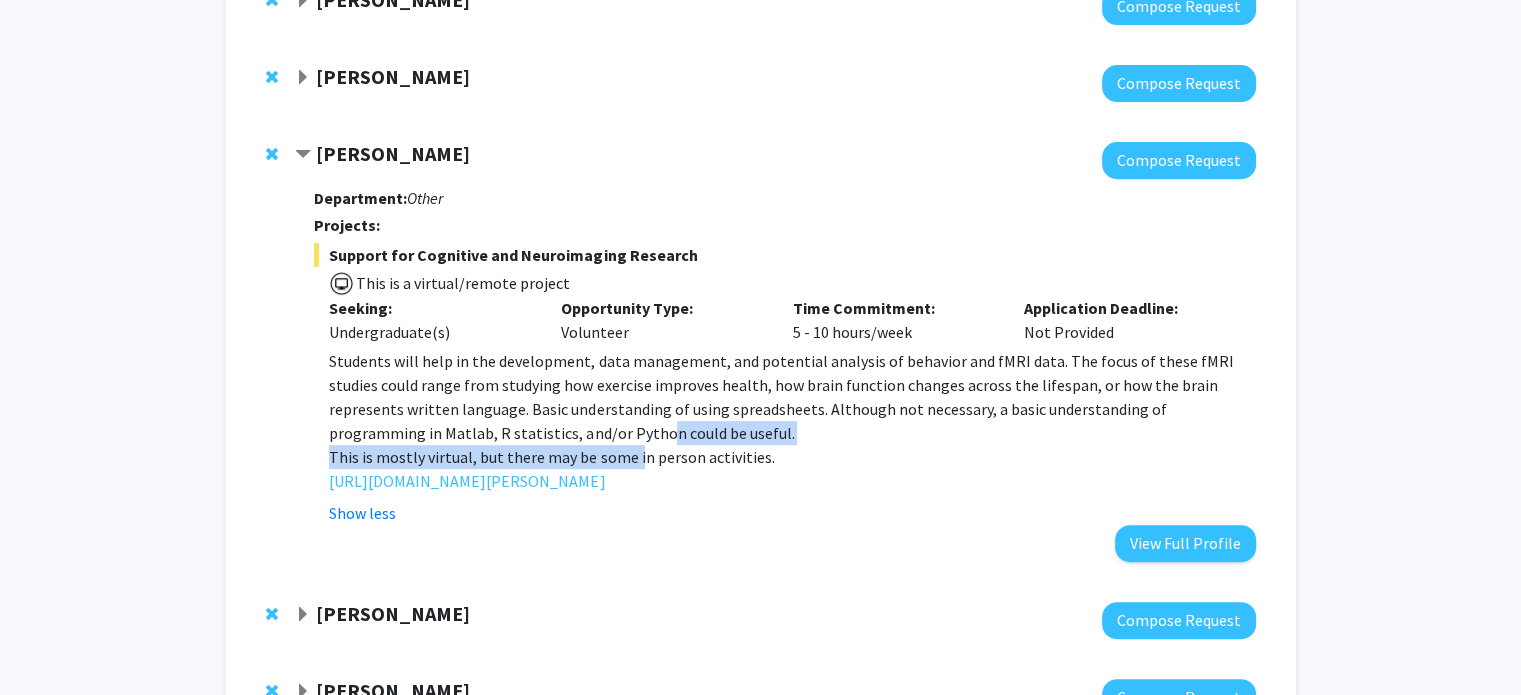 scroll, scrollTop: 751, scrollLeft: 0, axis: vertical 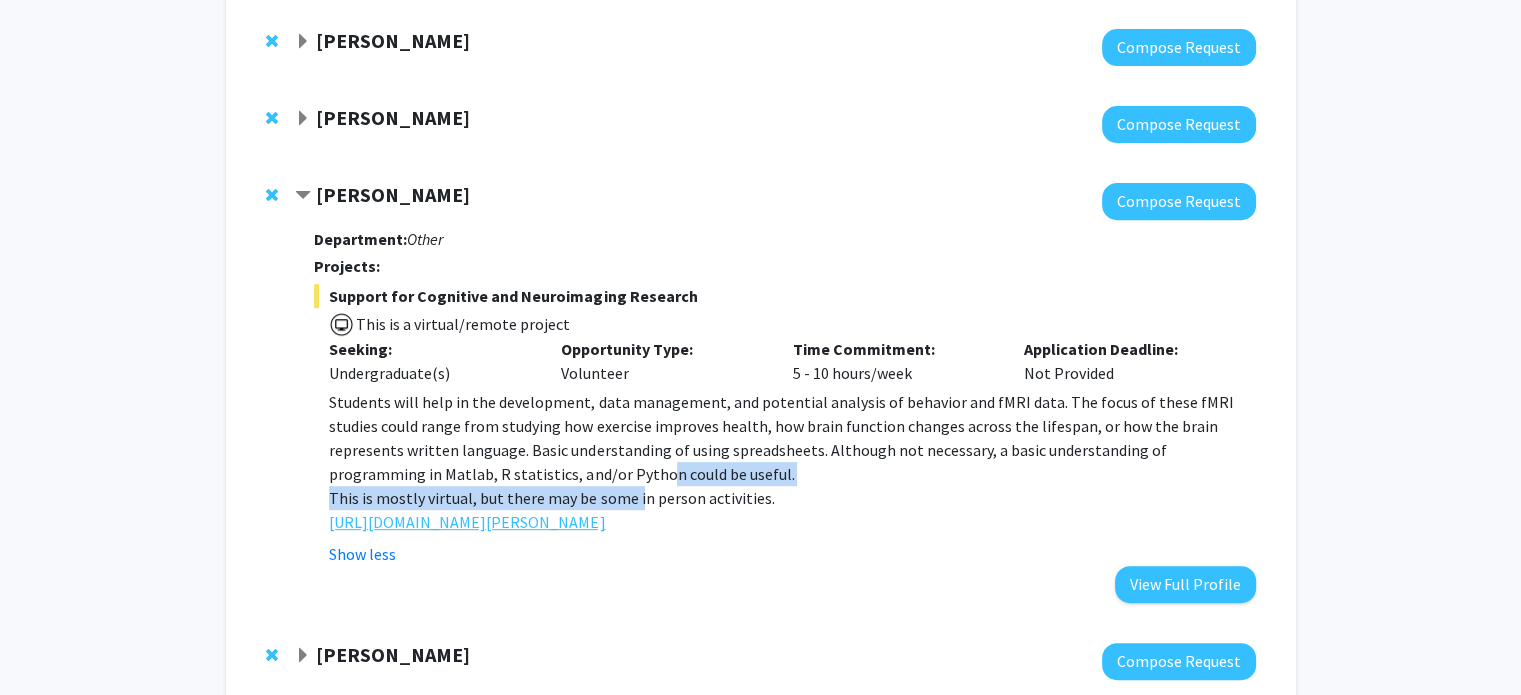 drag, startPoint x: 314, startPoint y: 196, endPoint x: 604, endPoint y: 531, distance: 443.0858 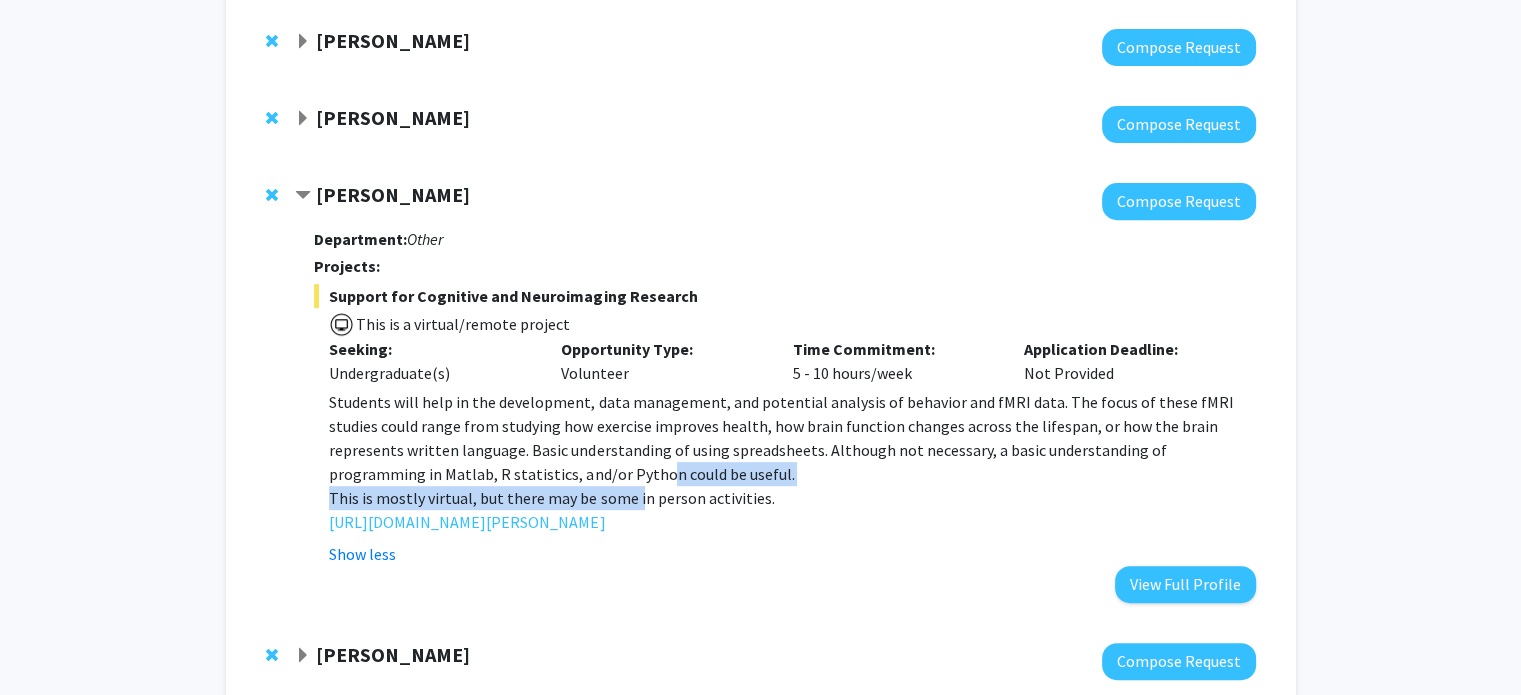 click on "[PERSON_NAME]" 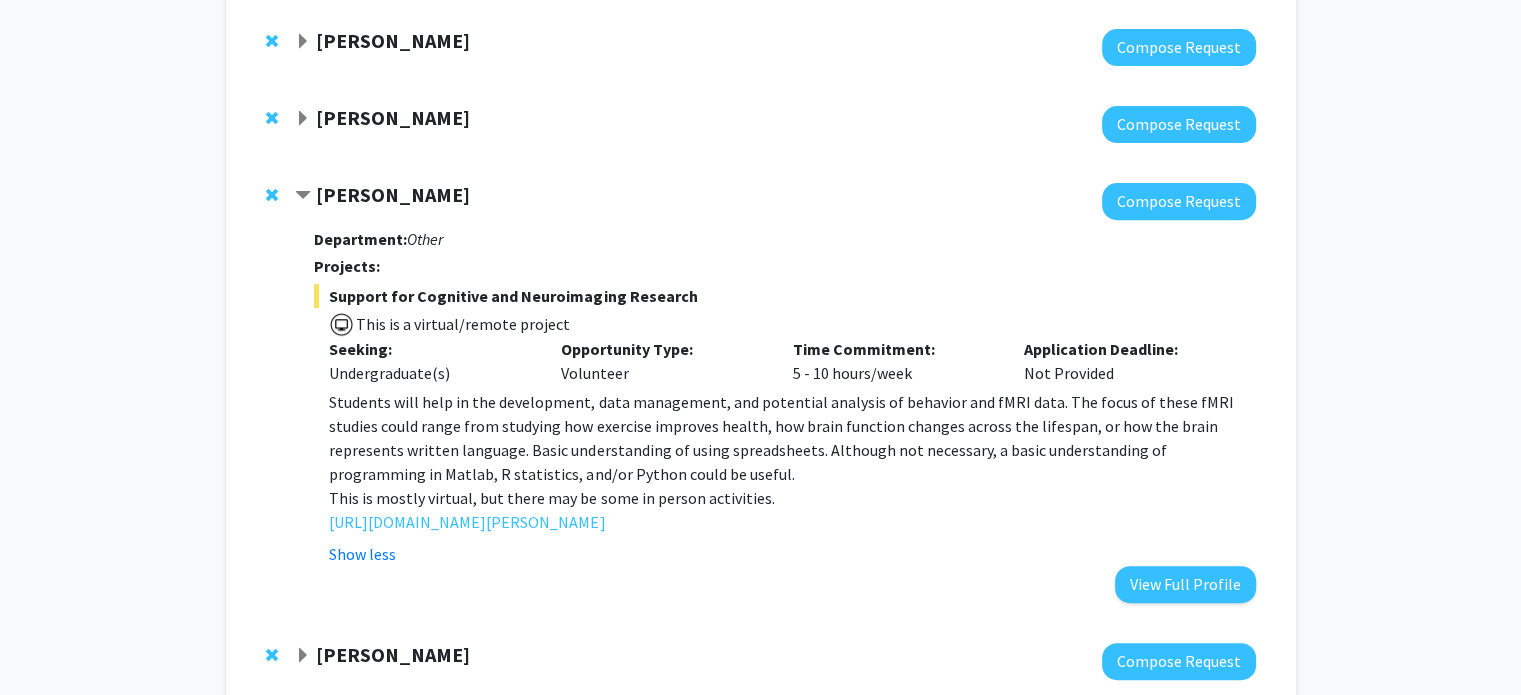 drag, startPoint x: 461, startPoint y: 188, endPoint x: 314, endPoint y: 183, distance: 147.085 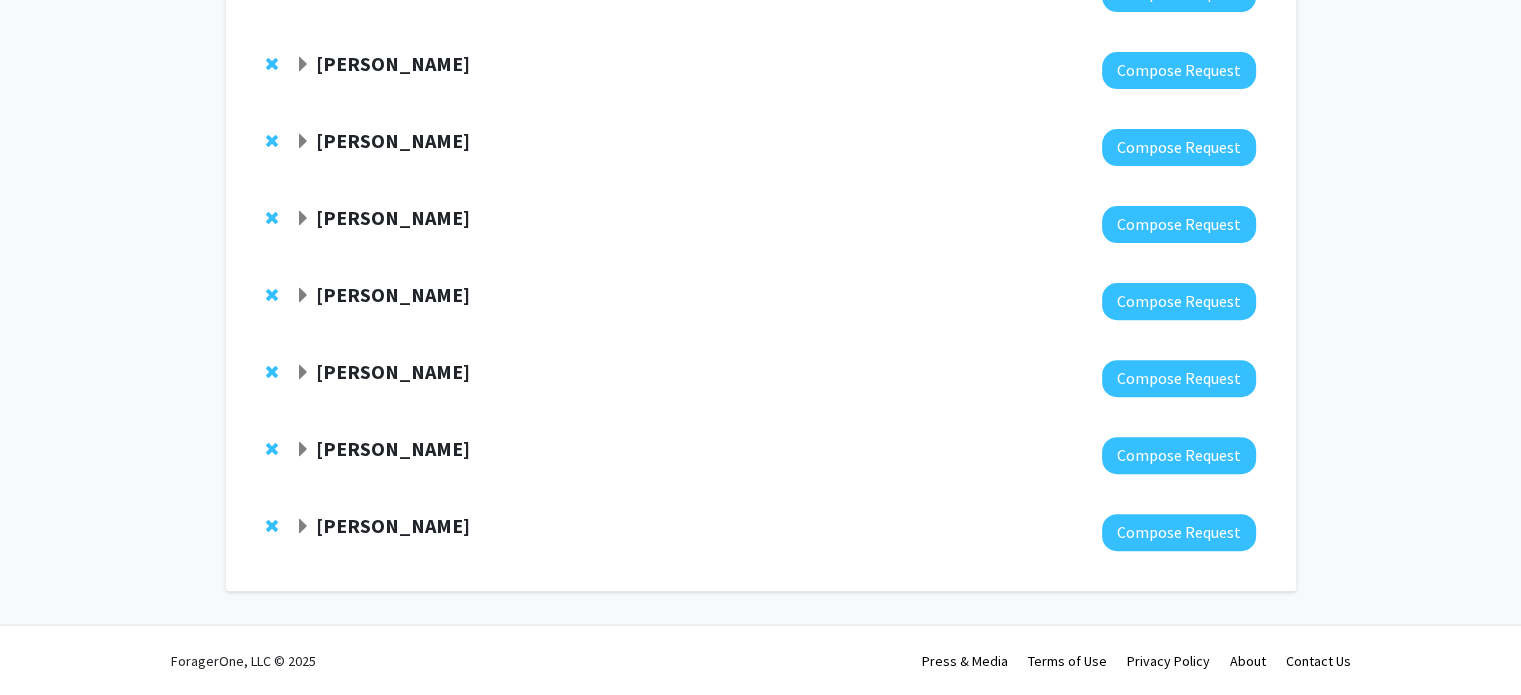 click 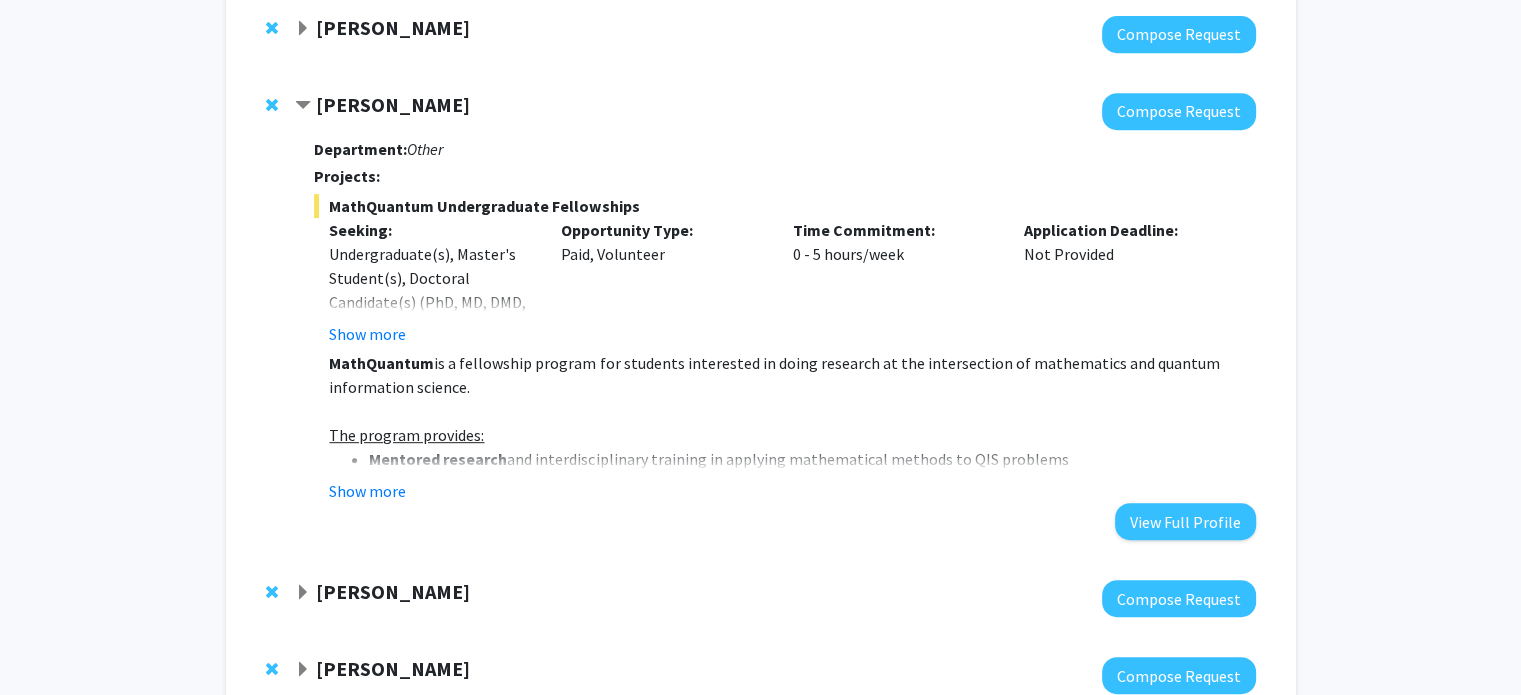 scroll, scrollTop: 951, scrollLeft: 0, axis: vertical 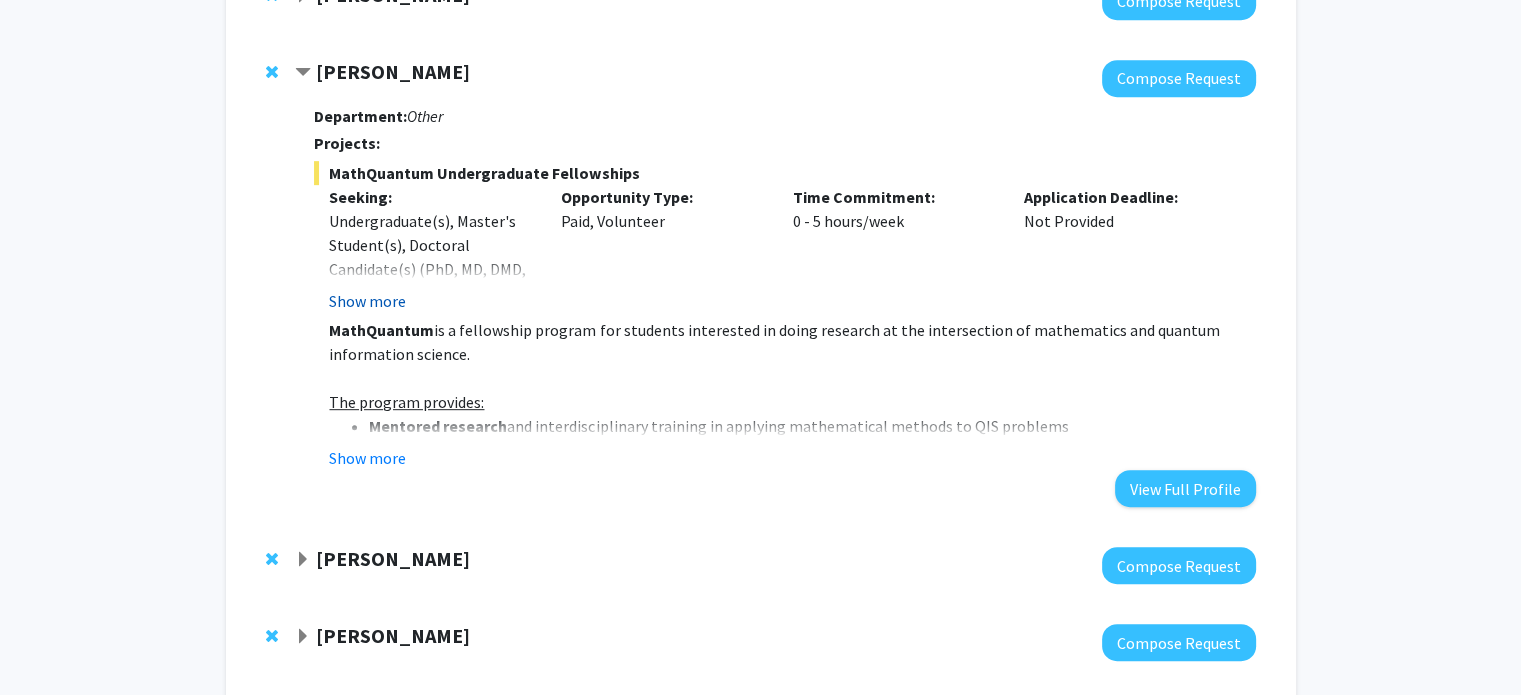 click on "Show more" at bounding box center [367, 301] 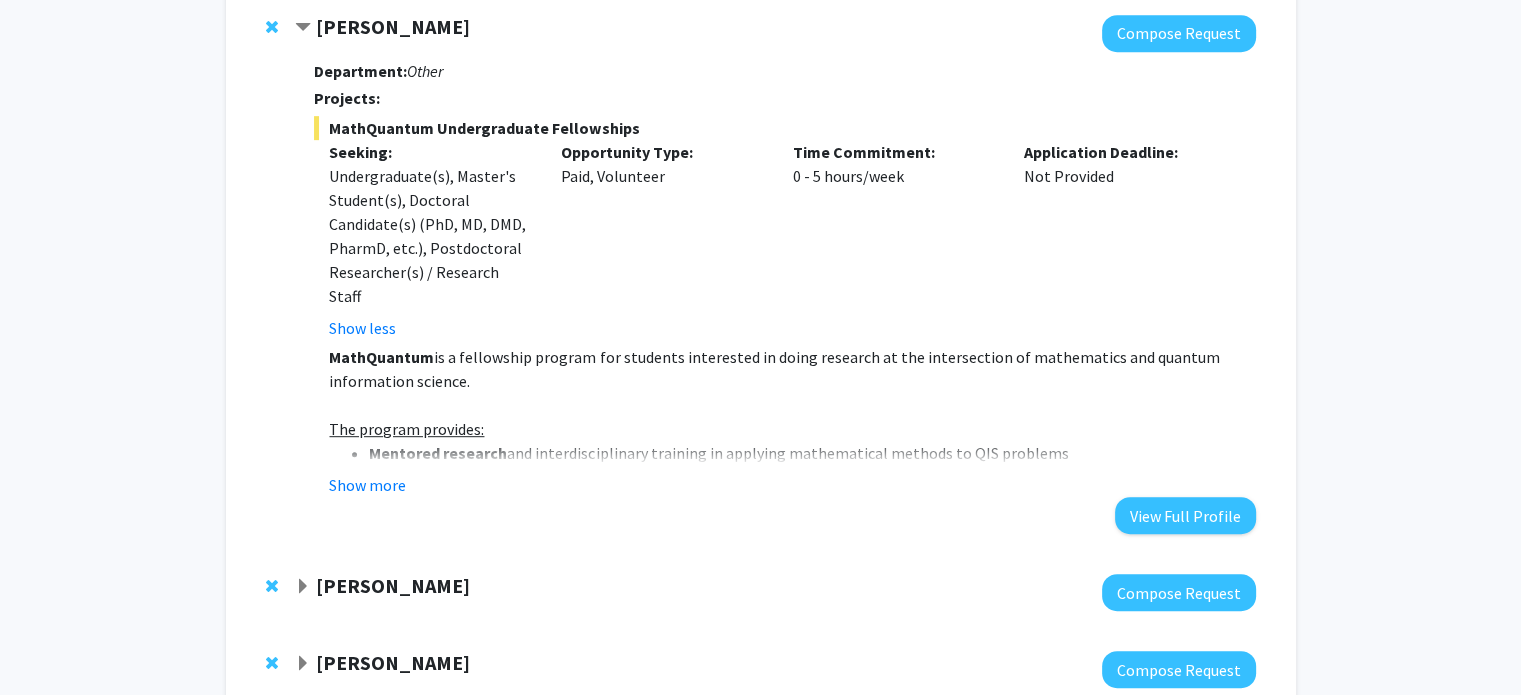 scroll, scrollTop: 1109, scrollLeft: 0, axis: vertical 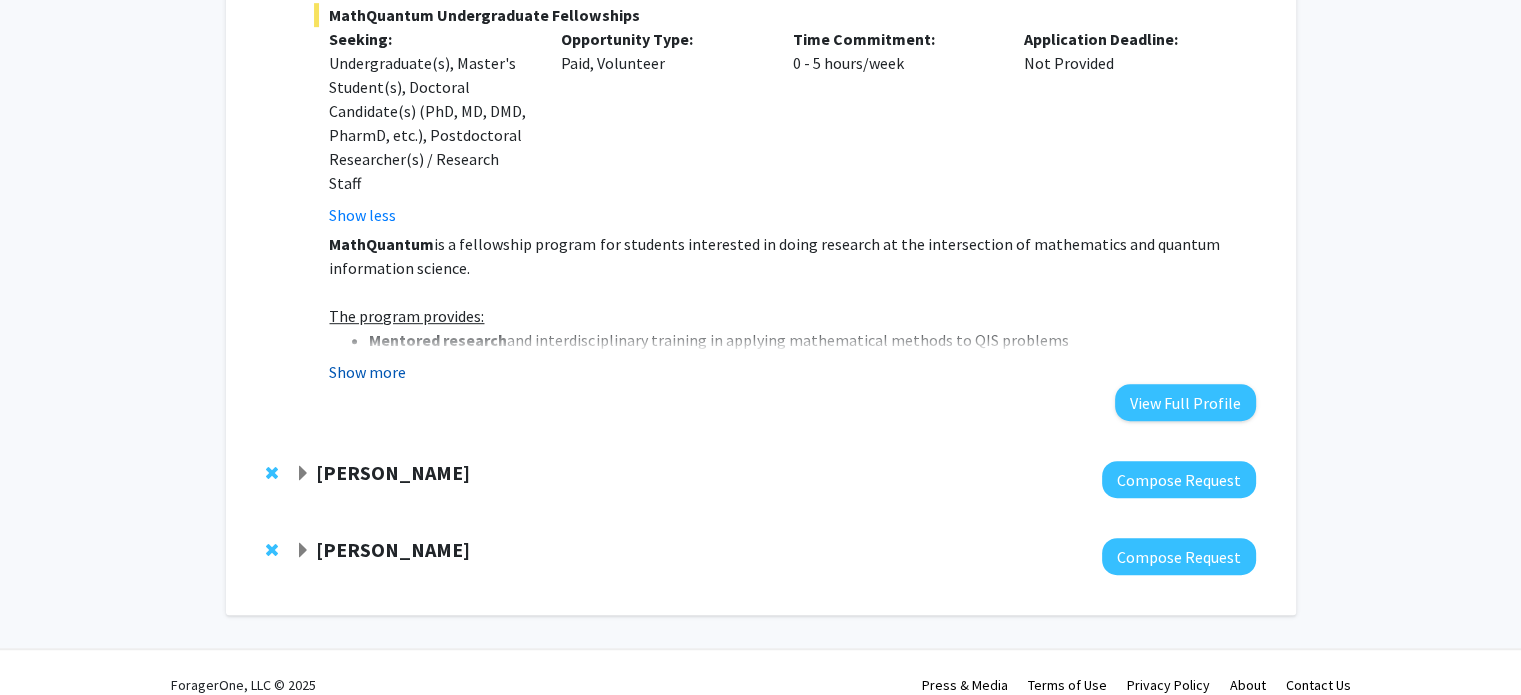 click on "Show more" at bounding box center (367, 372) 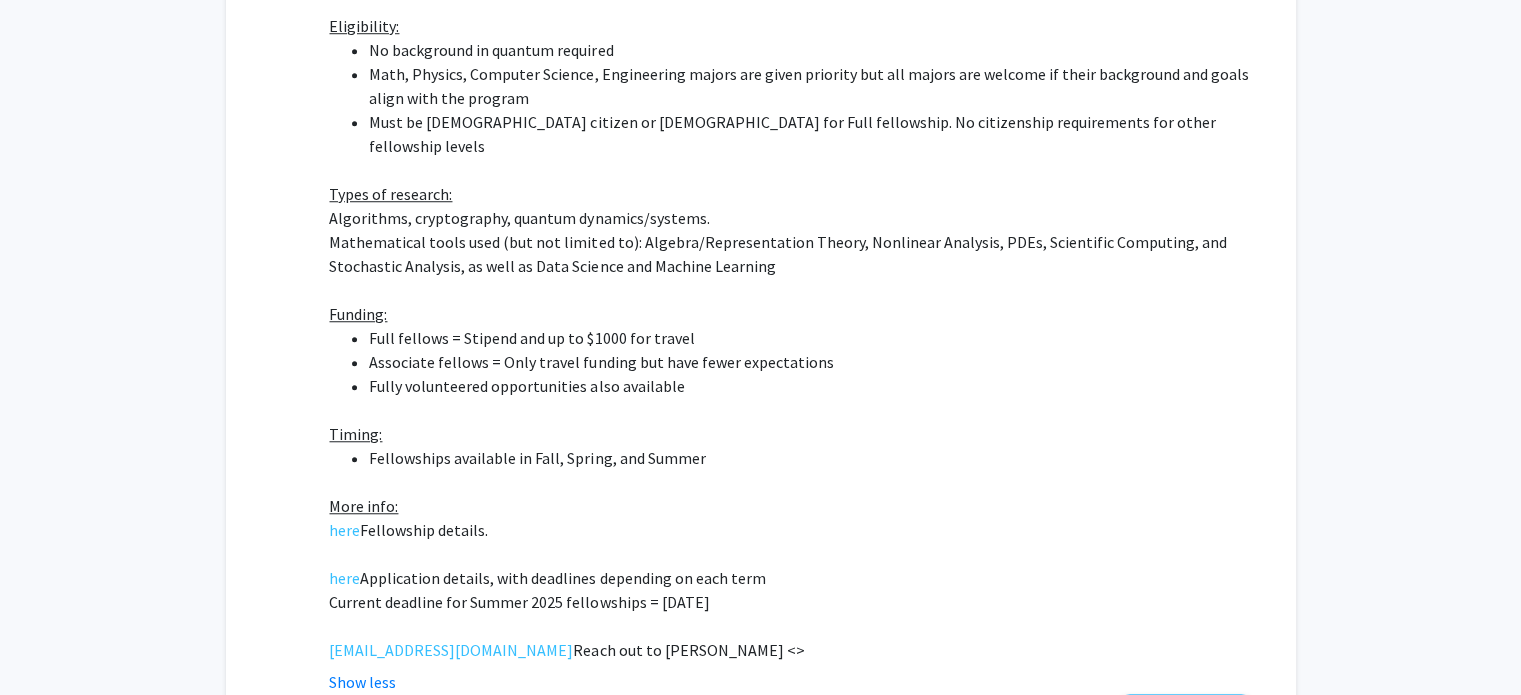 scroll, scrollTop: 1609, scrollLeft: 0, axis: vertical 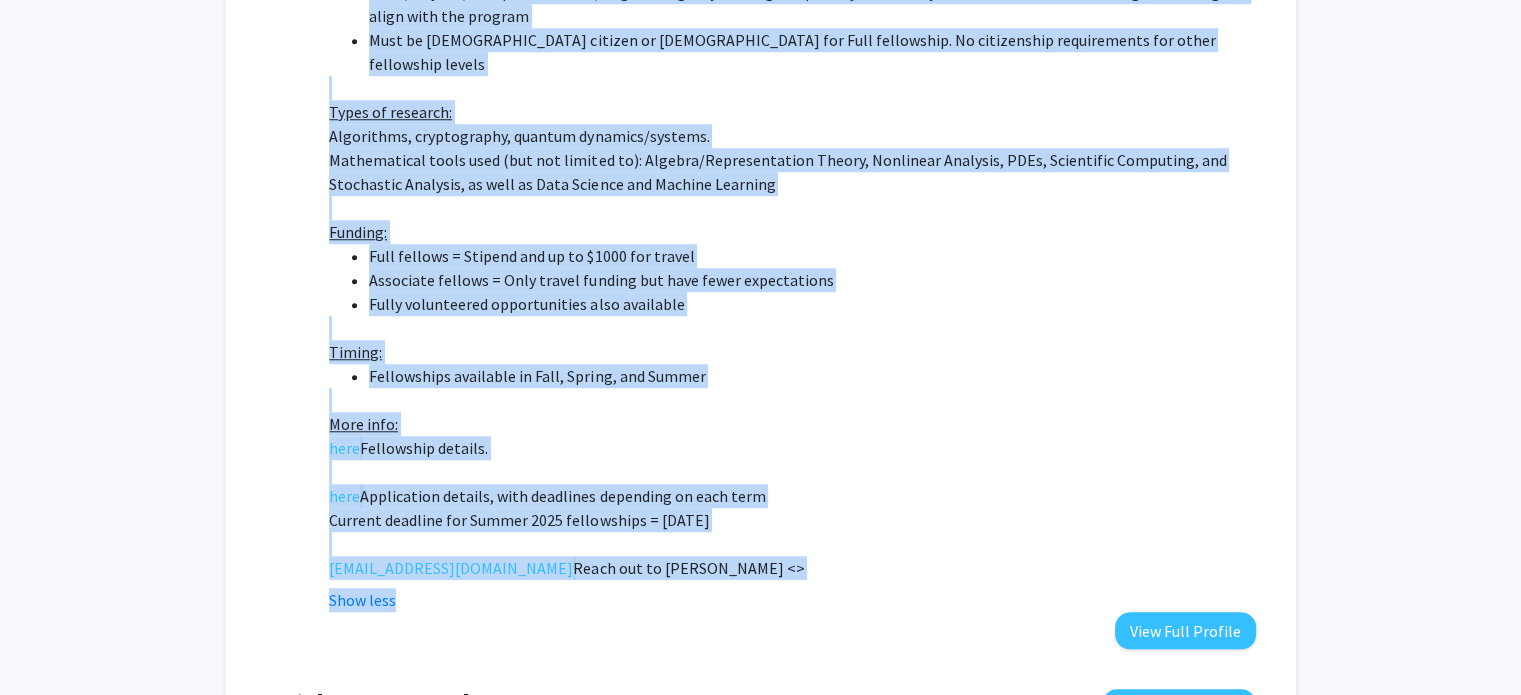 drag, startPoint x: 321, startPoint y: 111, endPoint x: 576, endPoint y: 567, distance: 522.4567 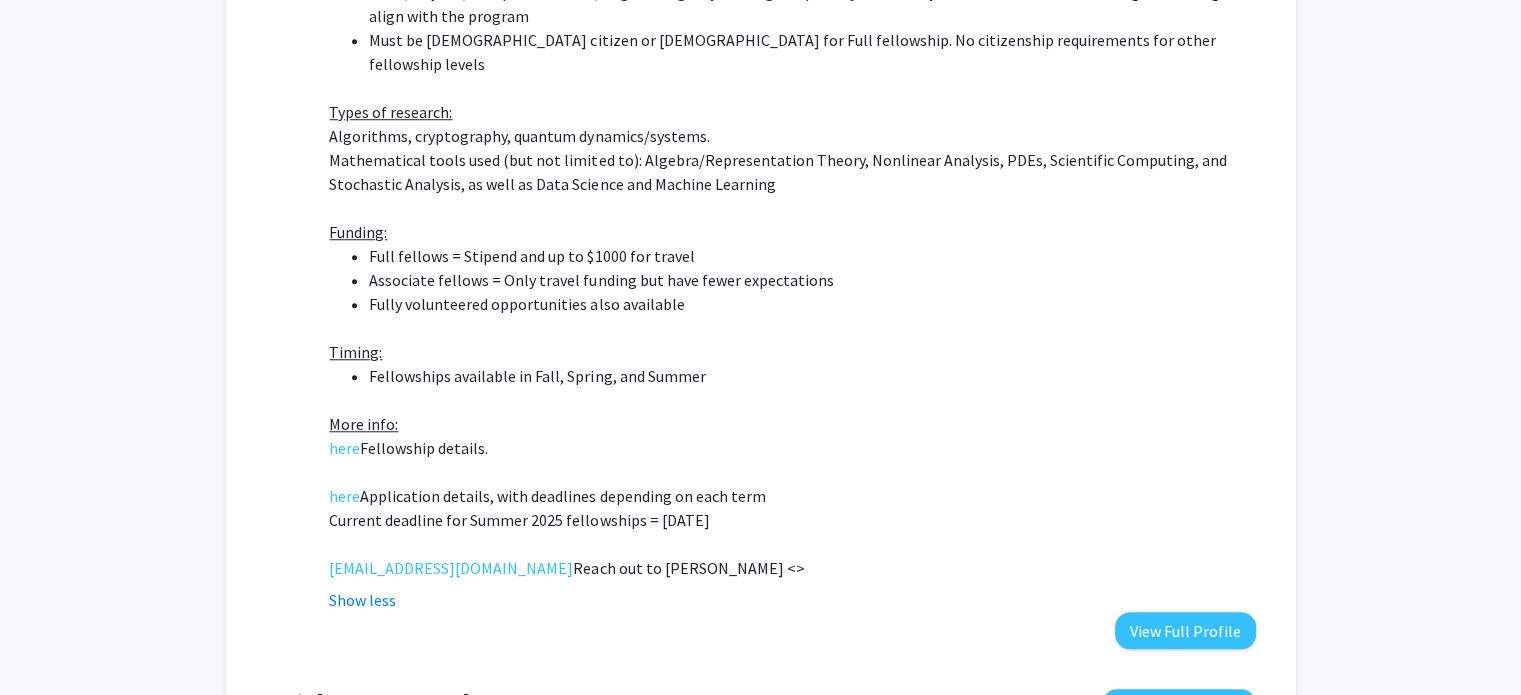 click on "Show less" at bounding box center (792, 600) 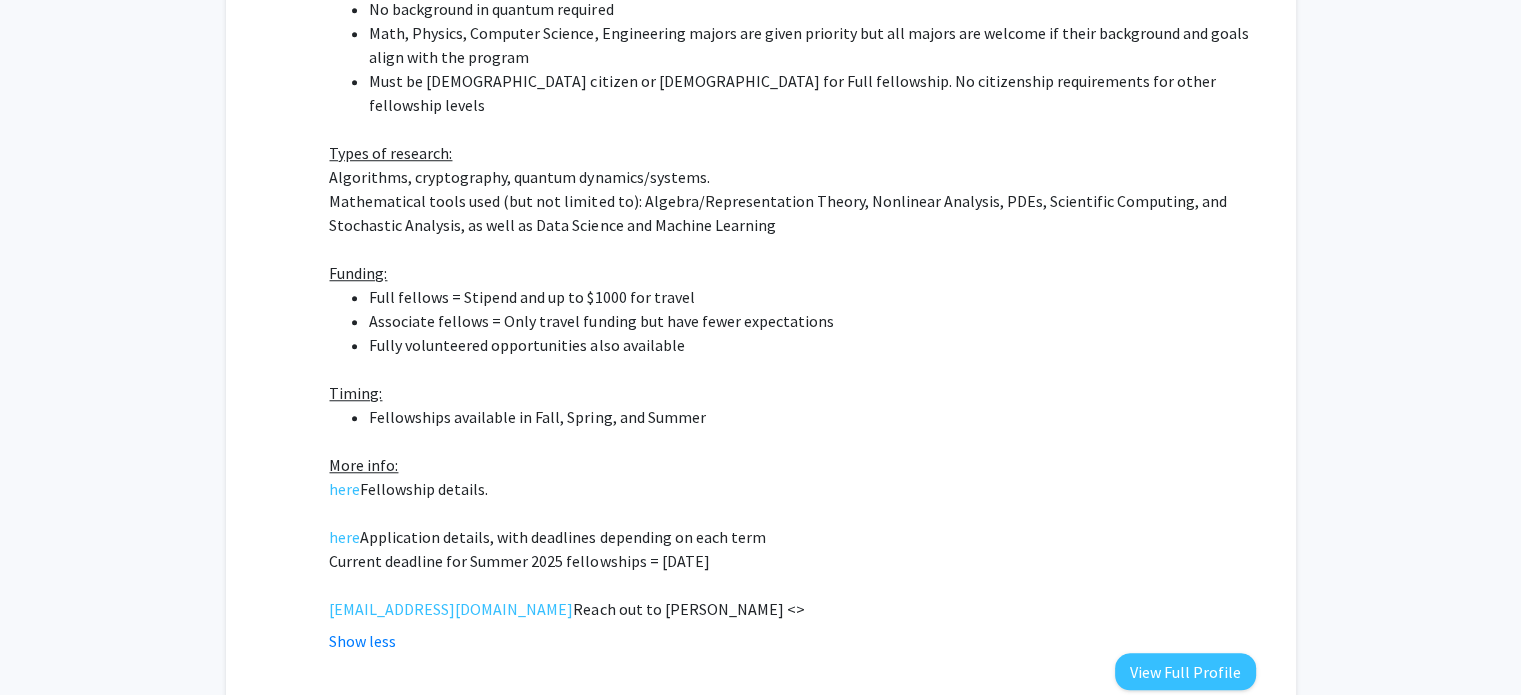scroll, scrollTop: 1773, scrollLeft: 0, axis: vertical 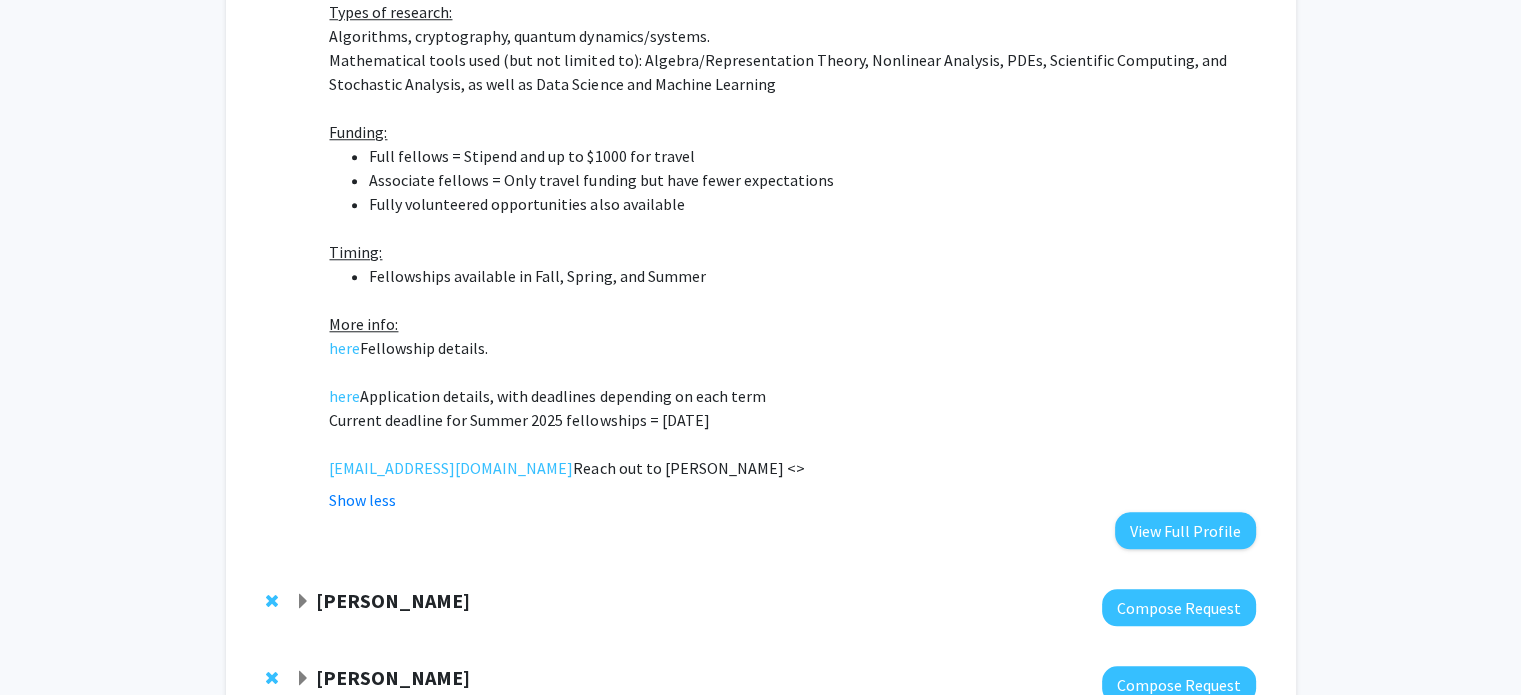 click on "[PERSON_NAME]" 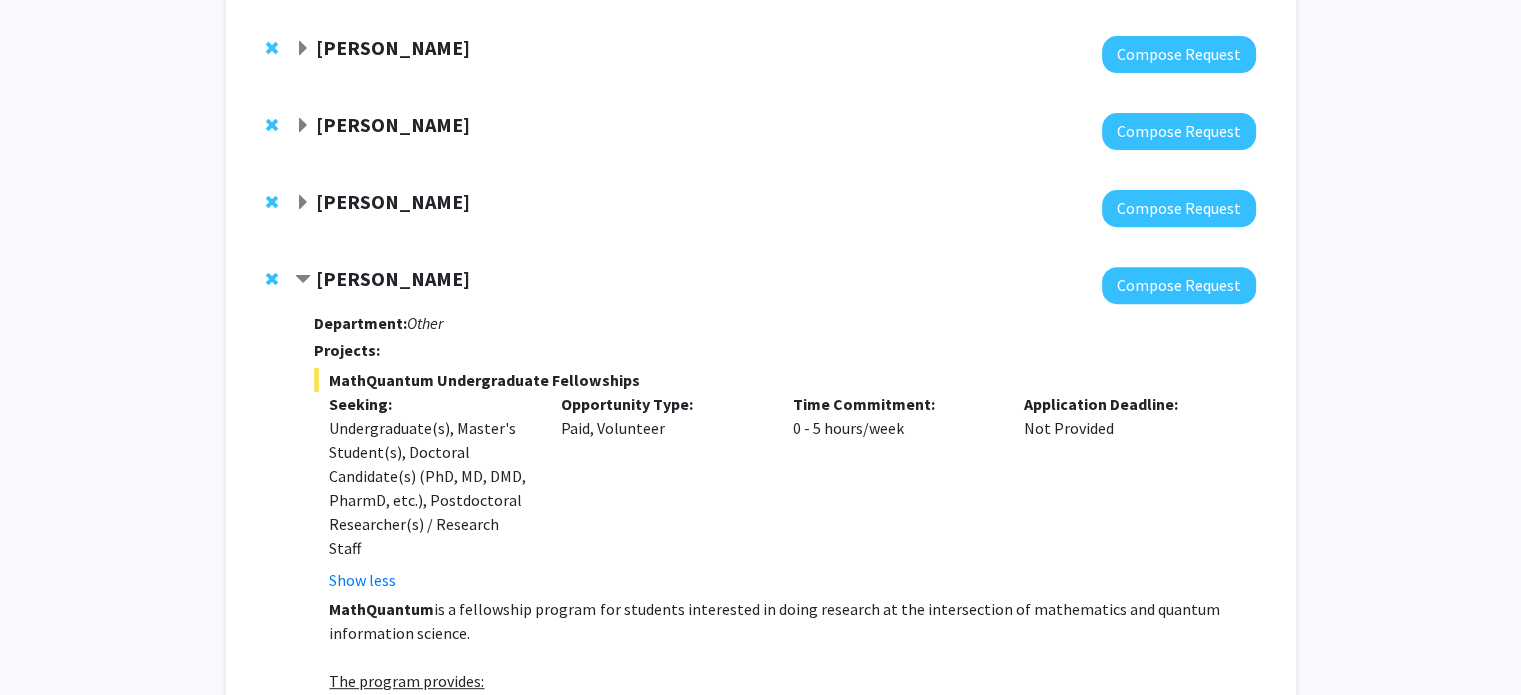 scroll, scrollTop: 673, scrollLeft: 0, axis: vertical 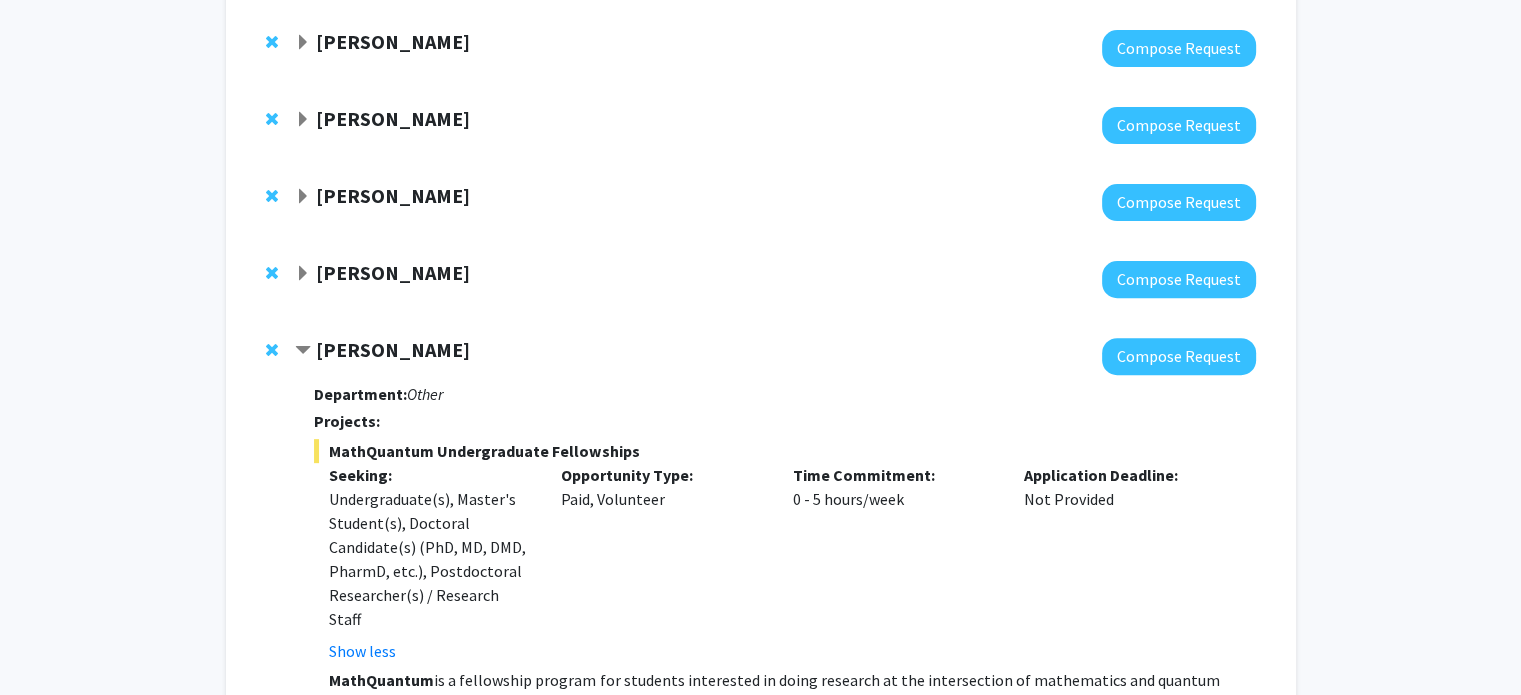click on "[PERSON_NAME]" 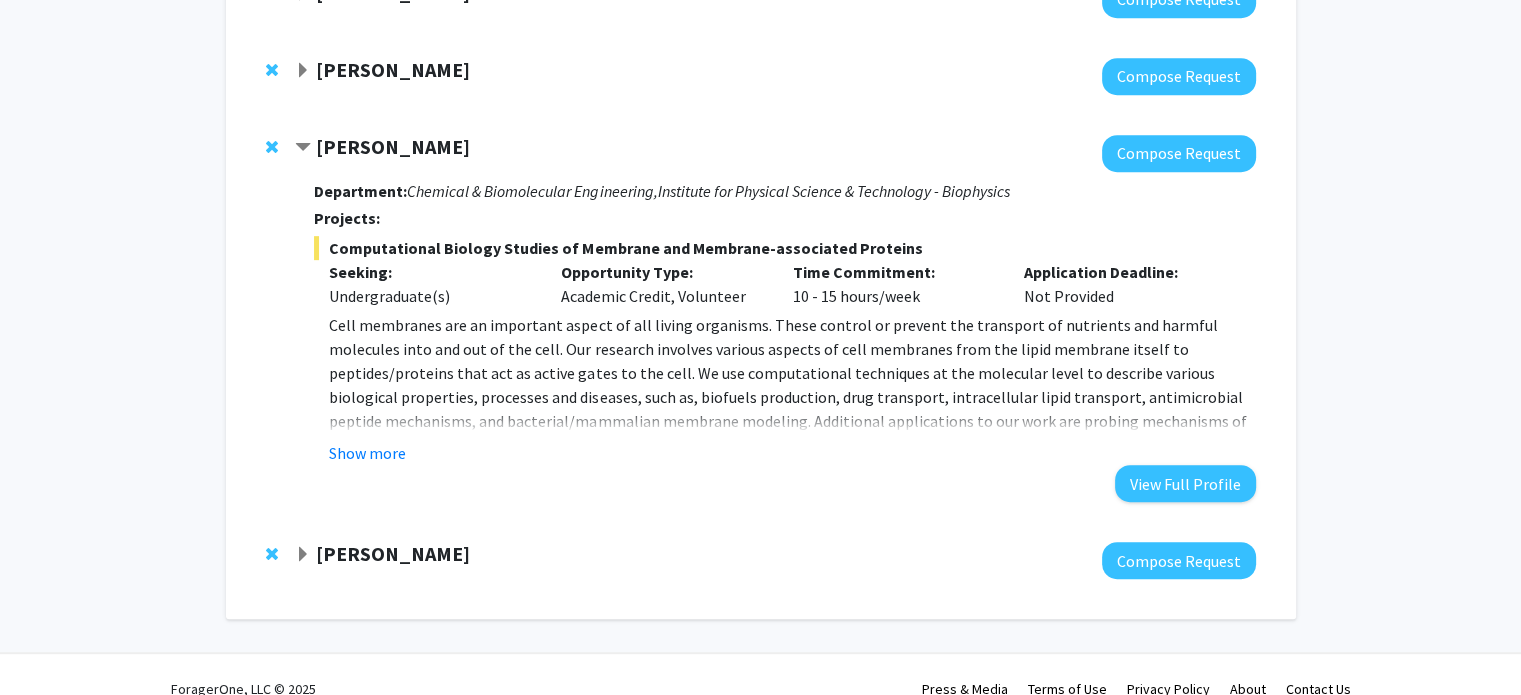 scroll, scrollTop: 981, scrollLeft: 0, axis: vertical 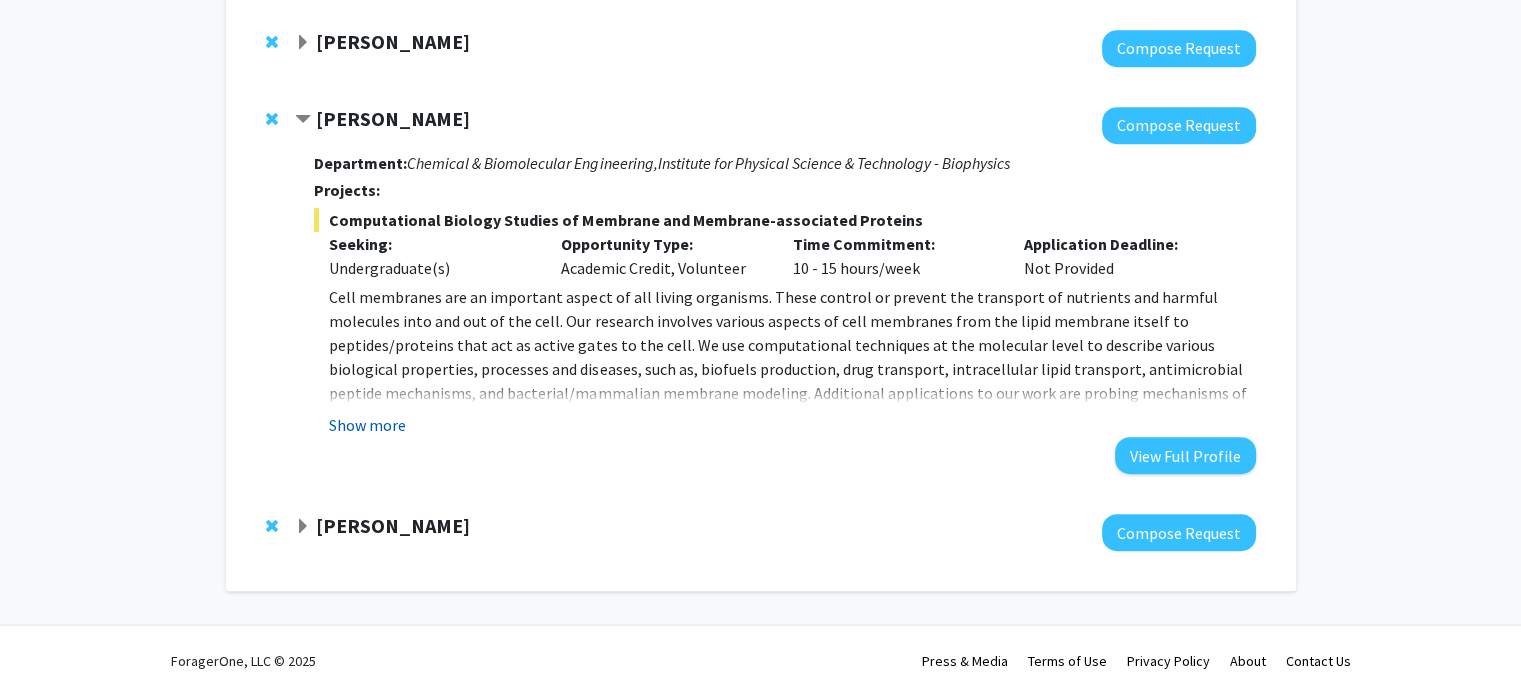 click on "Show more" at bounding box center [367, 425] 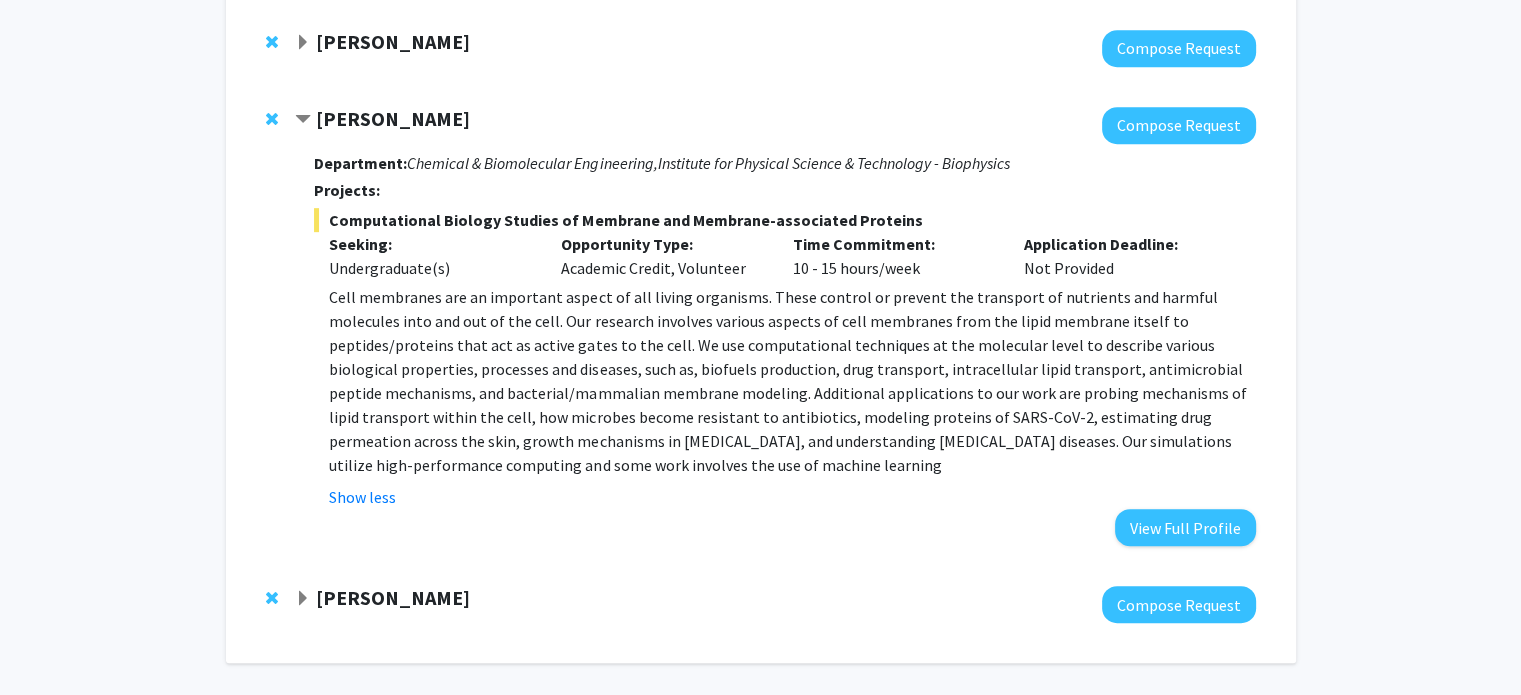 drag, startPoint x: 687, startPoint y: 471, endPoint x: 306, endPoint y: 113, distance: 522.80493 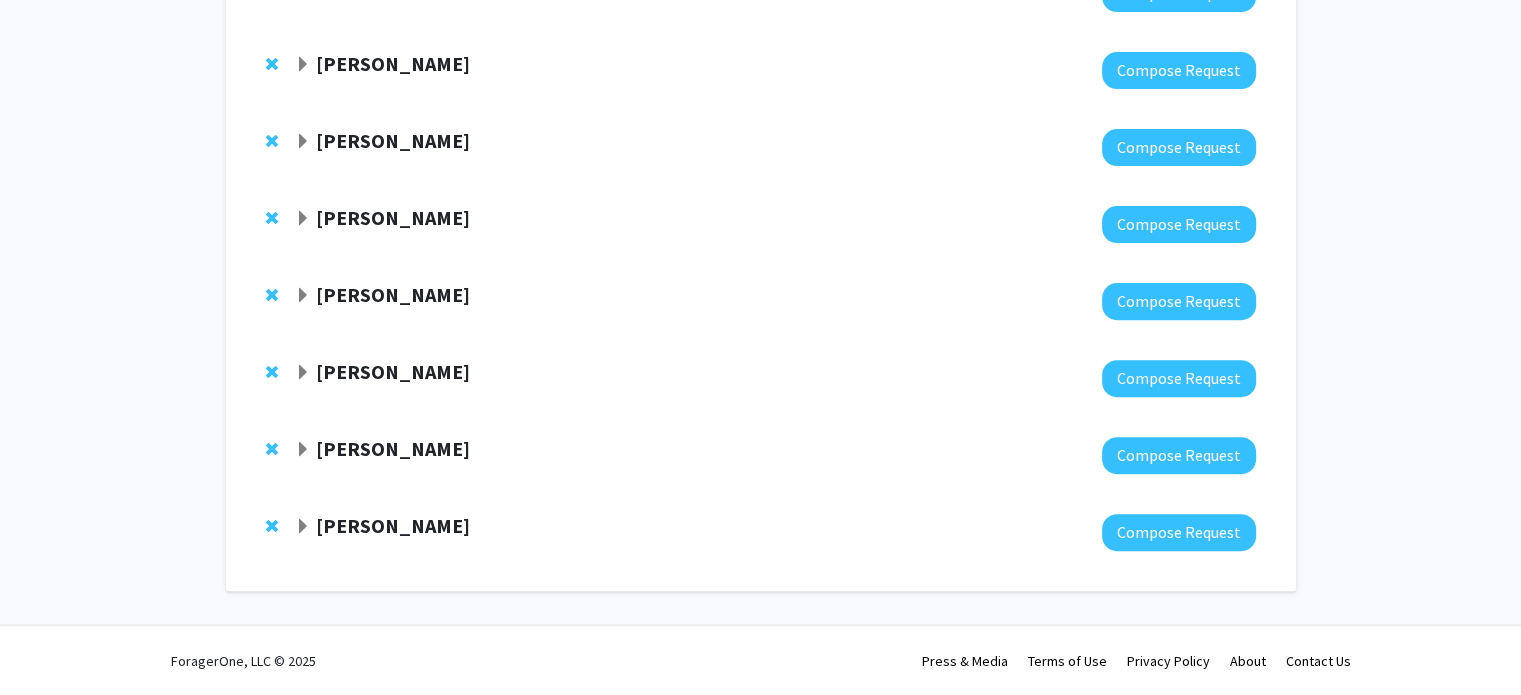 click on "[PERSON_NAME]  Compose Request" 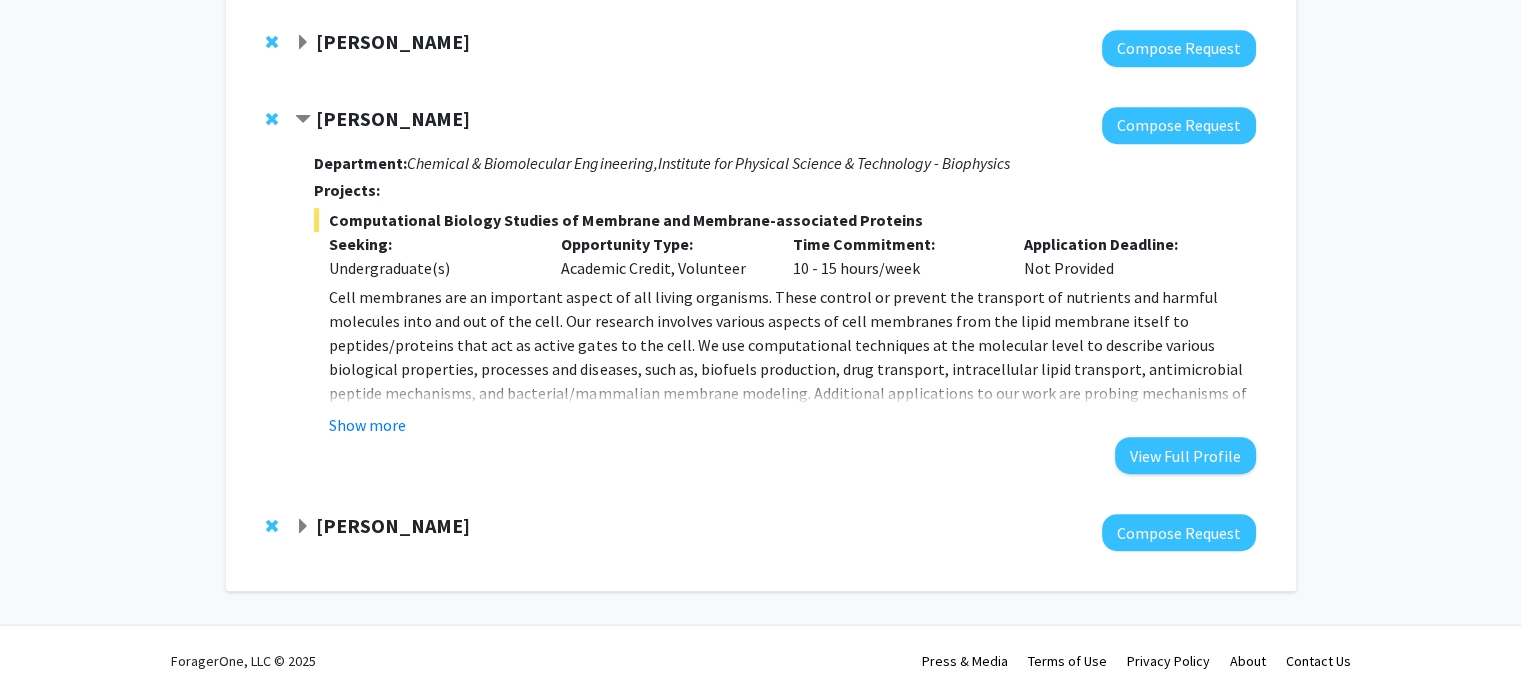 drag, startPoint x: 450, startPoint y: 119, endPoint x: 320, endPoint y: 121, distance: 130.01538 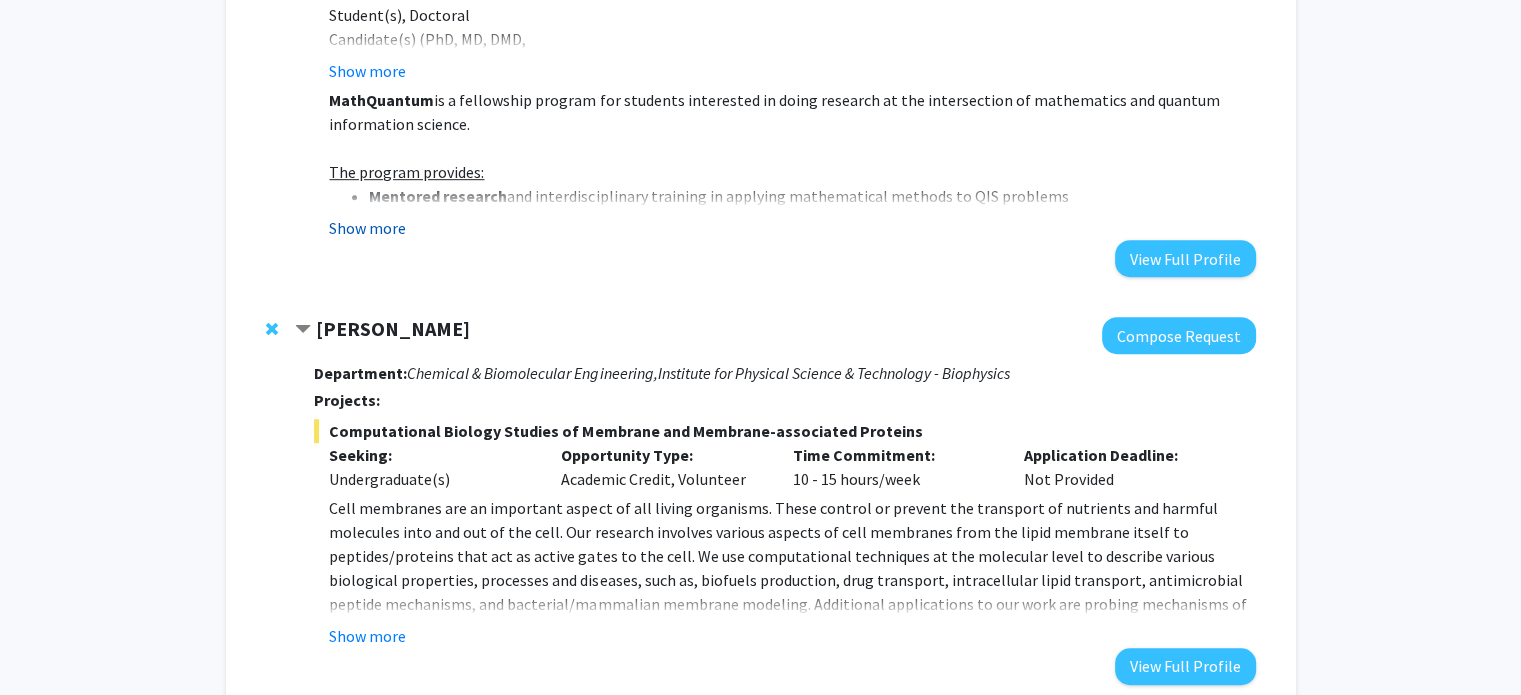 click on "Show more" at bounding box center (367, 228) 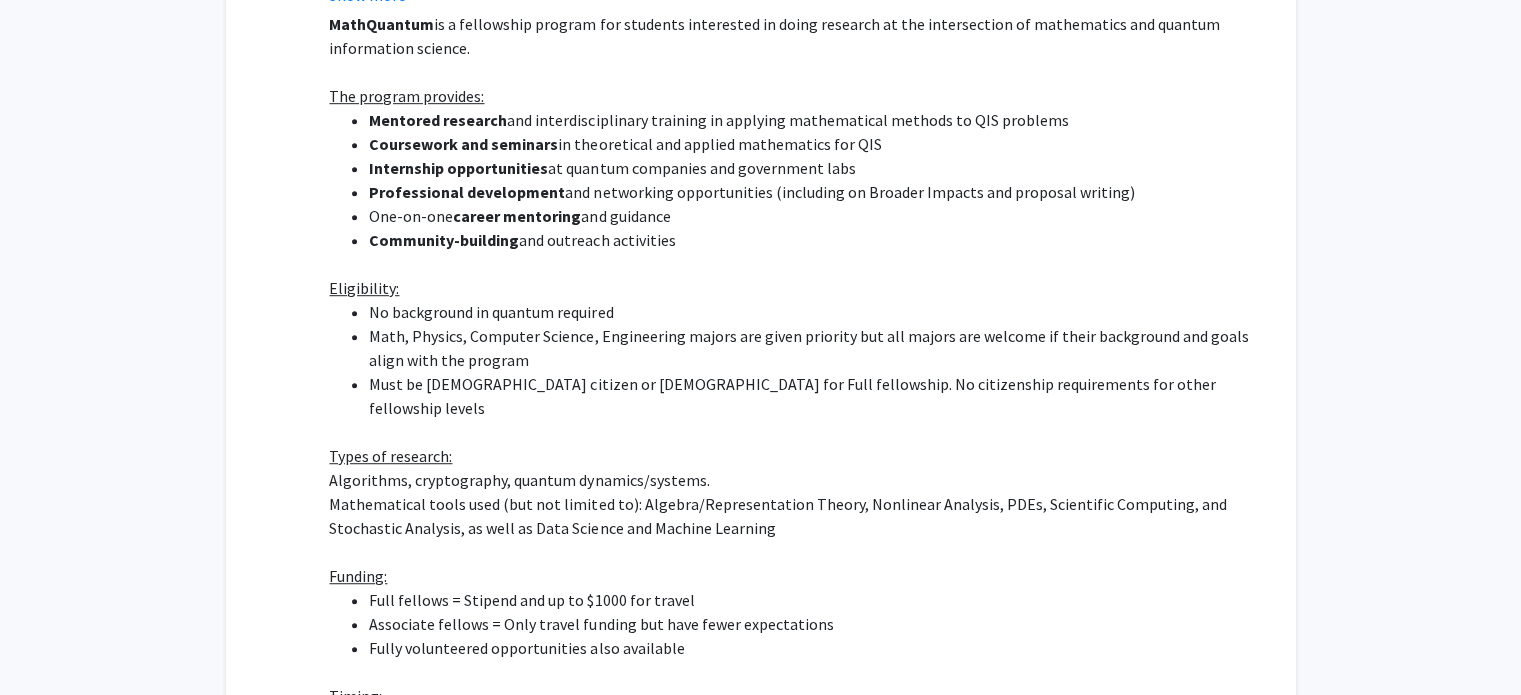 scroll, scrollTop: 1681, scrollLeft: 0, axis: vertical 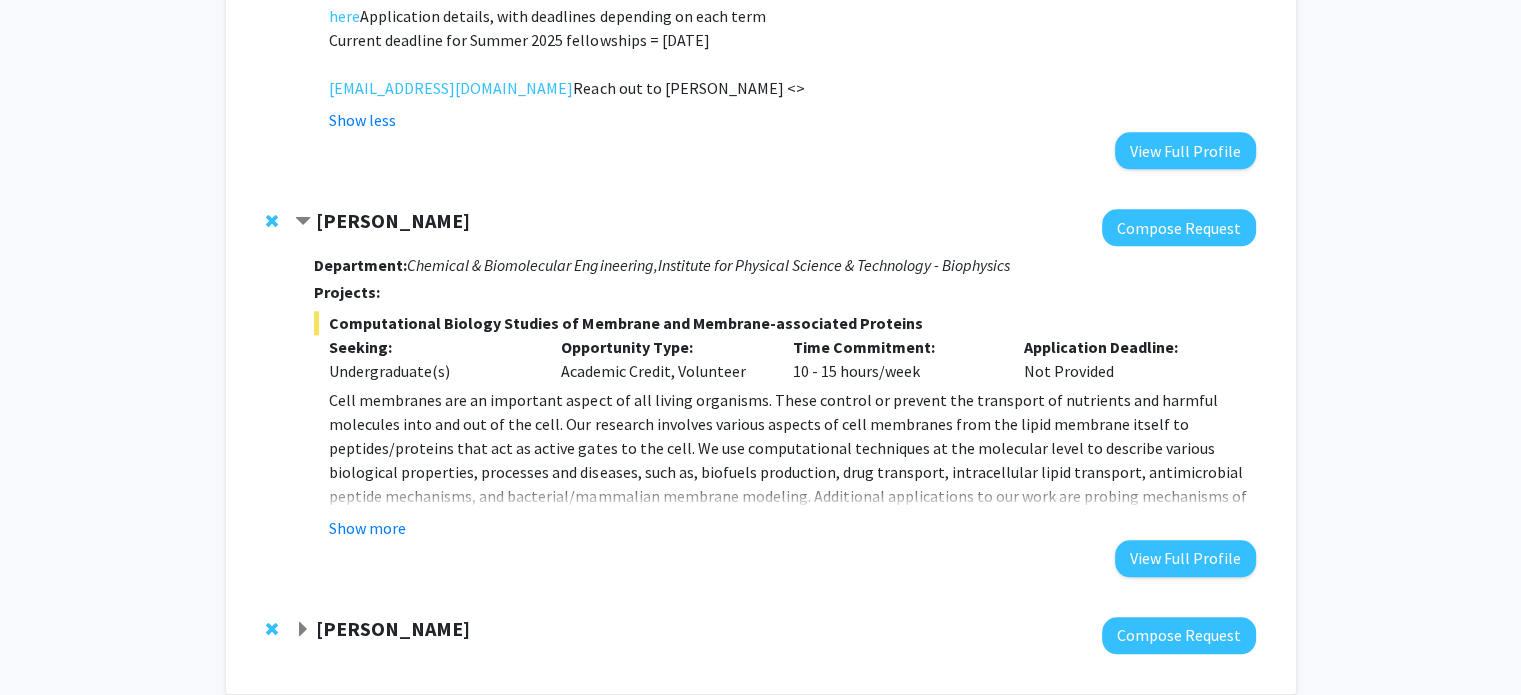 click 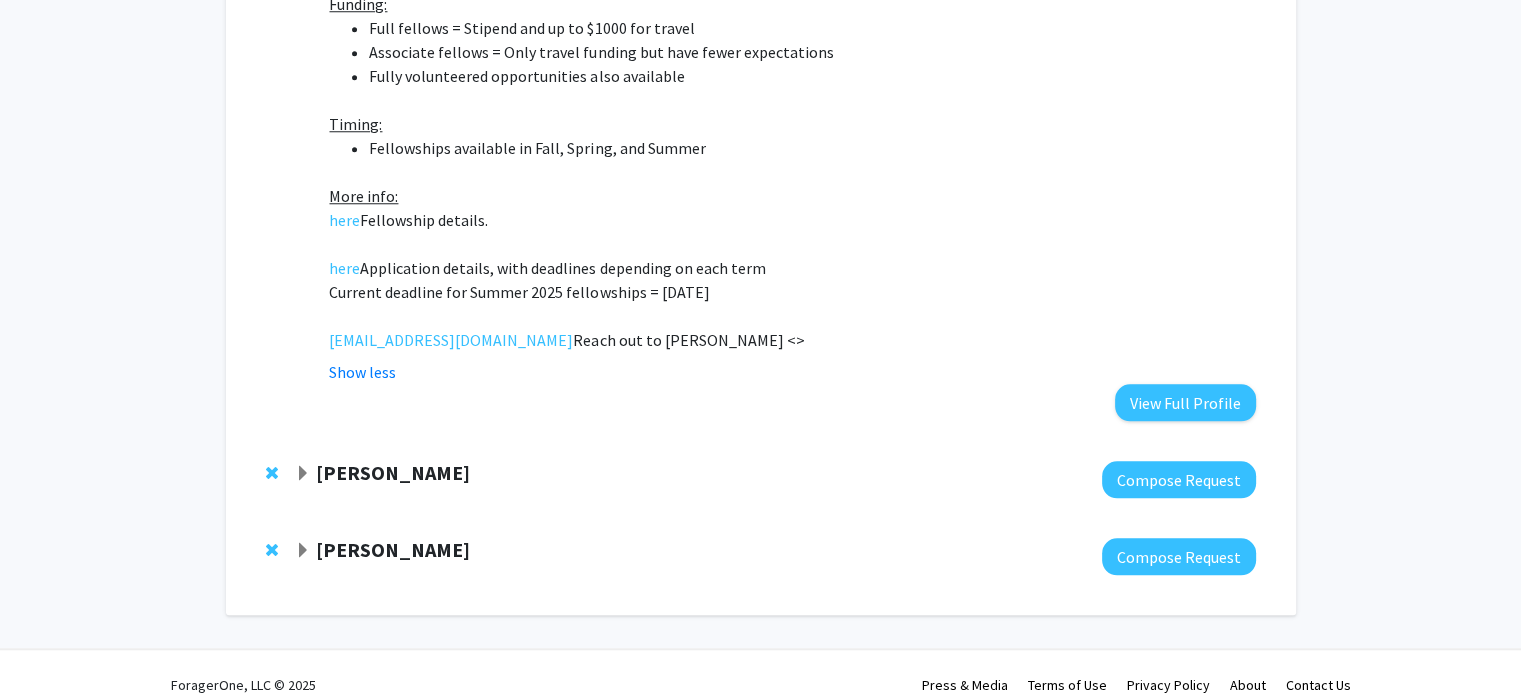click 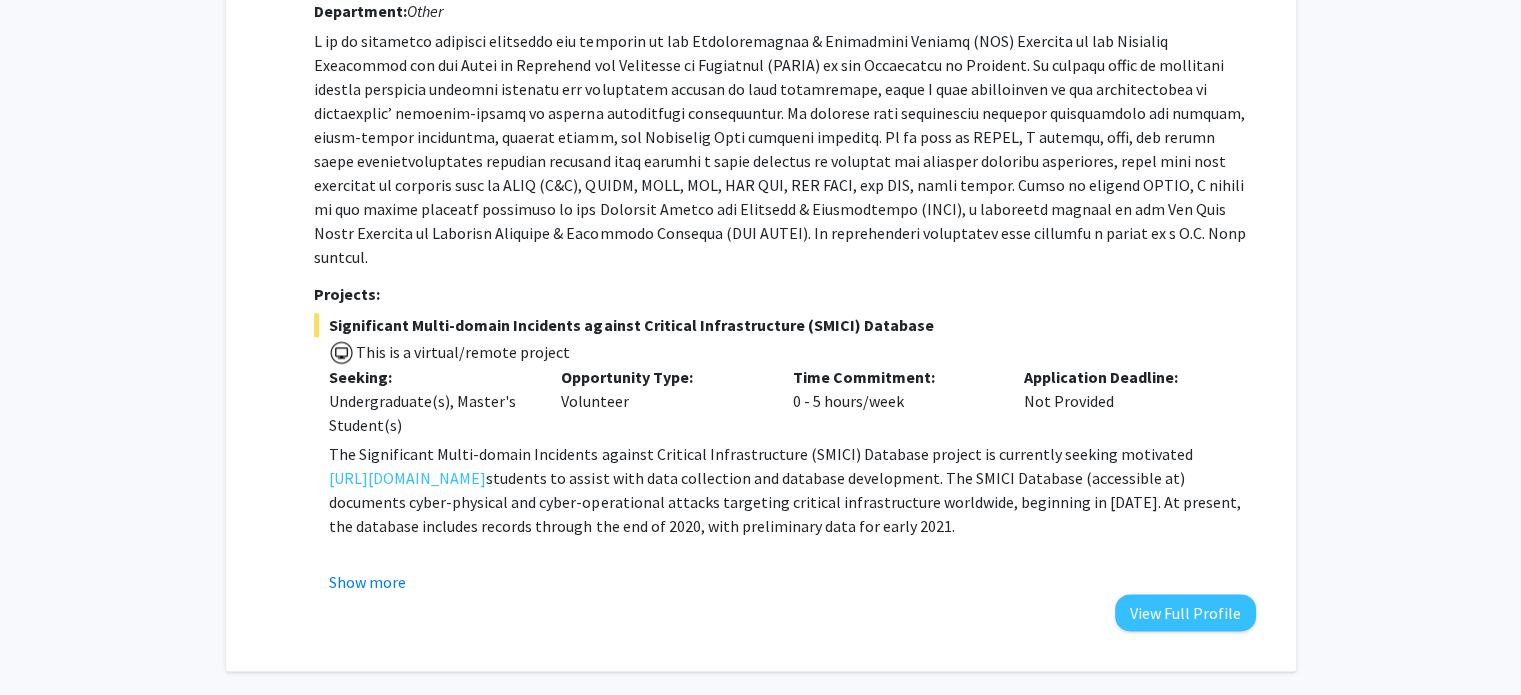 scroll, scrollTop: 2429, scrollLeft: 0, axis: vertical 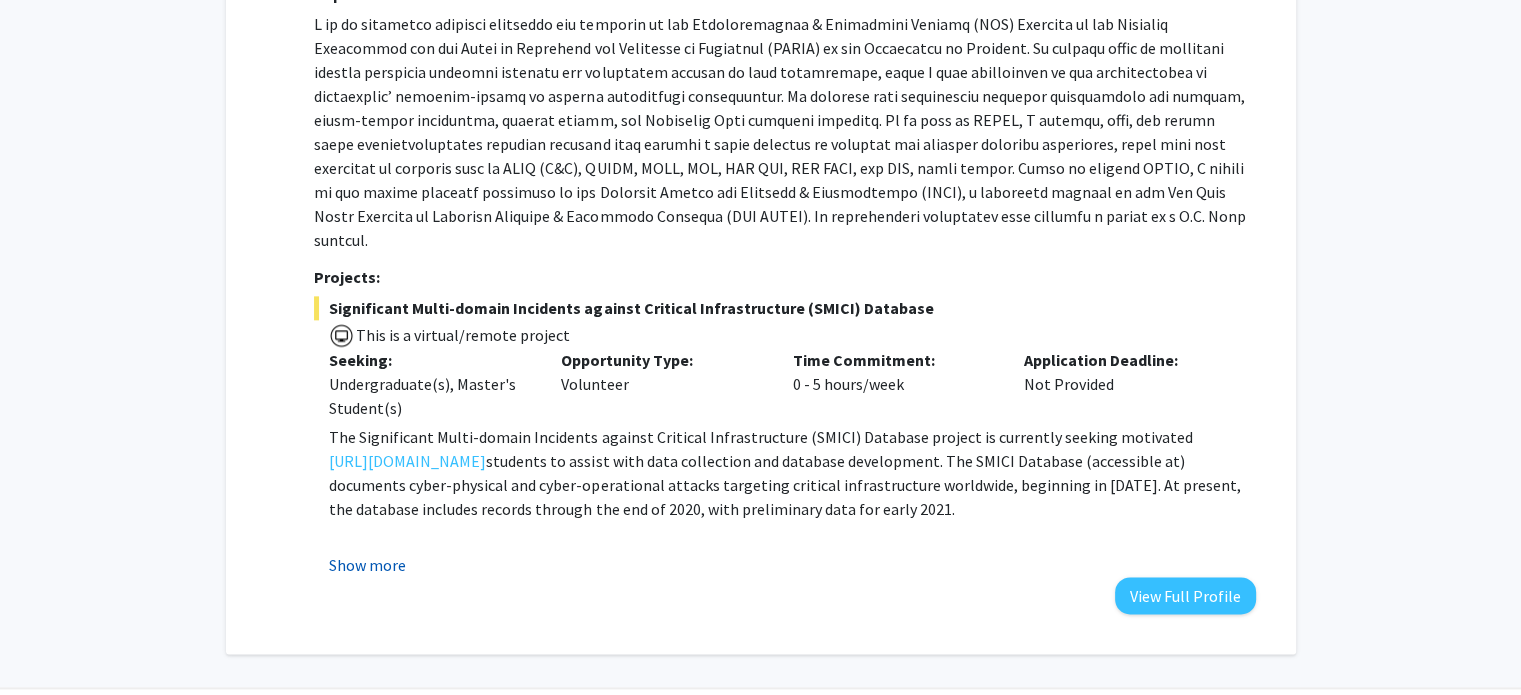click on "Show more" at bounding box center [367, 565] 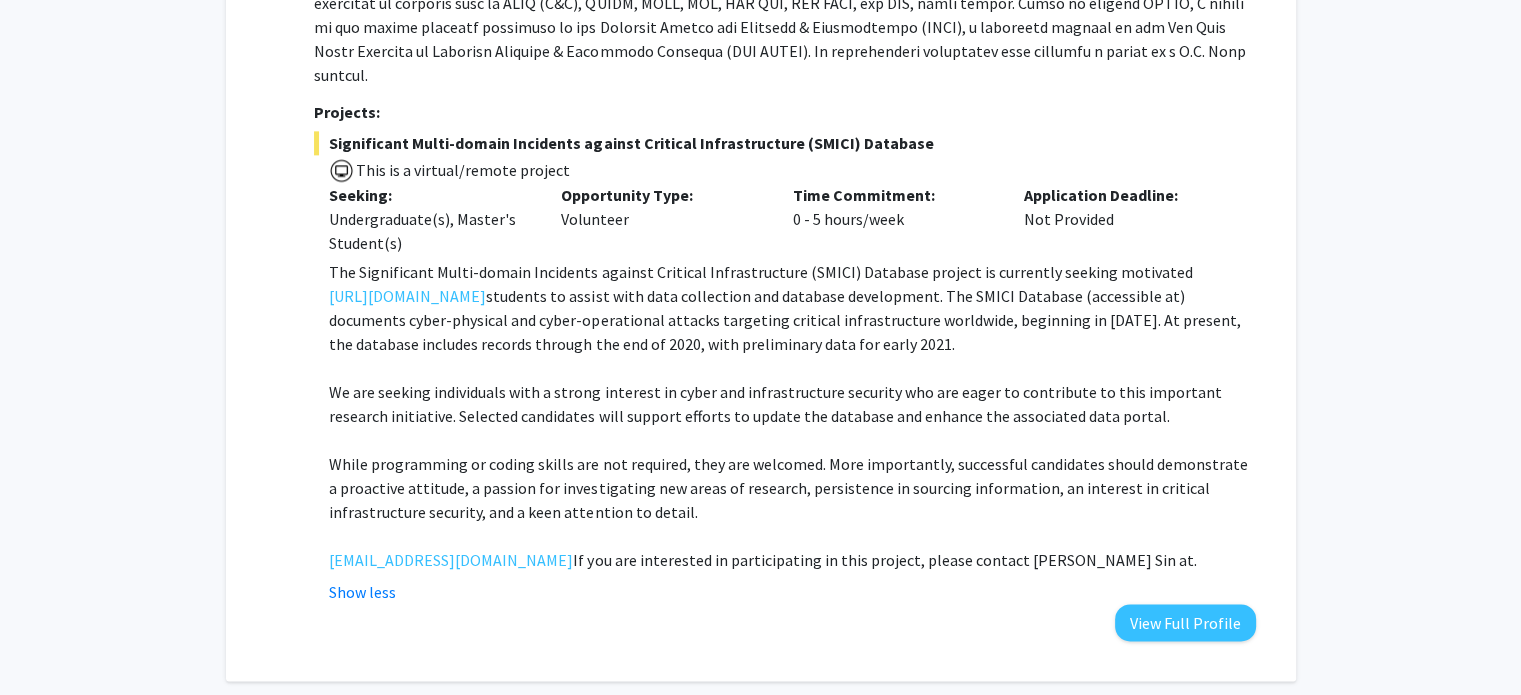 scroll, scrollTop: 2637, scrollLeft: 0, axis: vertical 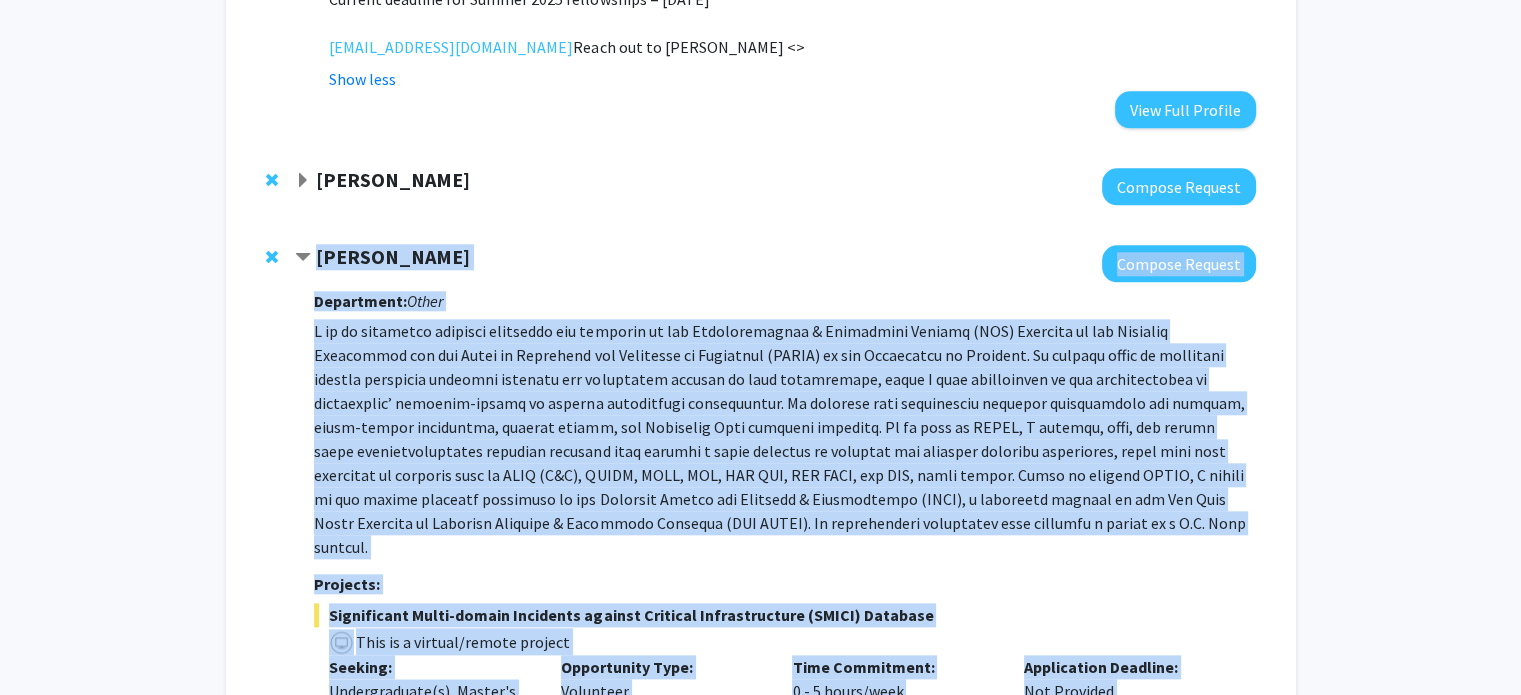 drag, startPoint x: 1012, startPoint y: 469, endPoint x: 313, endPoint y: 231, distance: 738.40704 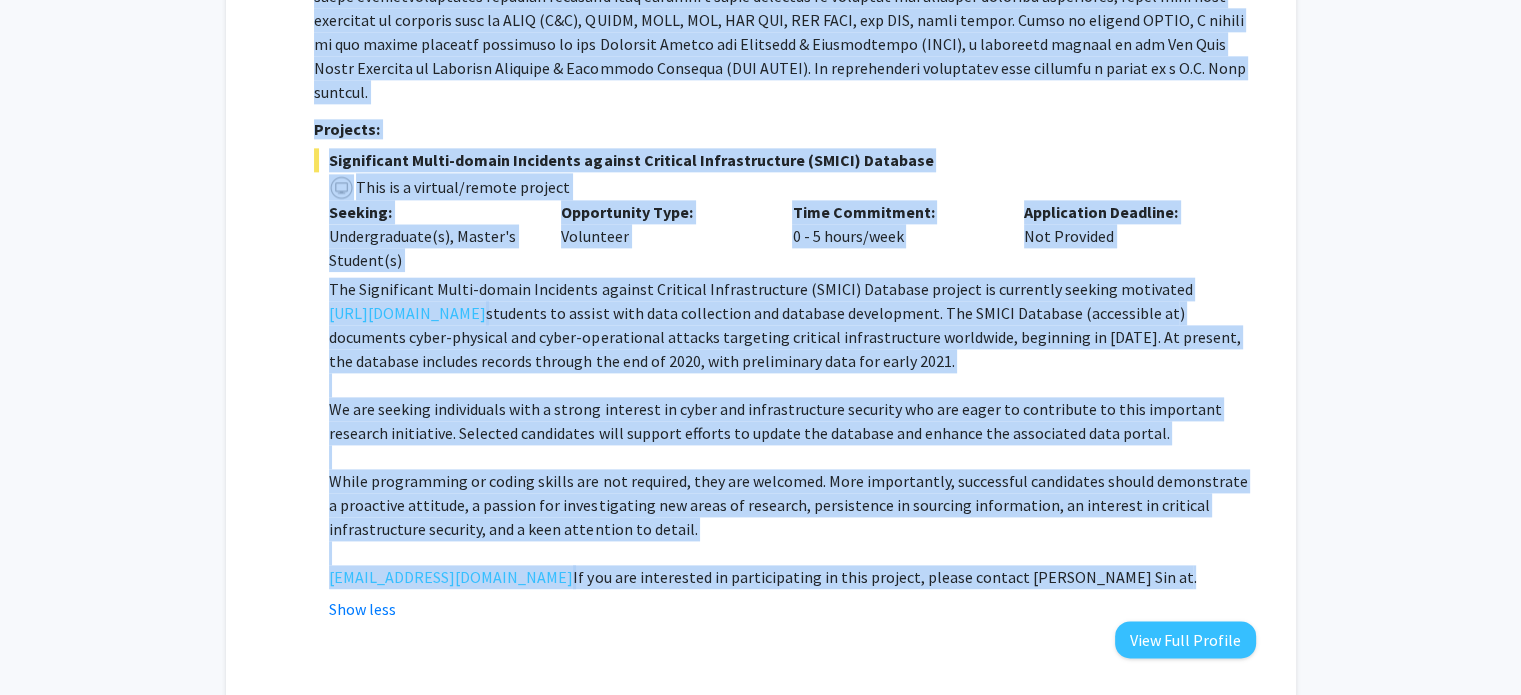 scroll, scrollTop: 2622, scrollLeft: 0, axis: vertical 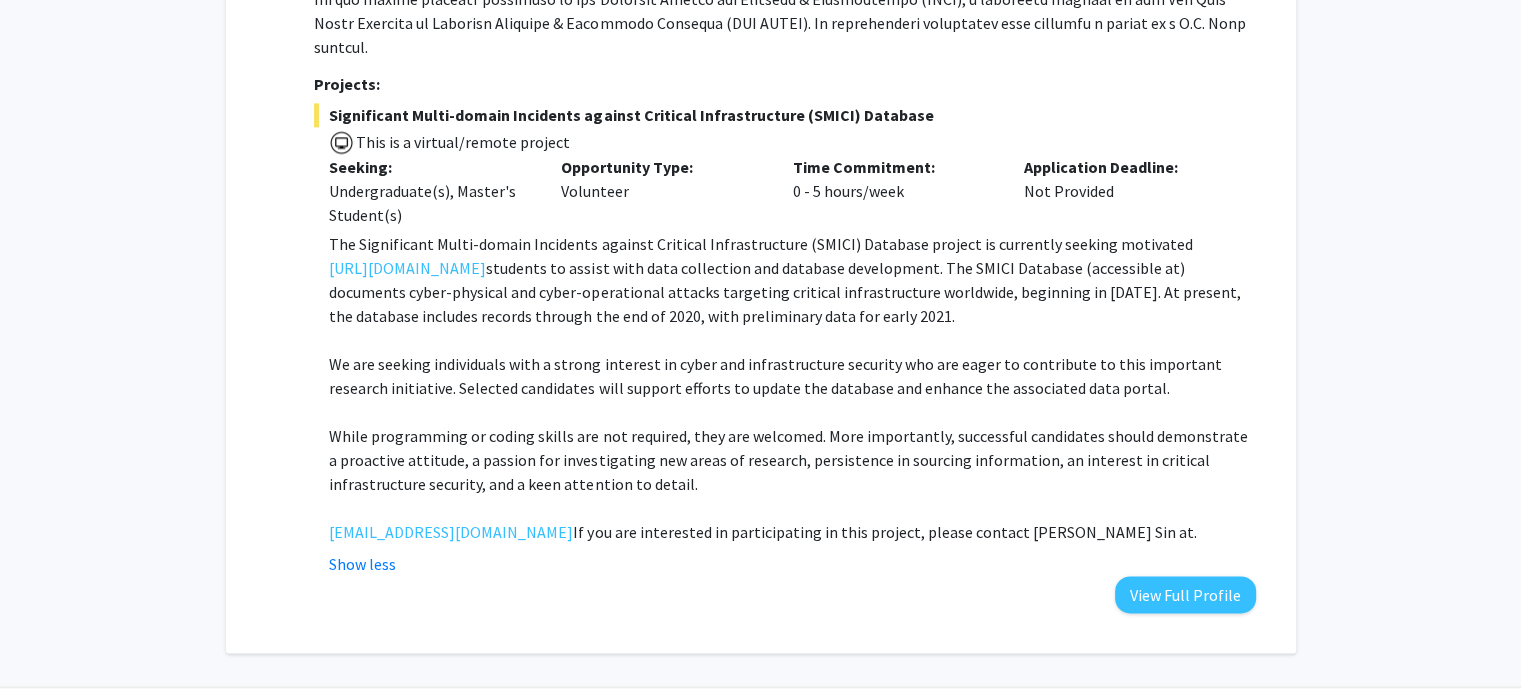 click on "[PERSON_NAME]  Compose Request  Department:  Other  Projects:  Significant Multi-domain Incidents against Critical Infrastructure (SMICI) Database   This is a virtual/remote project  Seeking: Undergraduate(s), Master's Student(s) Opportunity Type:  Volunteer  Time Commitment:  0 - 5 hours/week  Application Deadline:  Not Provided  The Significant Multi-domain Incidents against Critical Infrastructure (SMICI) Database project is currently seeking motivated students to assist with data collection and database development. The SMICI Database (accessible at  [URL][DOMAIN_NAME] ) documents cyber-physical and cyber-operational attacks targeting critical infrastructure worldwide, beginning in [DATE]. At present, the database includes records through the end of 2020, with preliminary data for early 2021. If you are interested in participating in this project, please contact [PERSON_NAME] Sin at  [EMAIL_ADDRESS][DOMAIN_NAME] . Show less  View Full Profile" 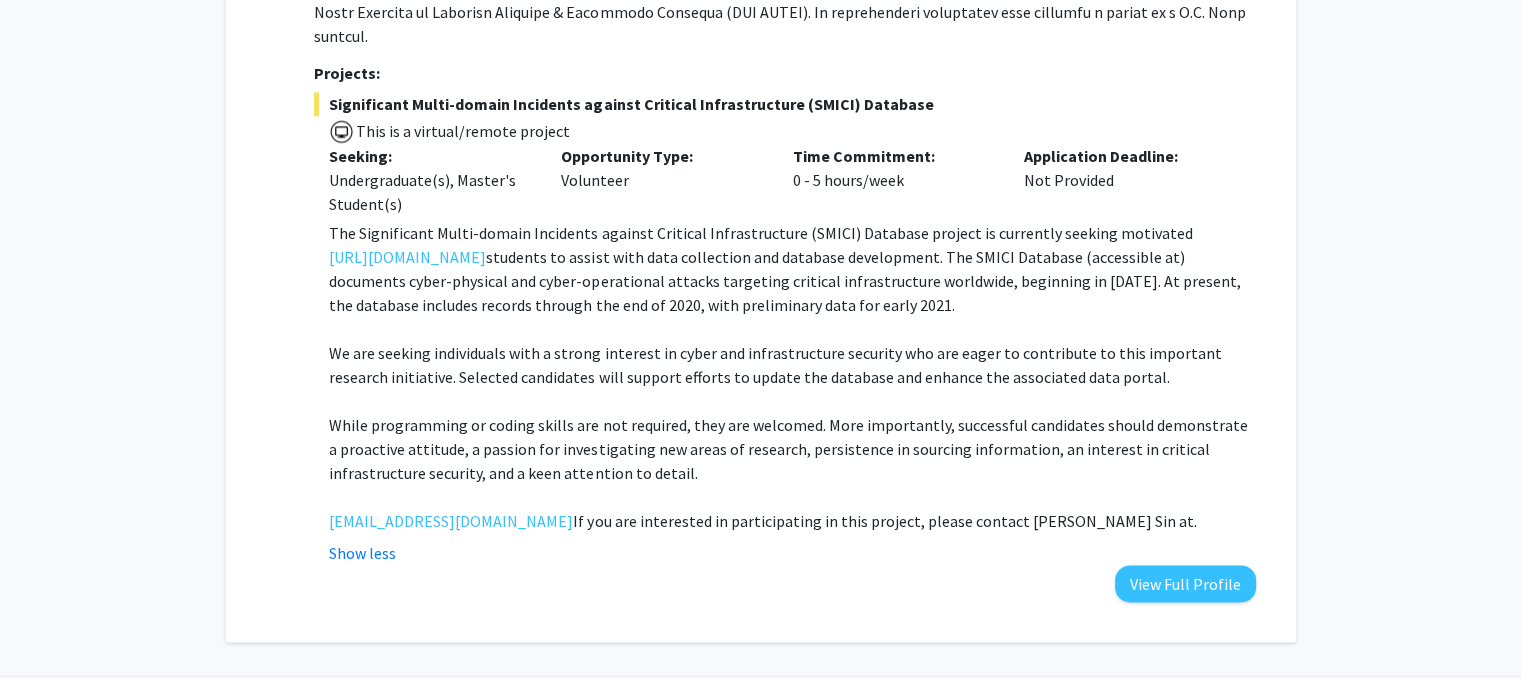 scroll, scrollTop: 2637, scrollLeft: 0, axis: vertical 